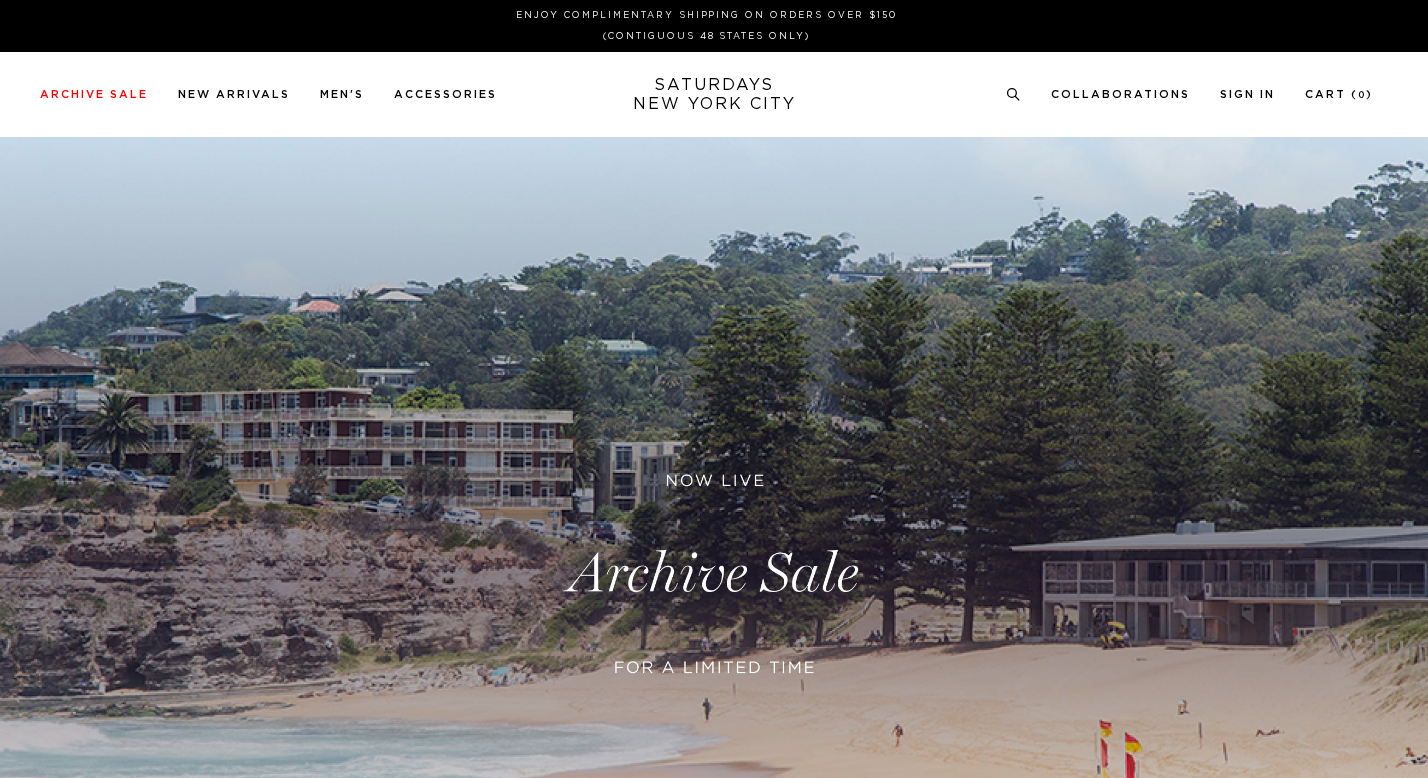 scroll, scrollTop: 0, scrollLeft: 0, axis: both 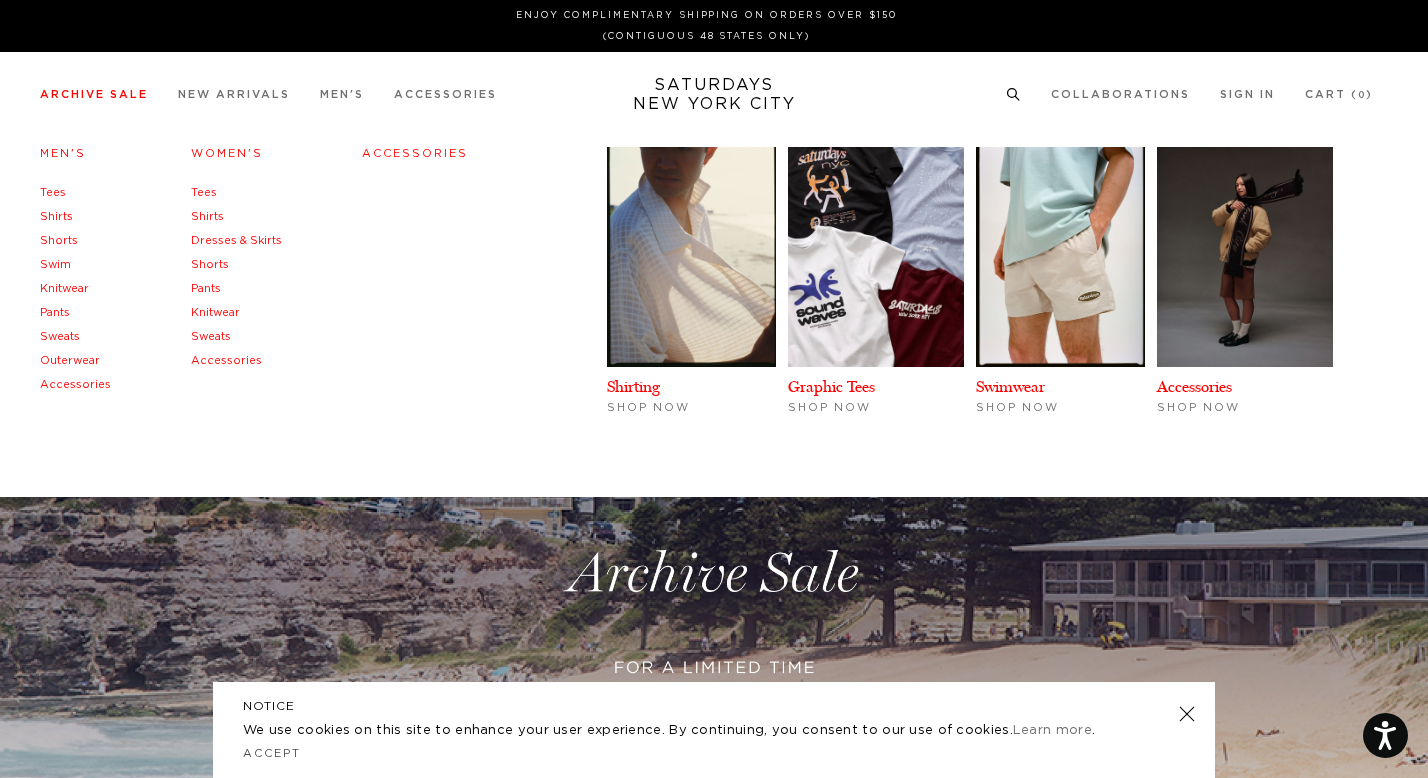 click on "Archive Sale" at bounding box center [94, 94] 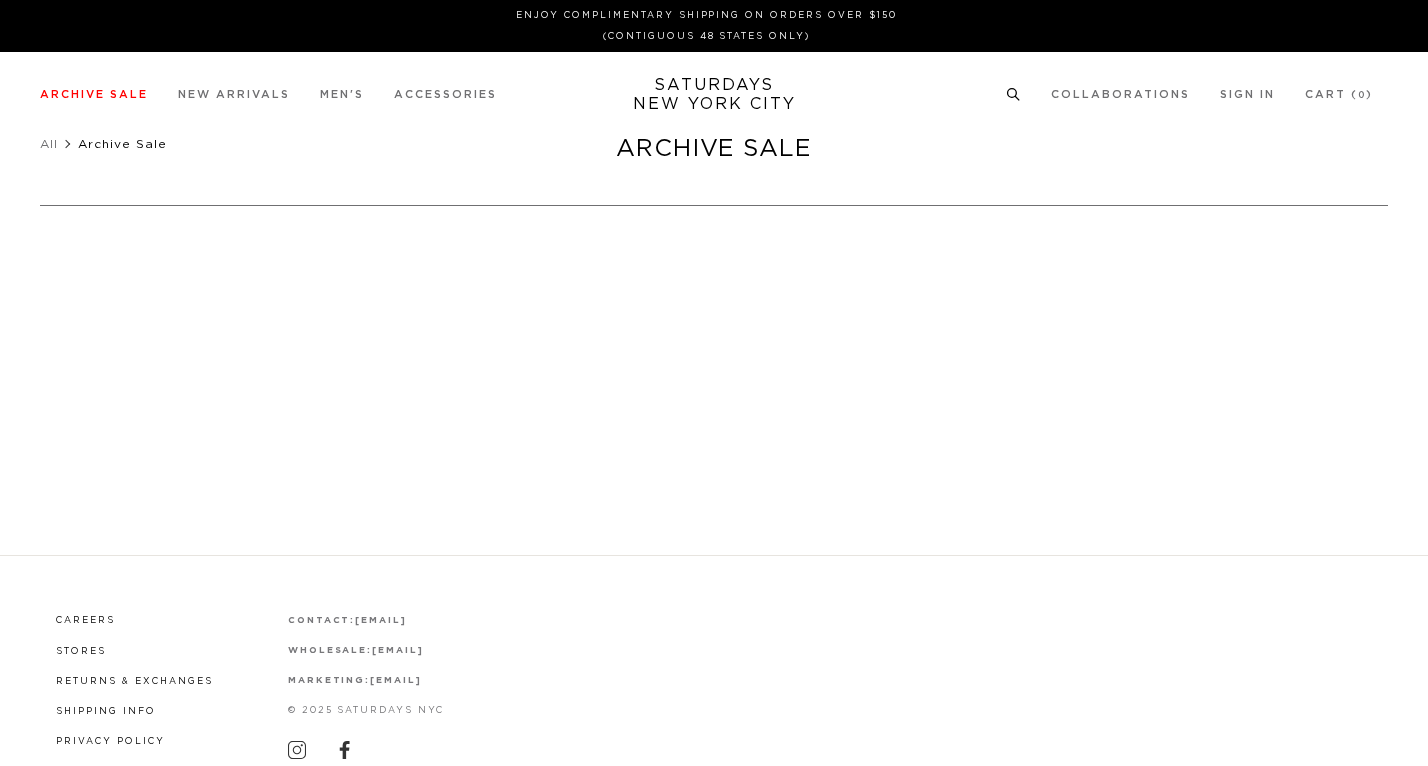 scroll, scrollTop: 0, scrollLeft: 0, axis: both 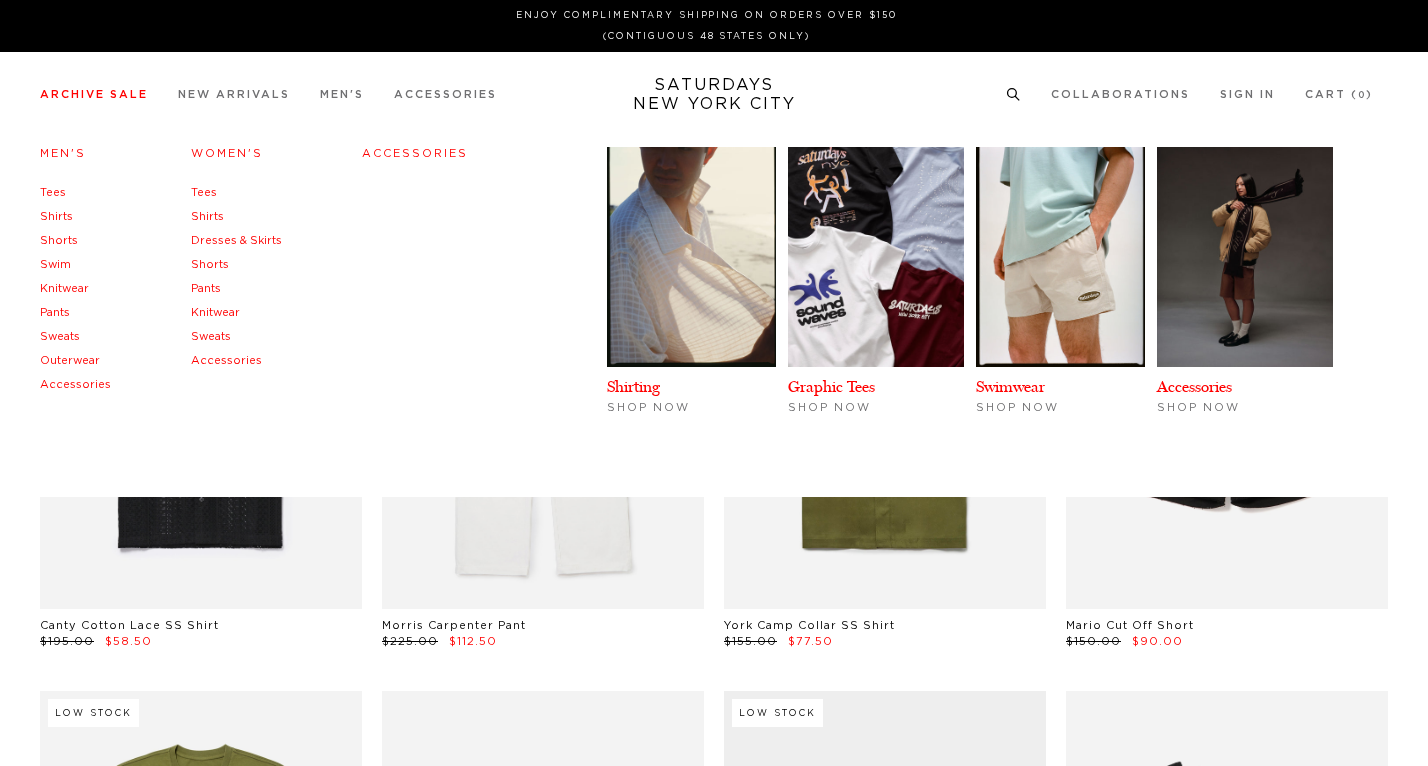 click on "Men's" at bounding box center [63, 153] 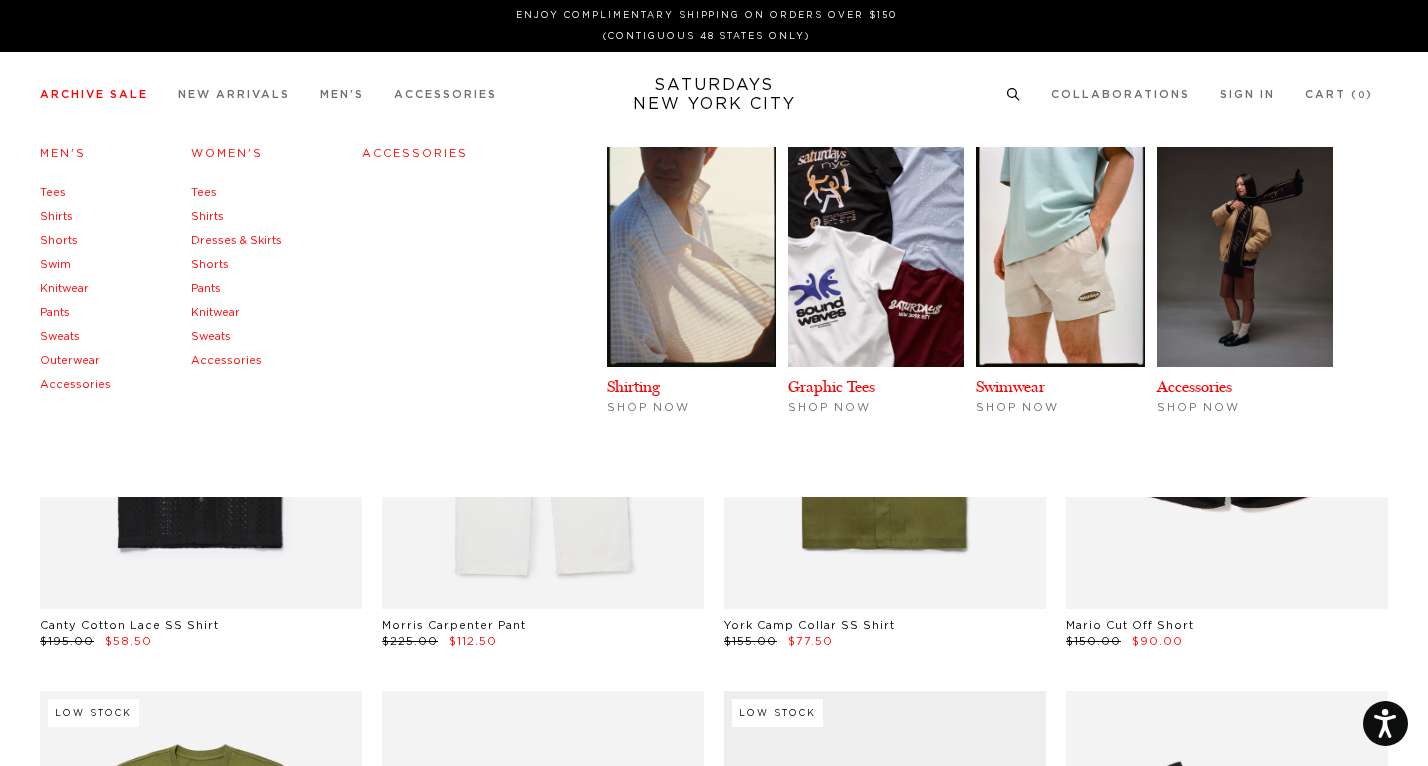 click on "Men's" at bounding box center [63, 153] 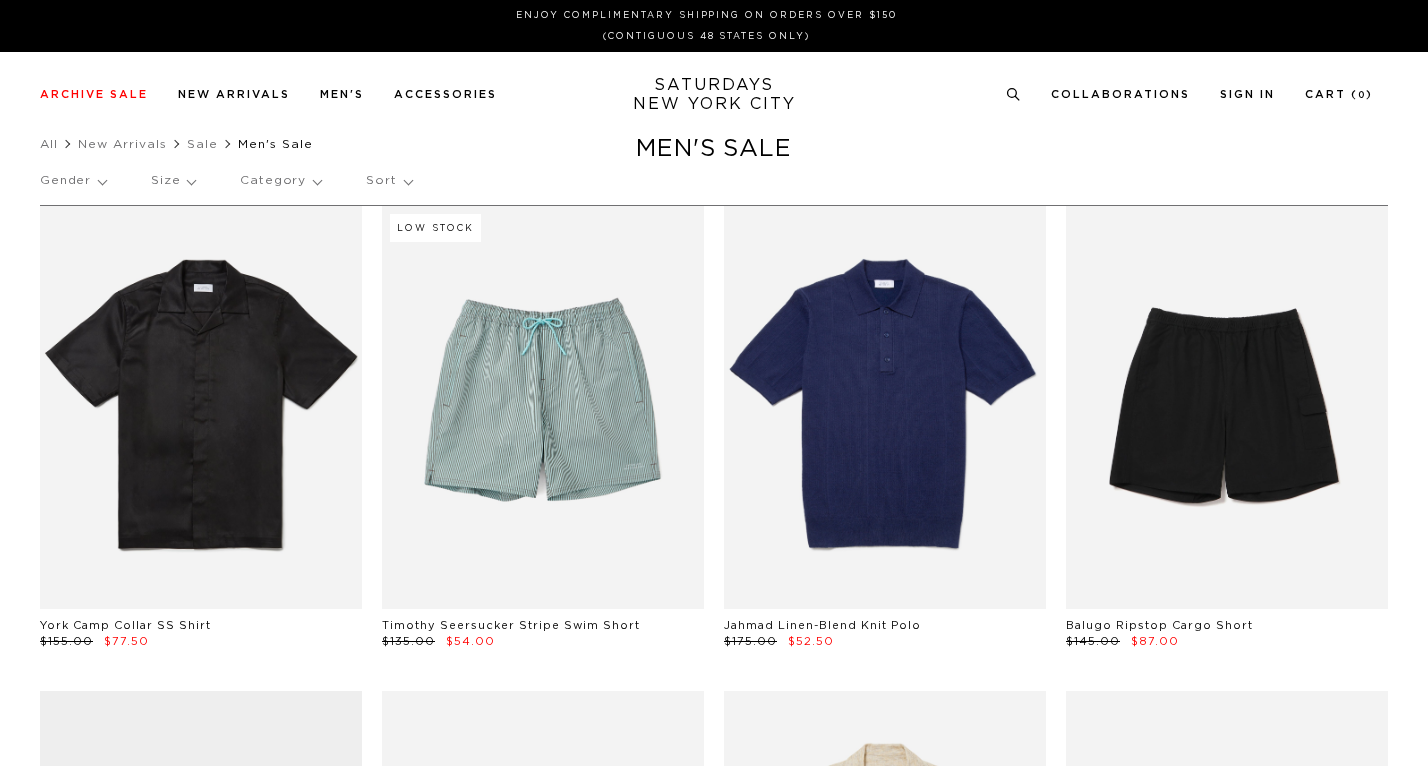 scroll, scrollTop: 0, scrollLeft: 0, axis: both 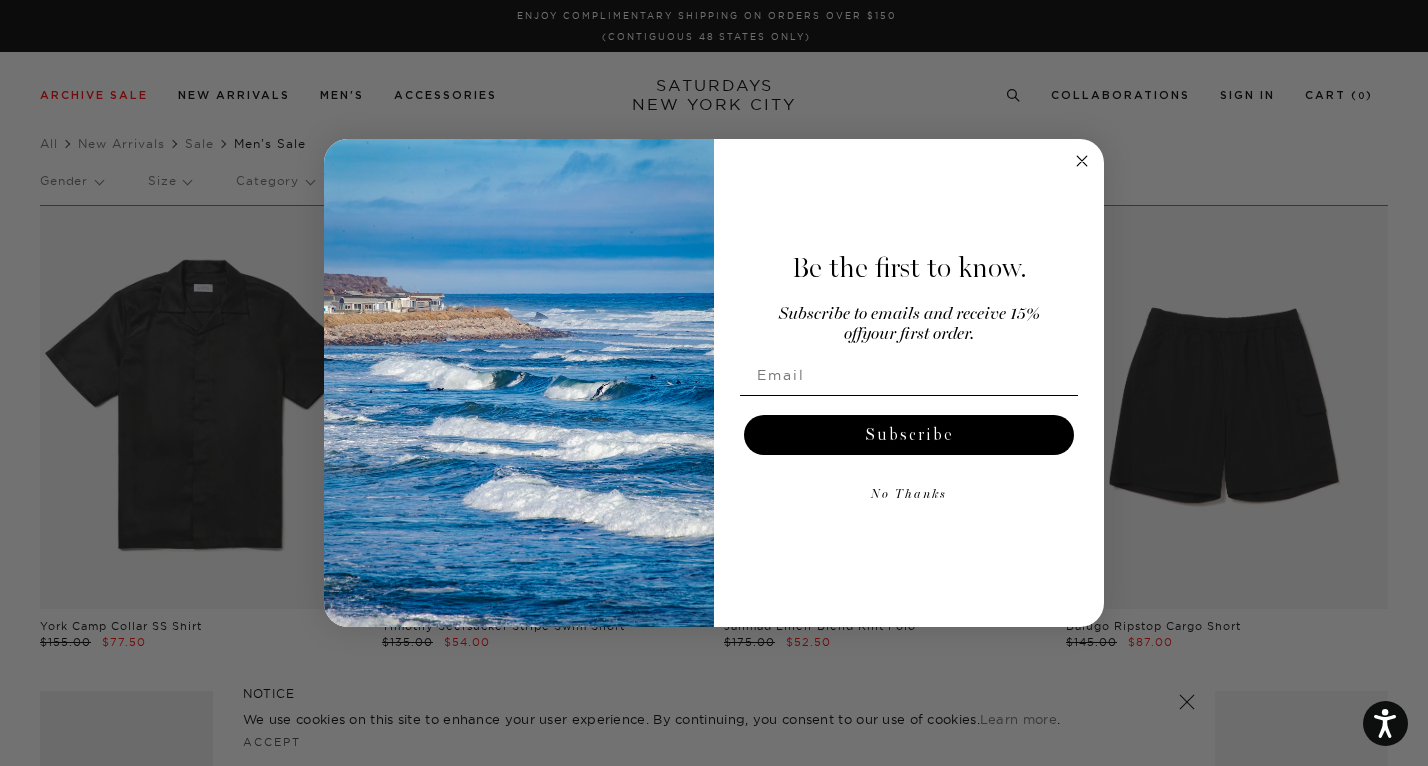 click 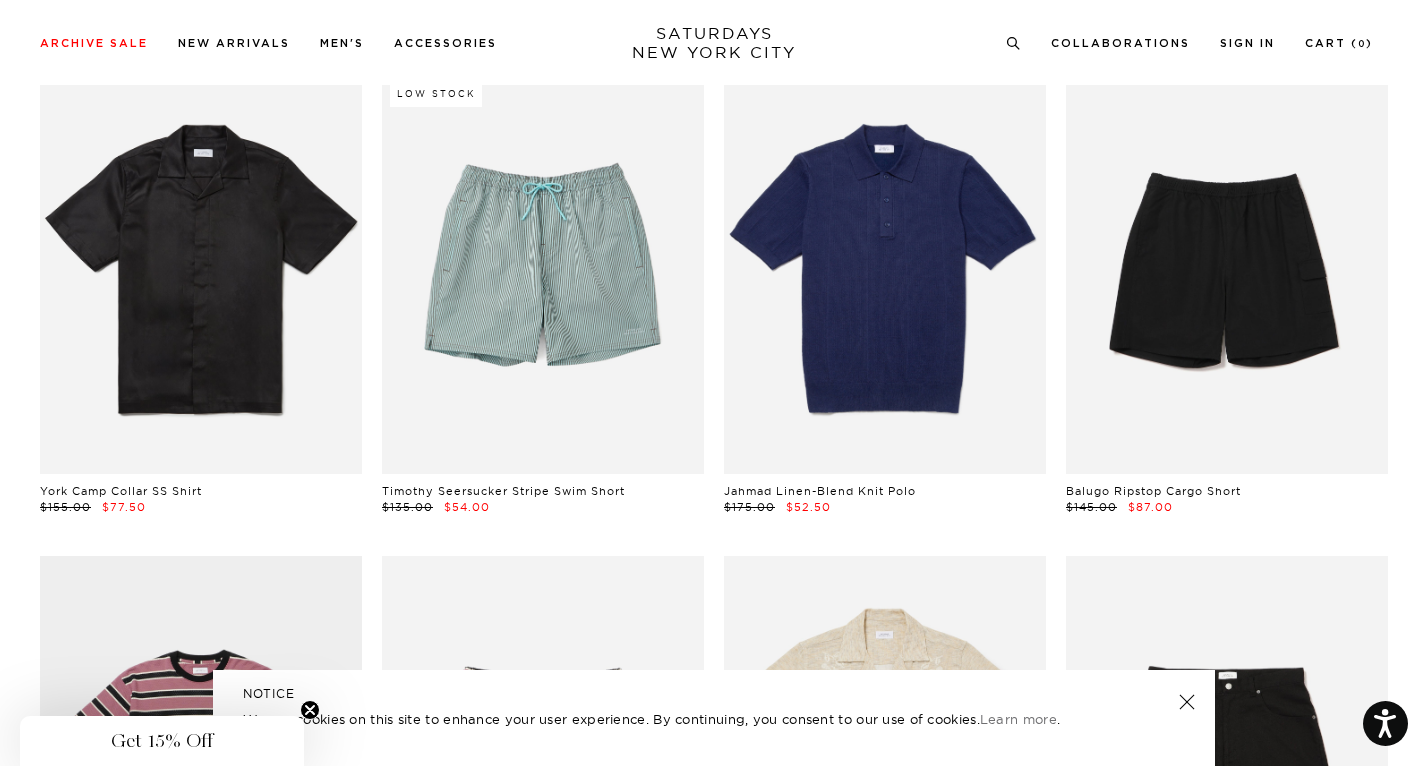 scroll, scrollTop: 0, scrollLeft: 0, axis: both 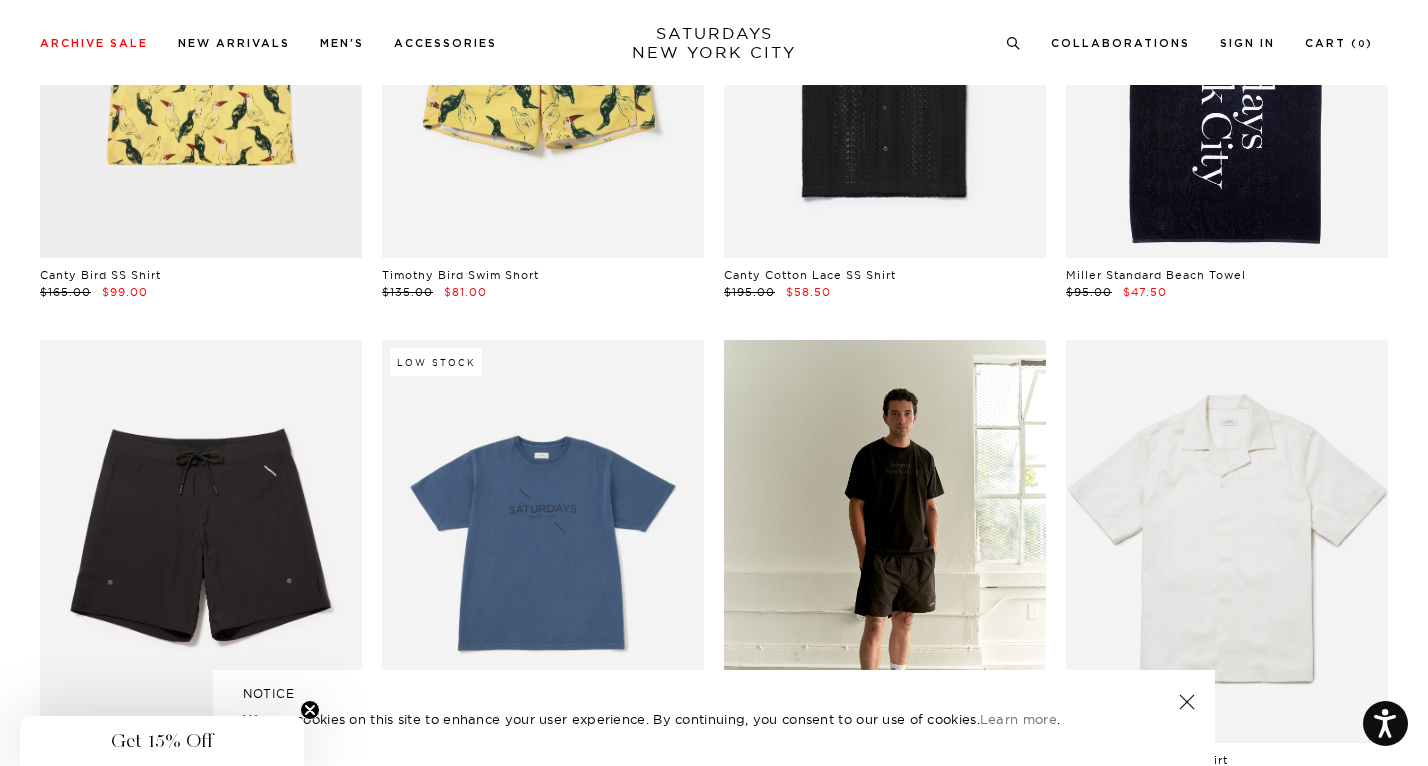 click at bounding box center (885, 541) 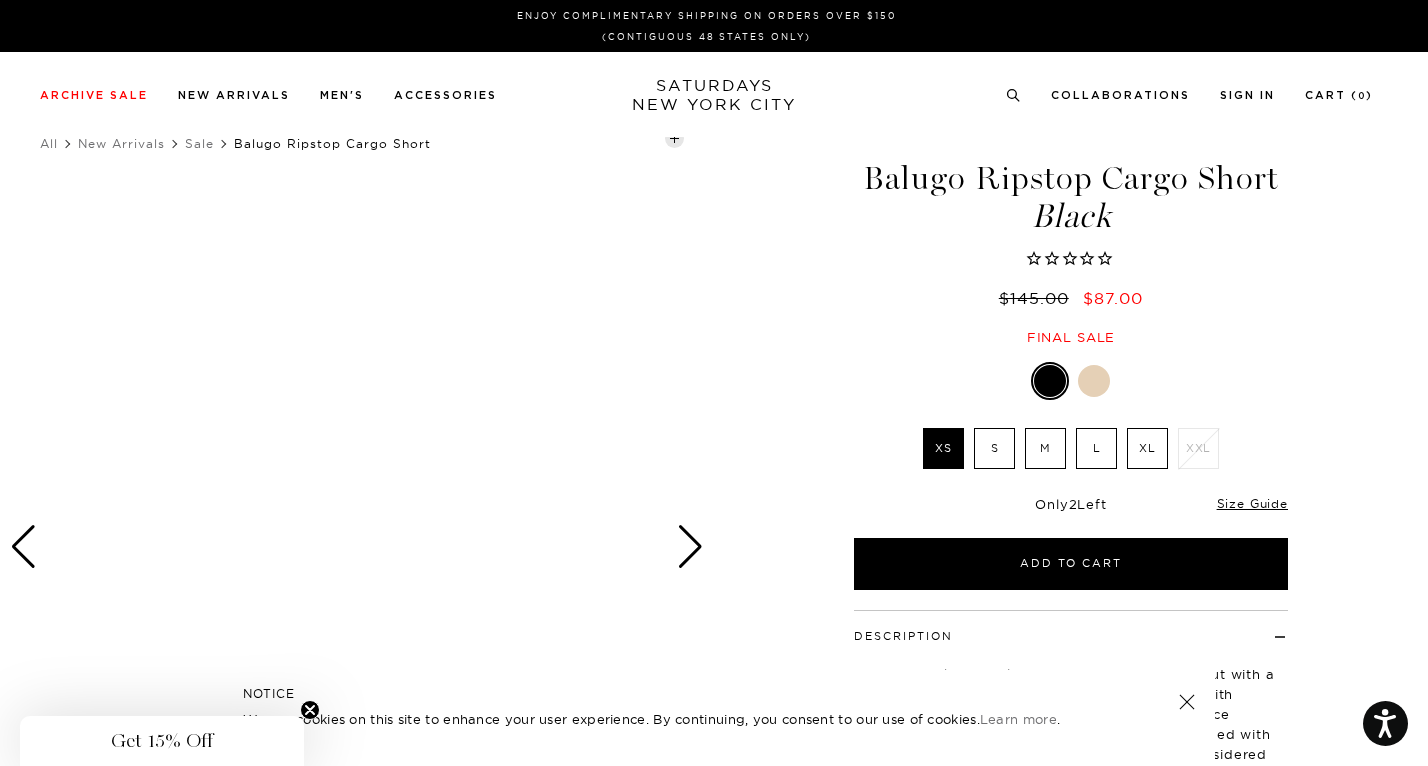 scroll, scrollTop: 0, scrollLeft: 0, axis: both 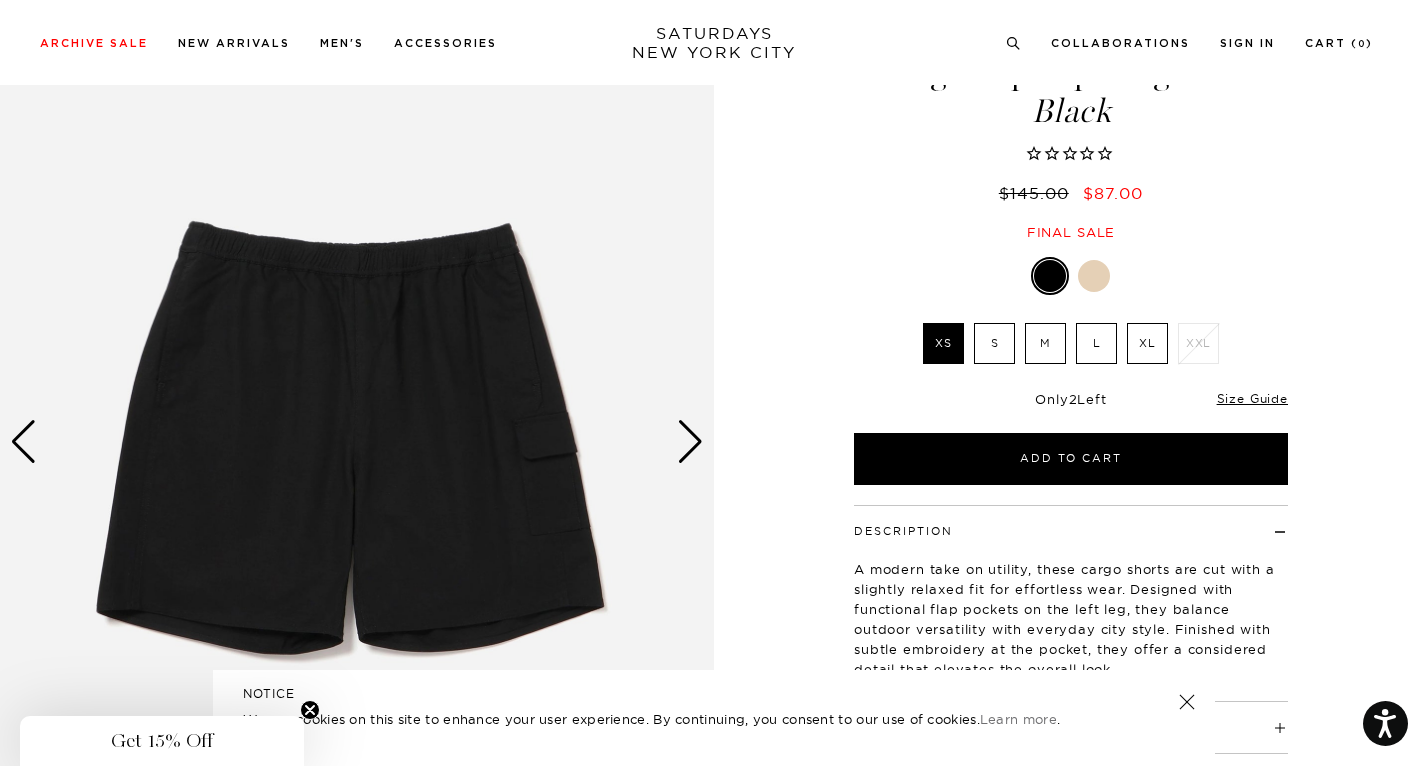 click at bounding box center (690, 442) 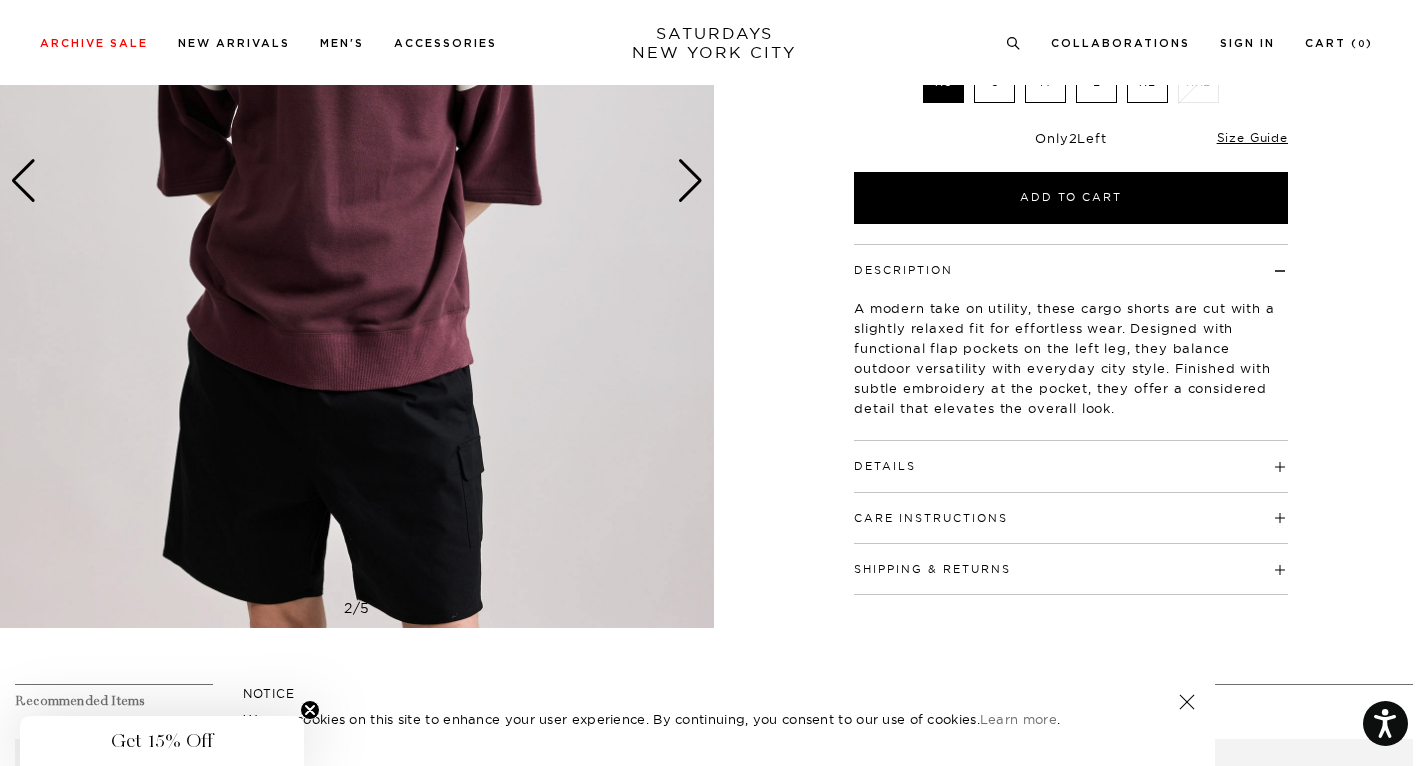 scroll, scrollTop: 309, scrollLeft: 0, axis: vertical 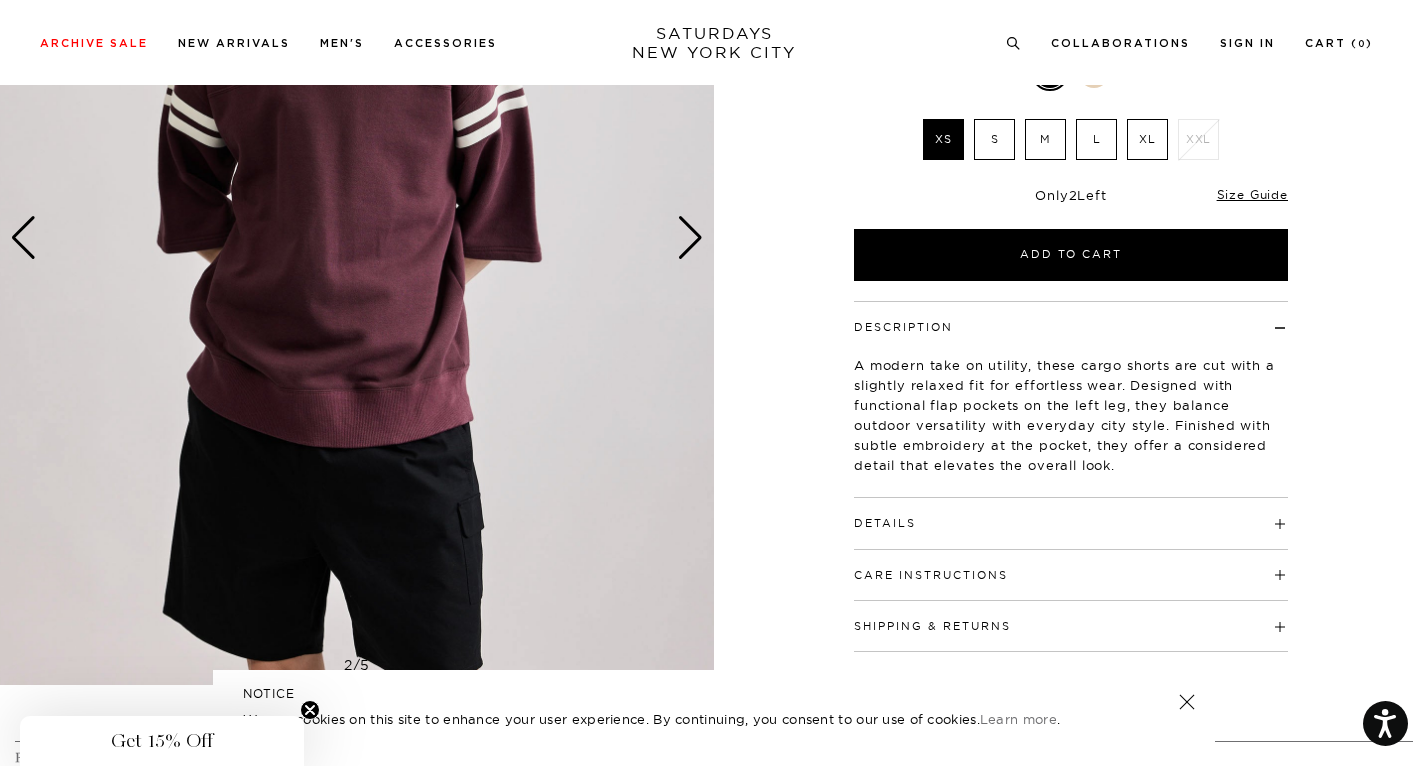 click at bounding box center [690, 238] 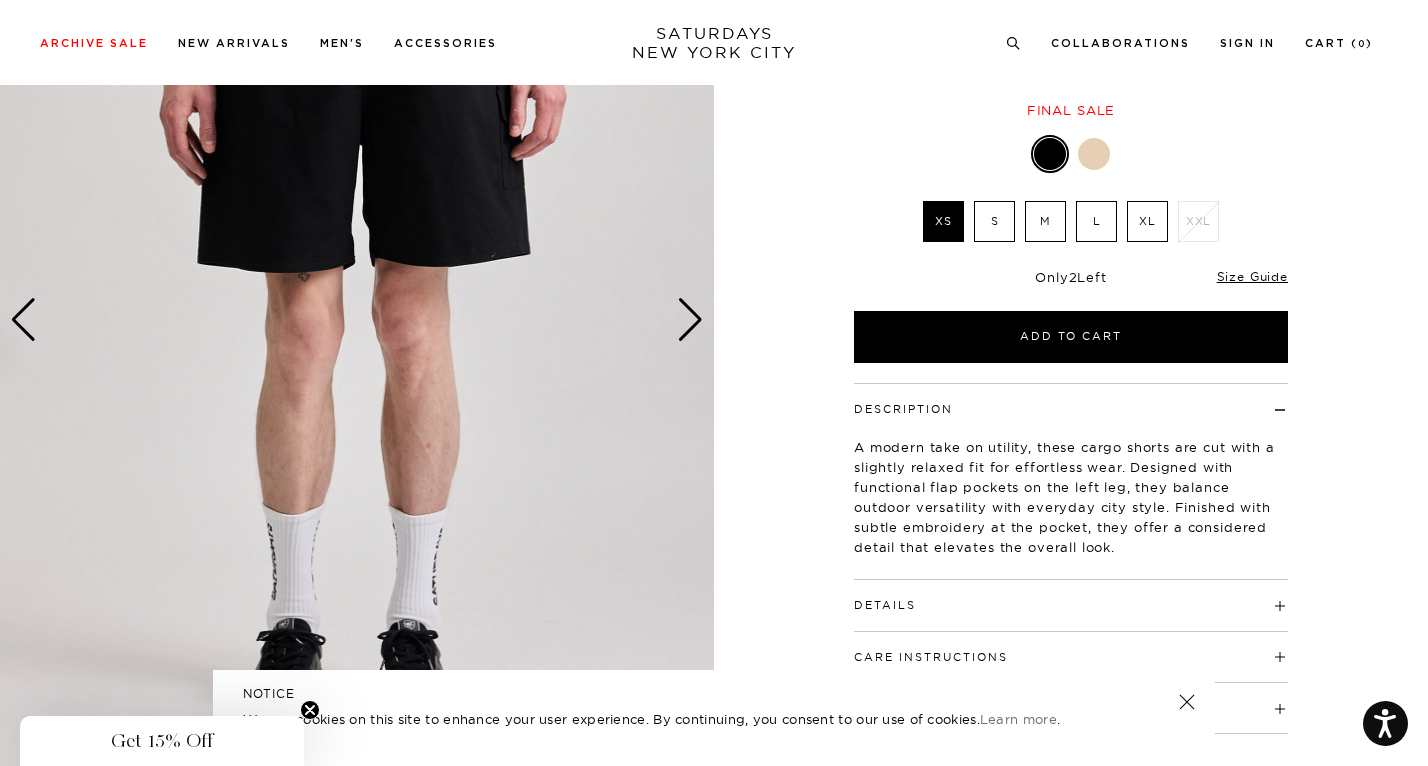scroll, scrollTop: 16, scrollLeft: 0, axis: vertical 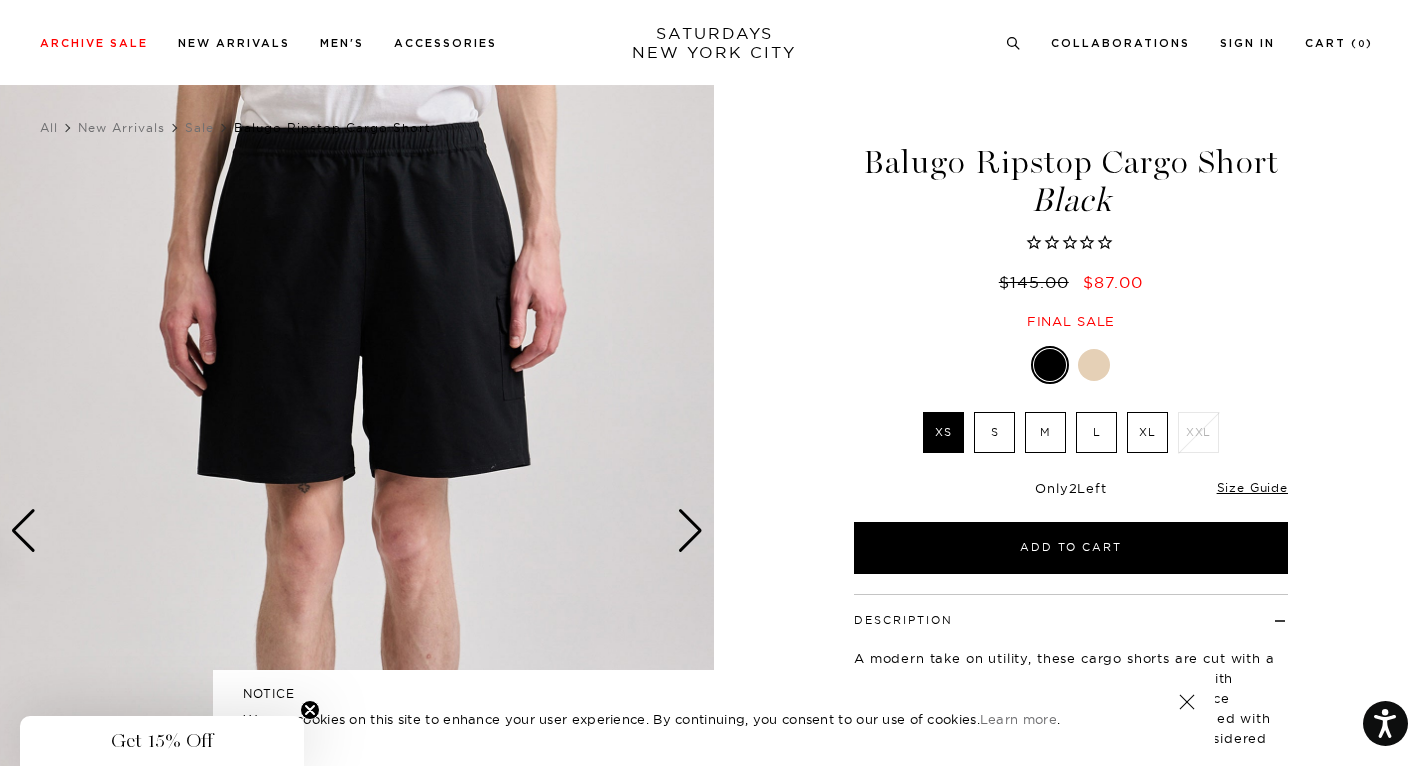 click at bounding box center (690, 531) 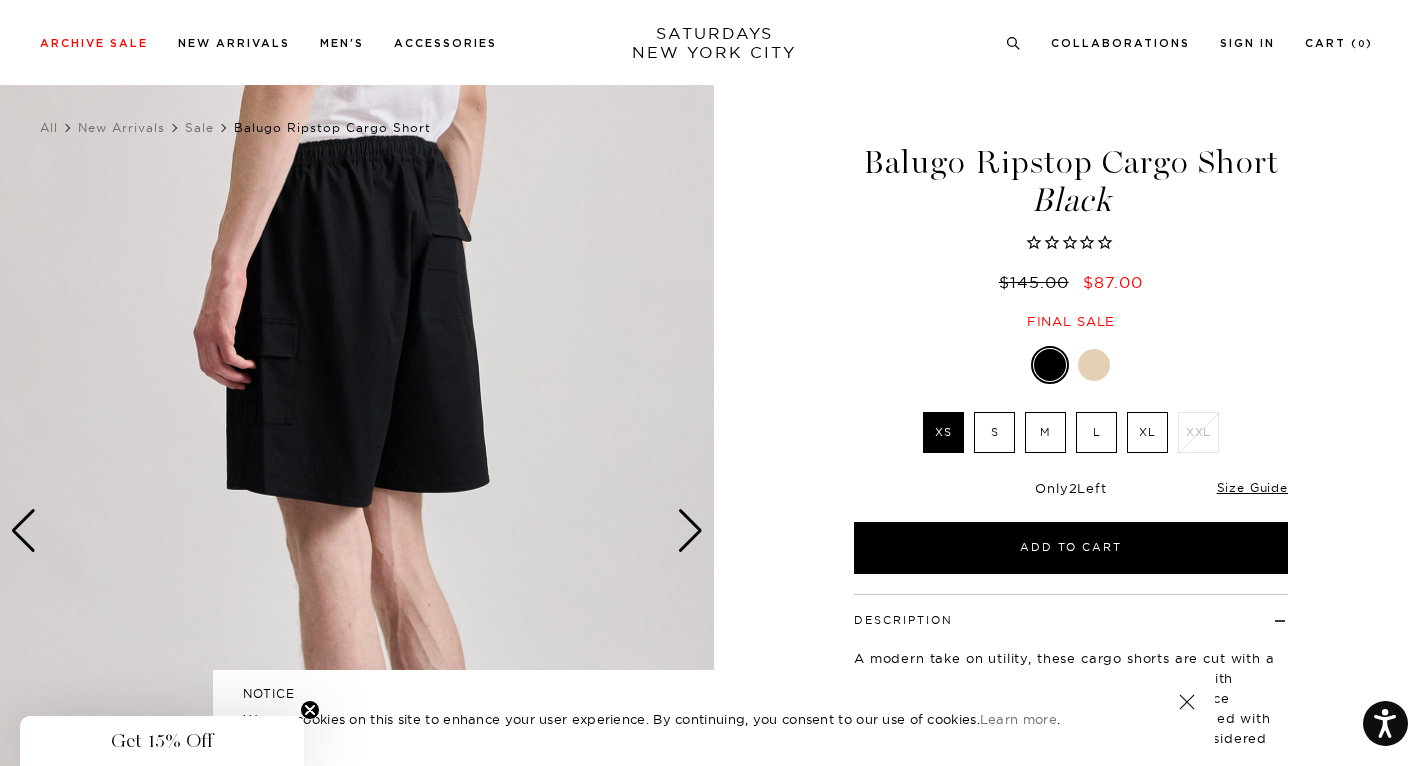 click at bounding box center [690, 531] 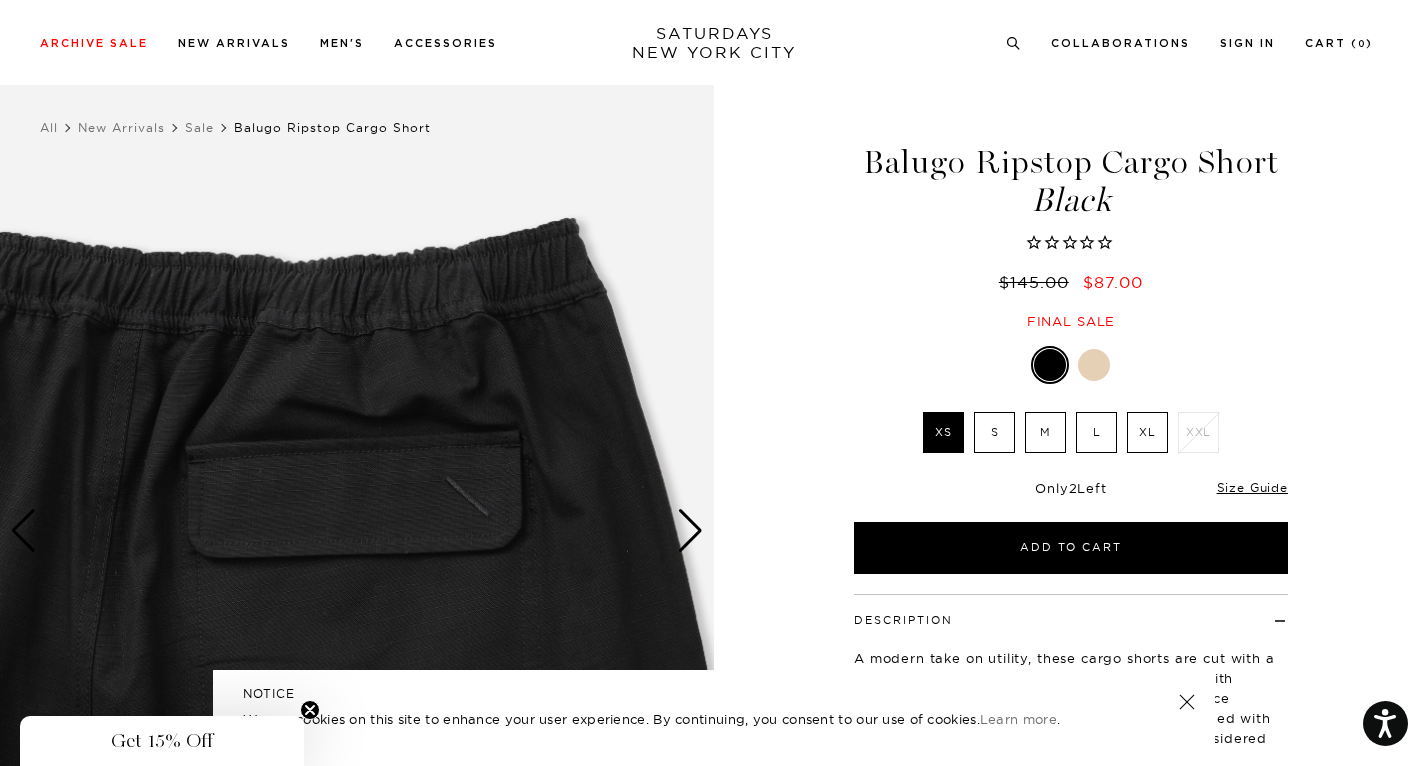 click at bounding box center [690, 531] 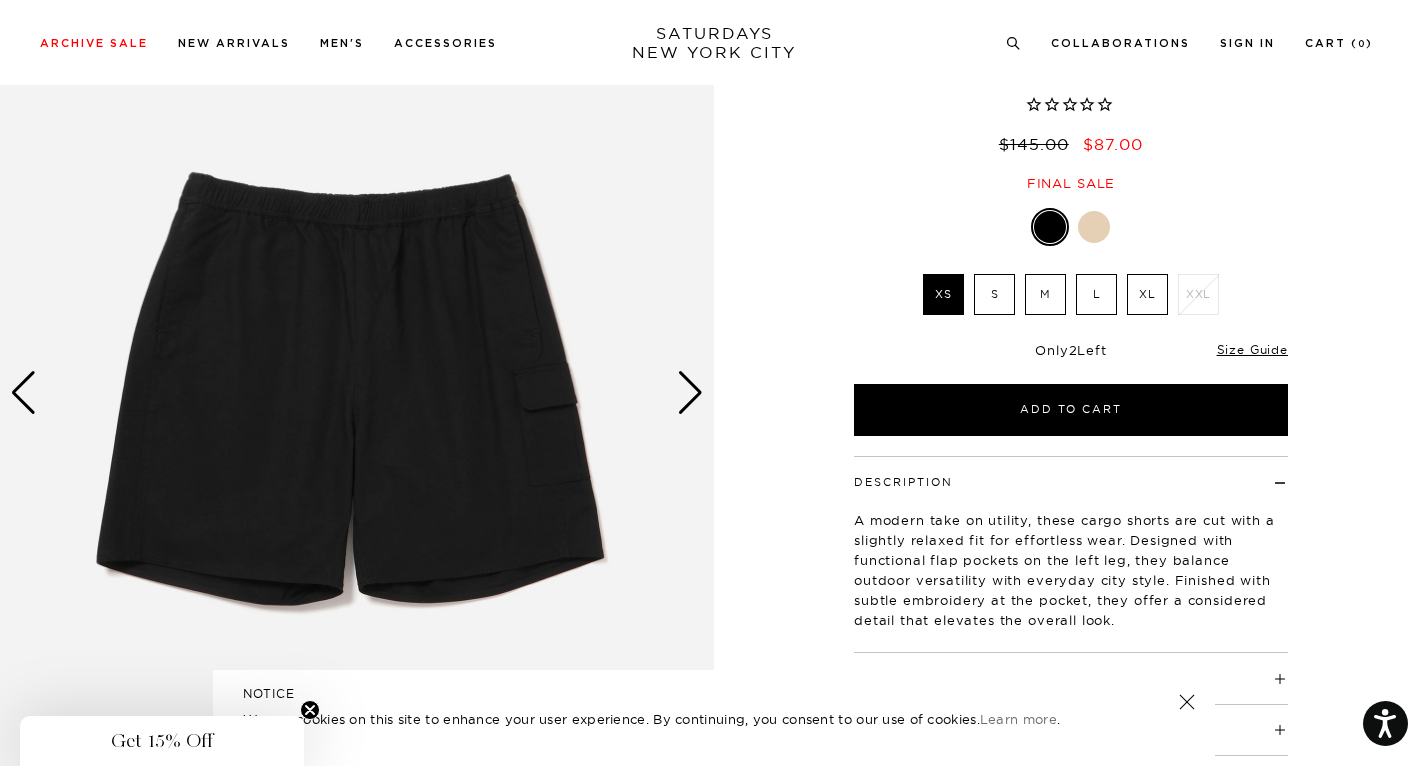 scroll, scrollTop: 96, scrollLeft: 0, axis: vertical 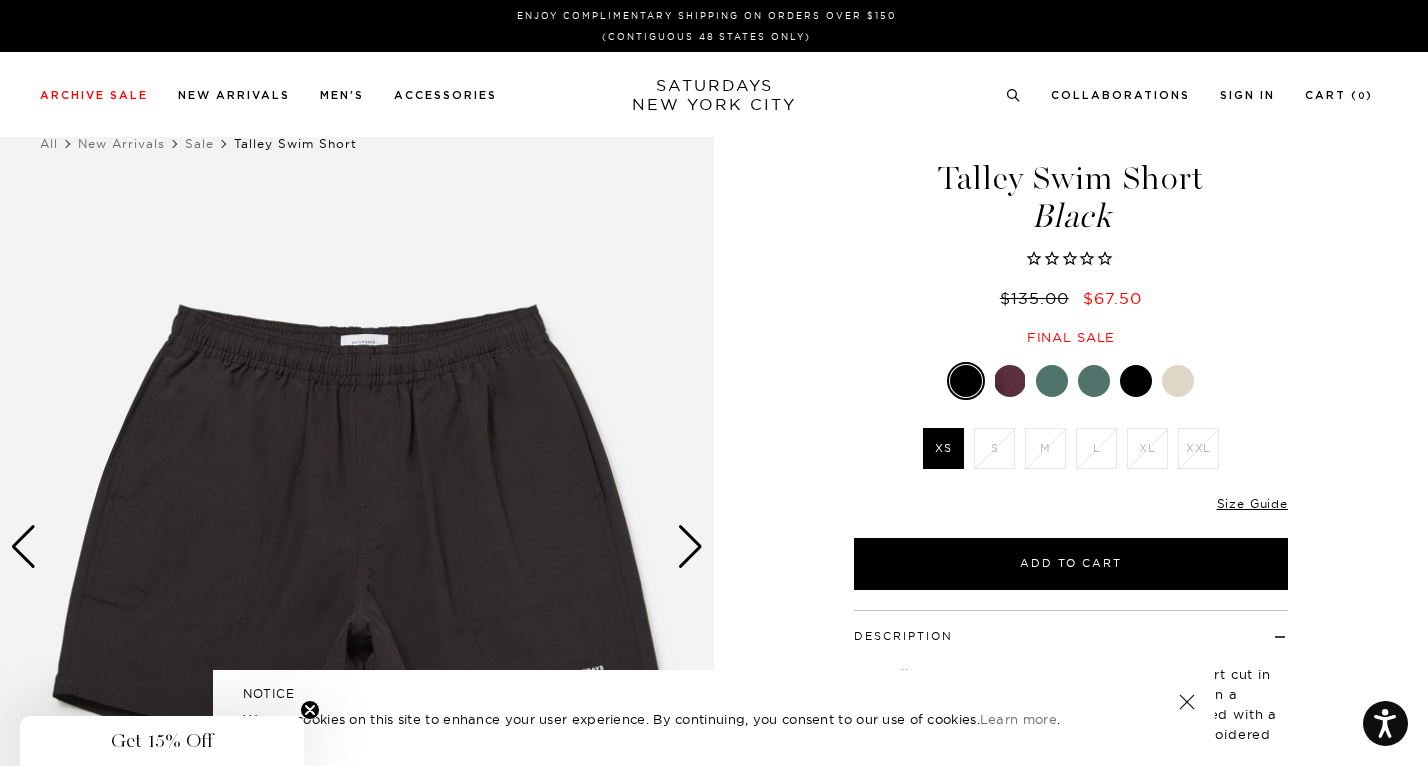 click at bounding box center (1010, 381) 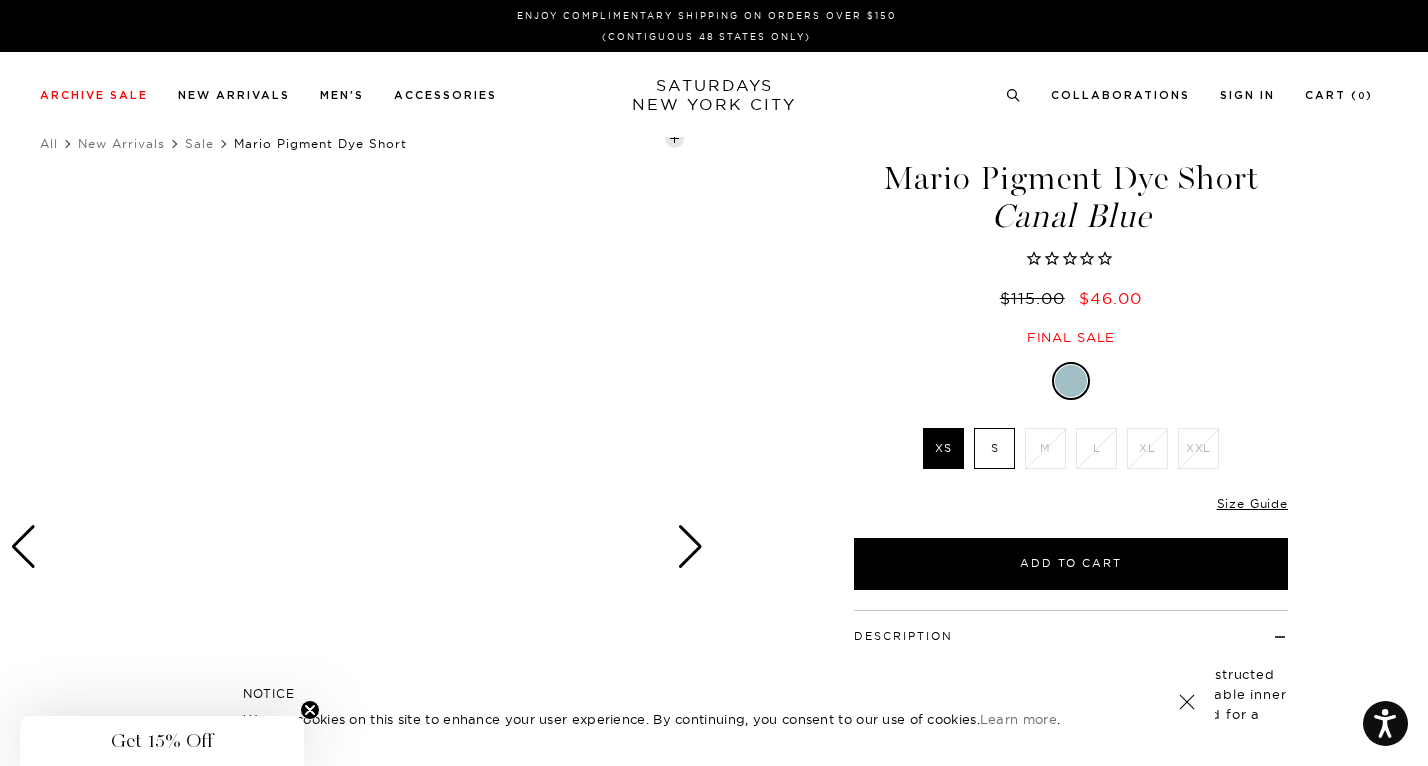 scroll, scrollTop: 0, scrollLeft: 0, axis: both 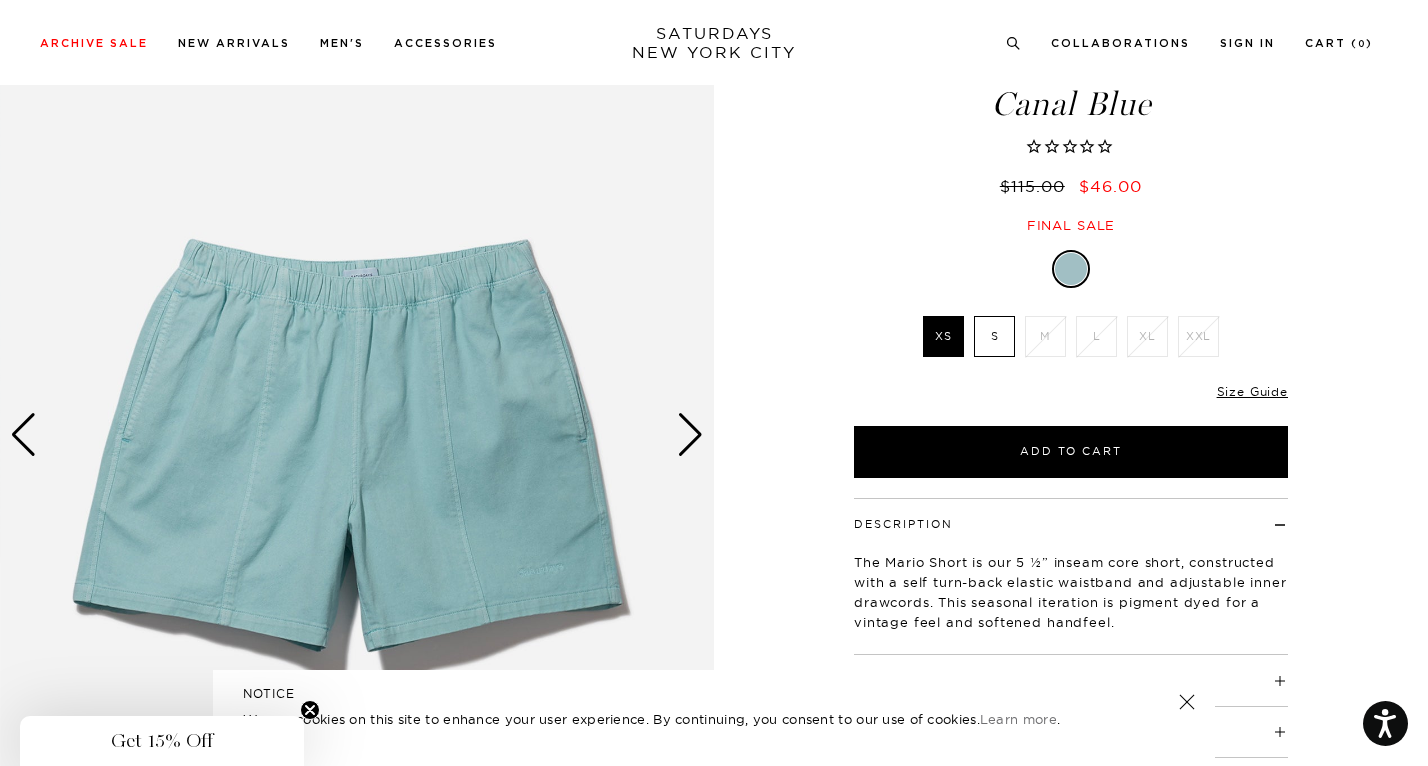 click at bounding box center [690, 435] 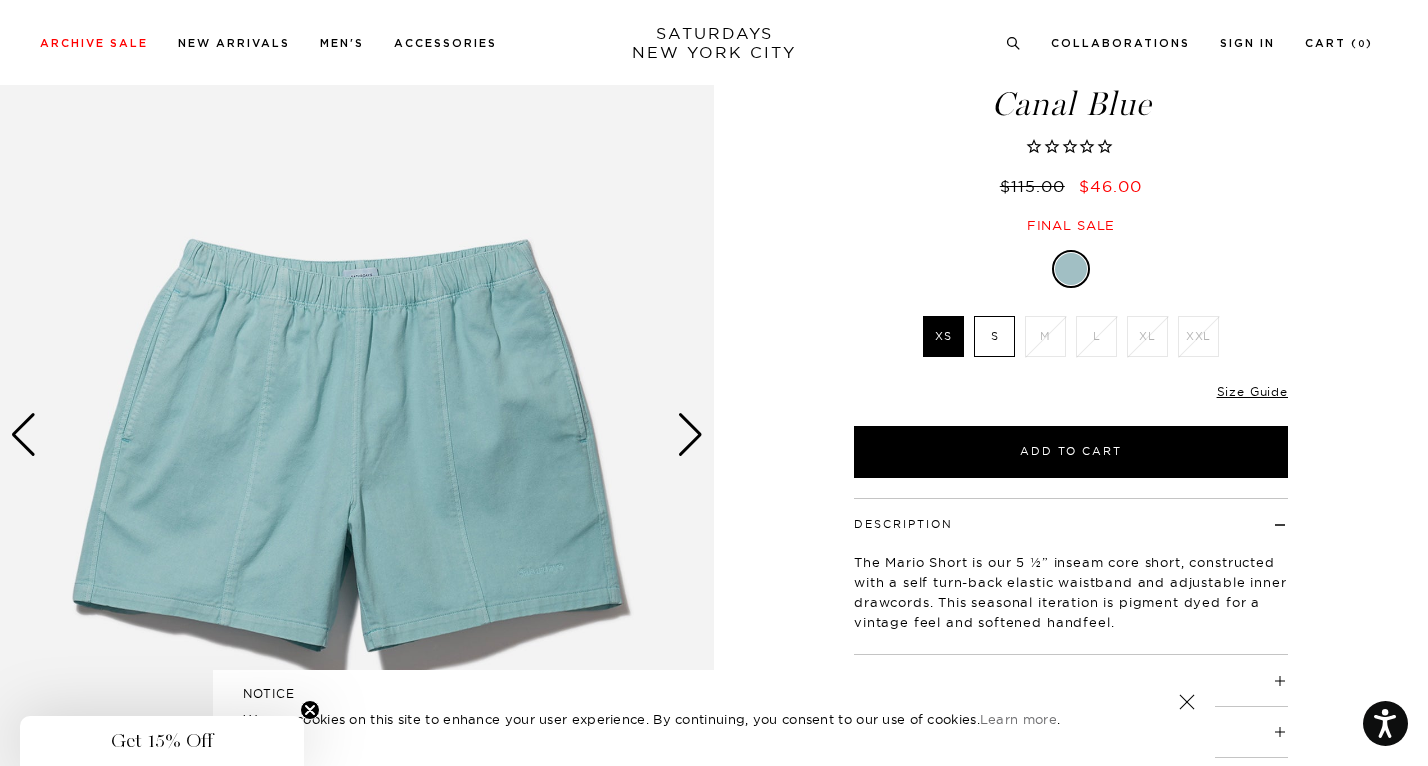 click at bounding box center (690, 435) 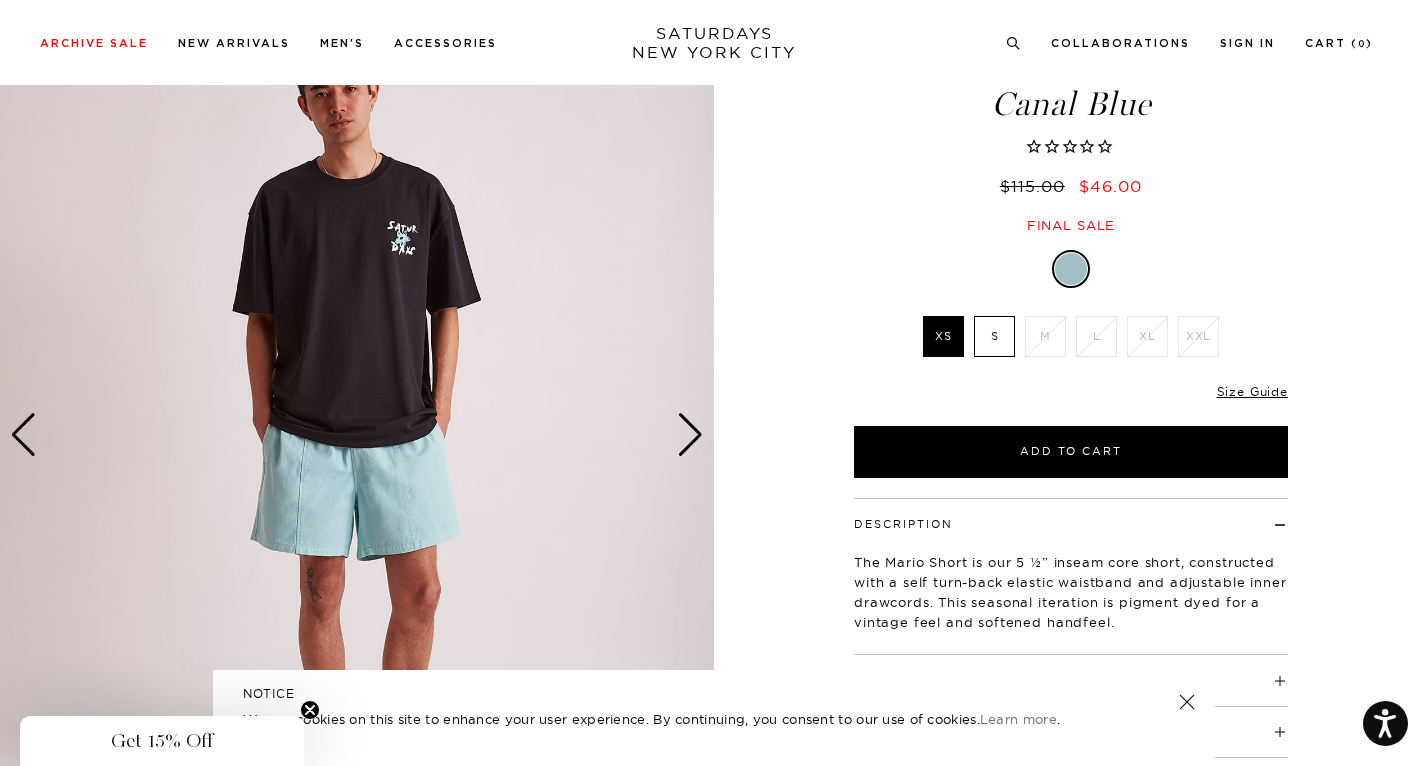 click at bounding box center [690, 435] 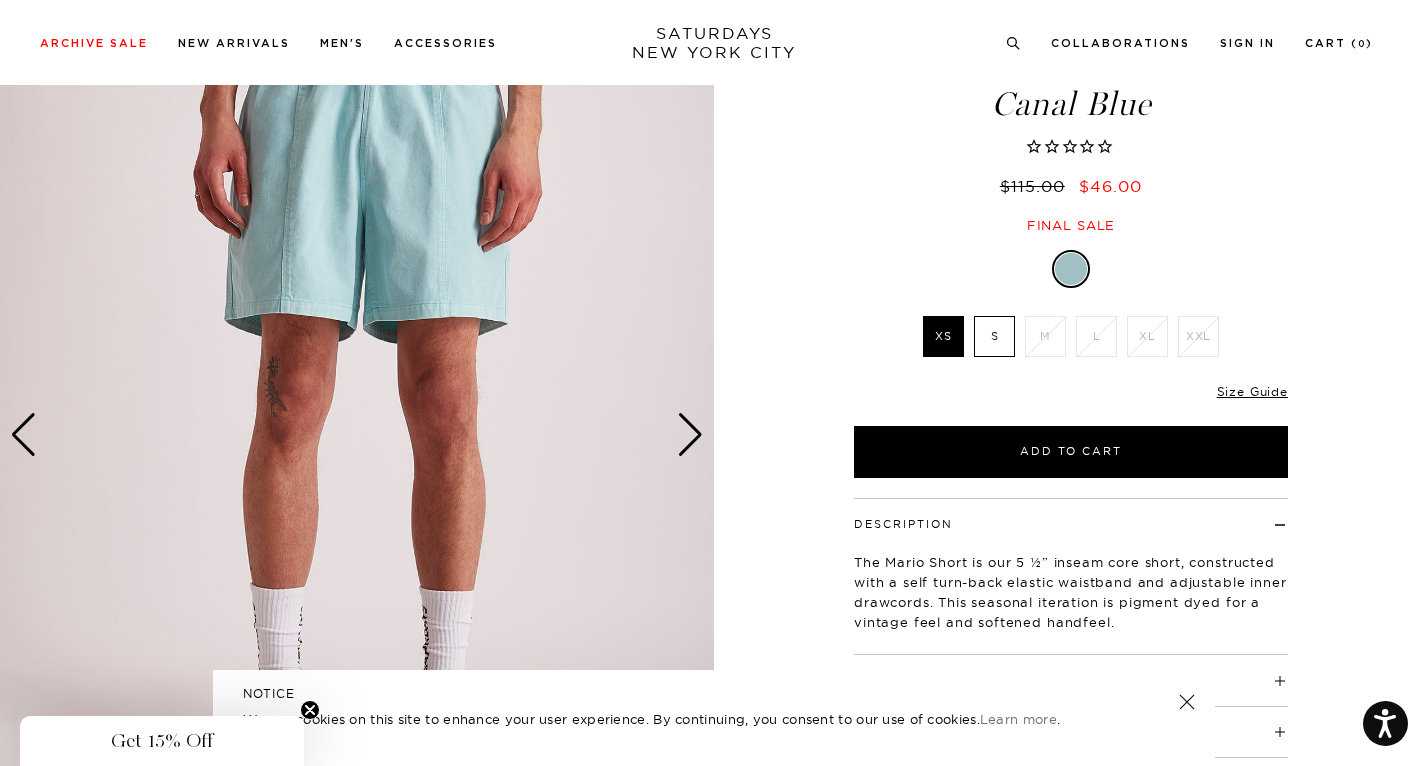 click at bounding box center (690, 435) 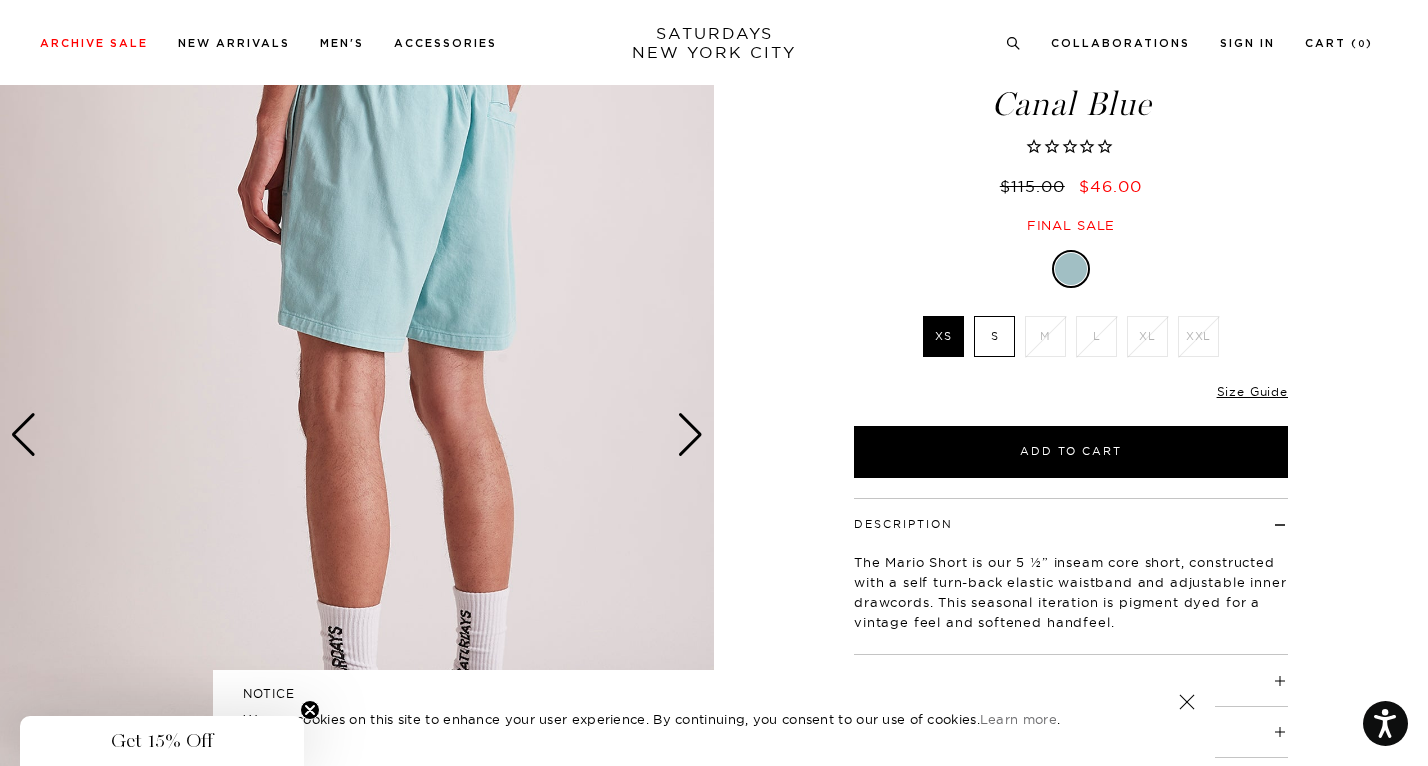 click on "Get 15% Off" at bounding box center [162, 741] 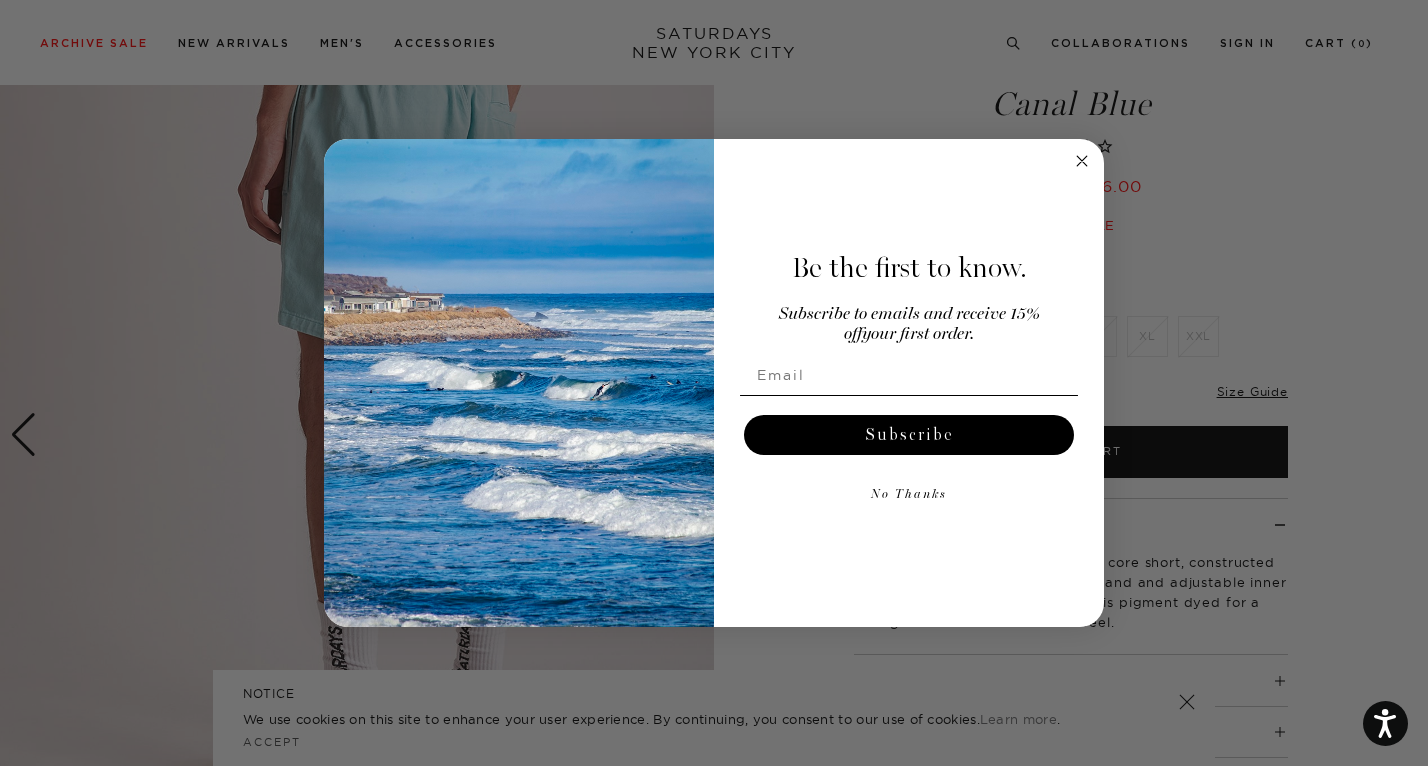 click 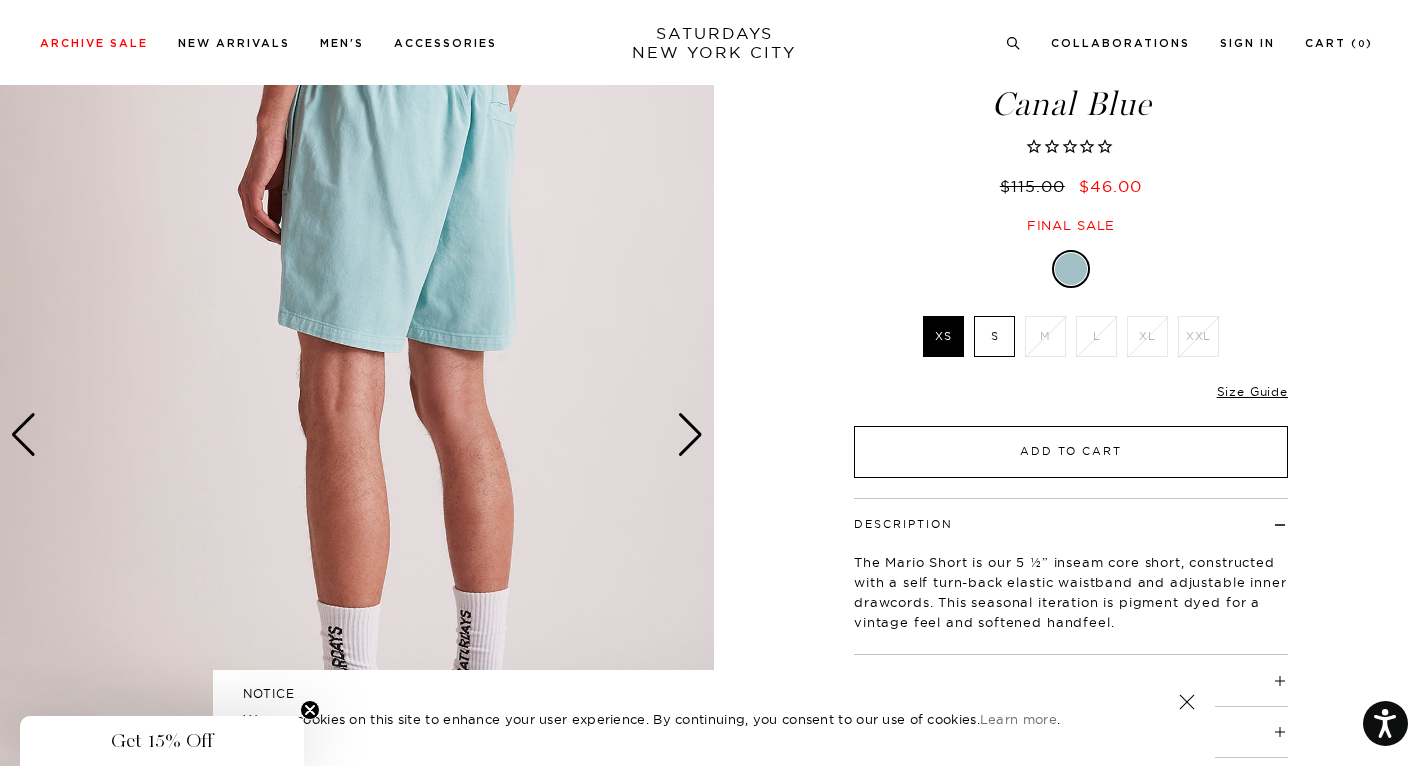 click on "Add to Cart" at bounding box center (1071, 452) 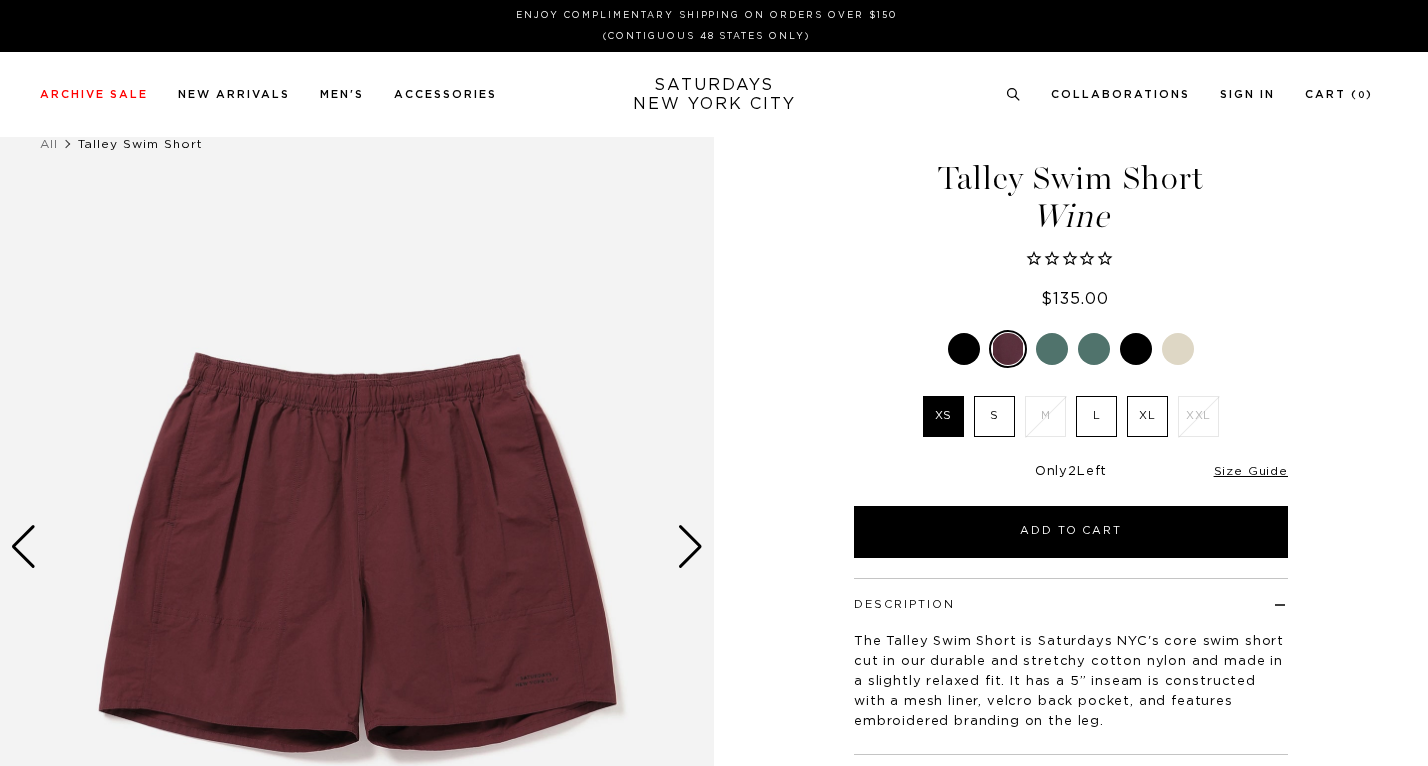 scroll, scrollTop: 0, scrollLeft: 0, axis: both 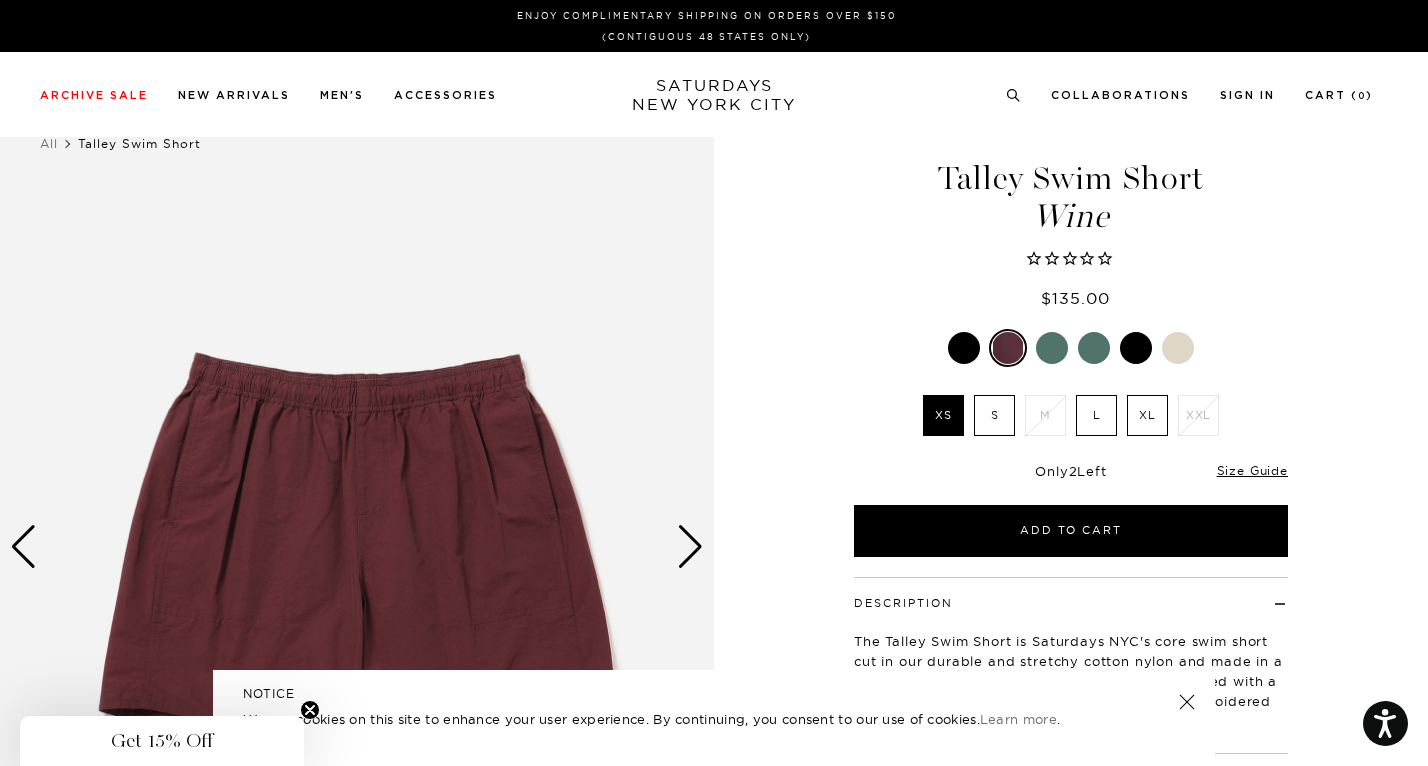click at bounding box center (964, 348) 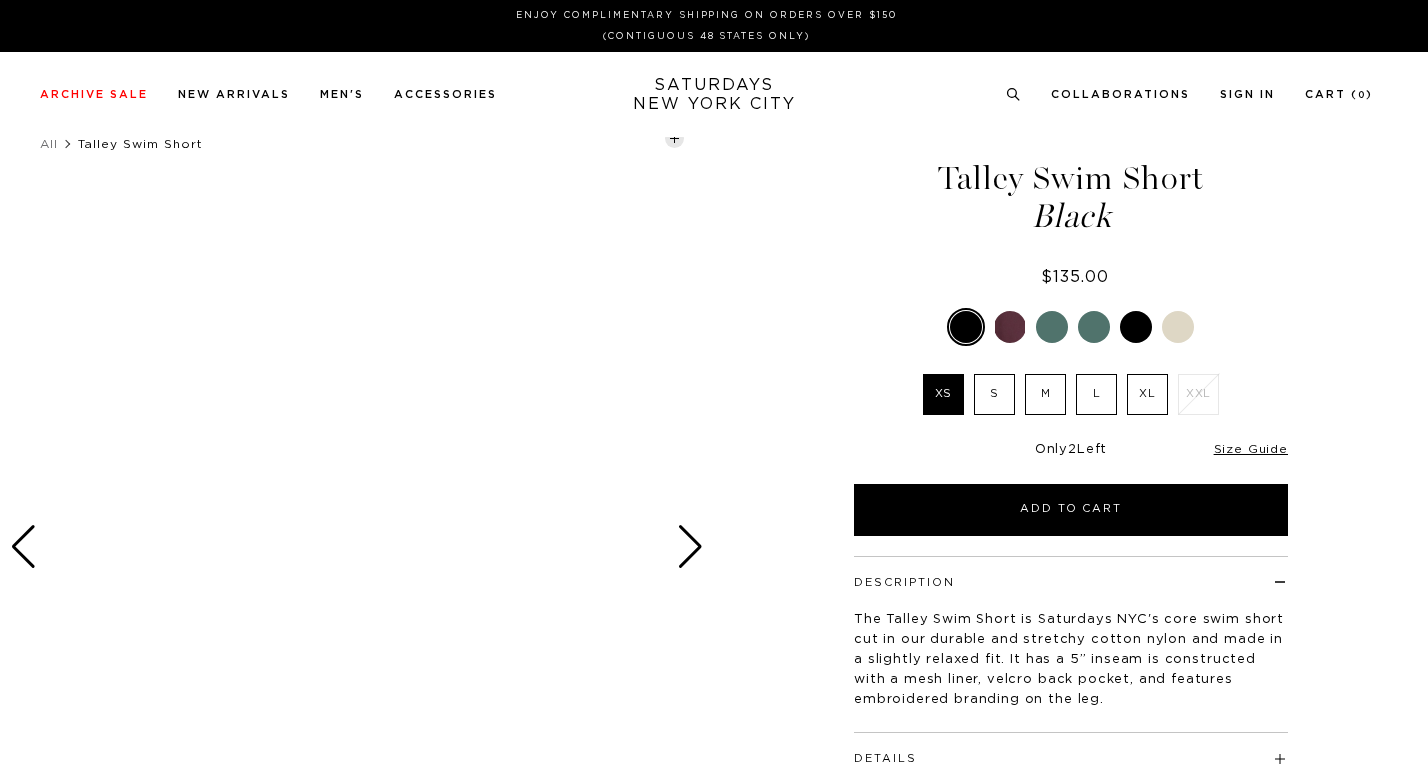 scroll, scrollTop: 0, scrollLeft: 0, axis: both 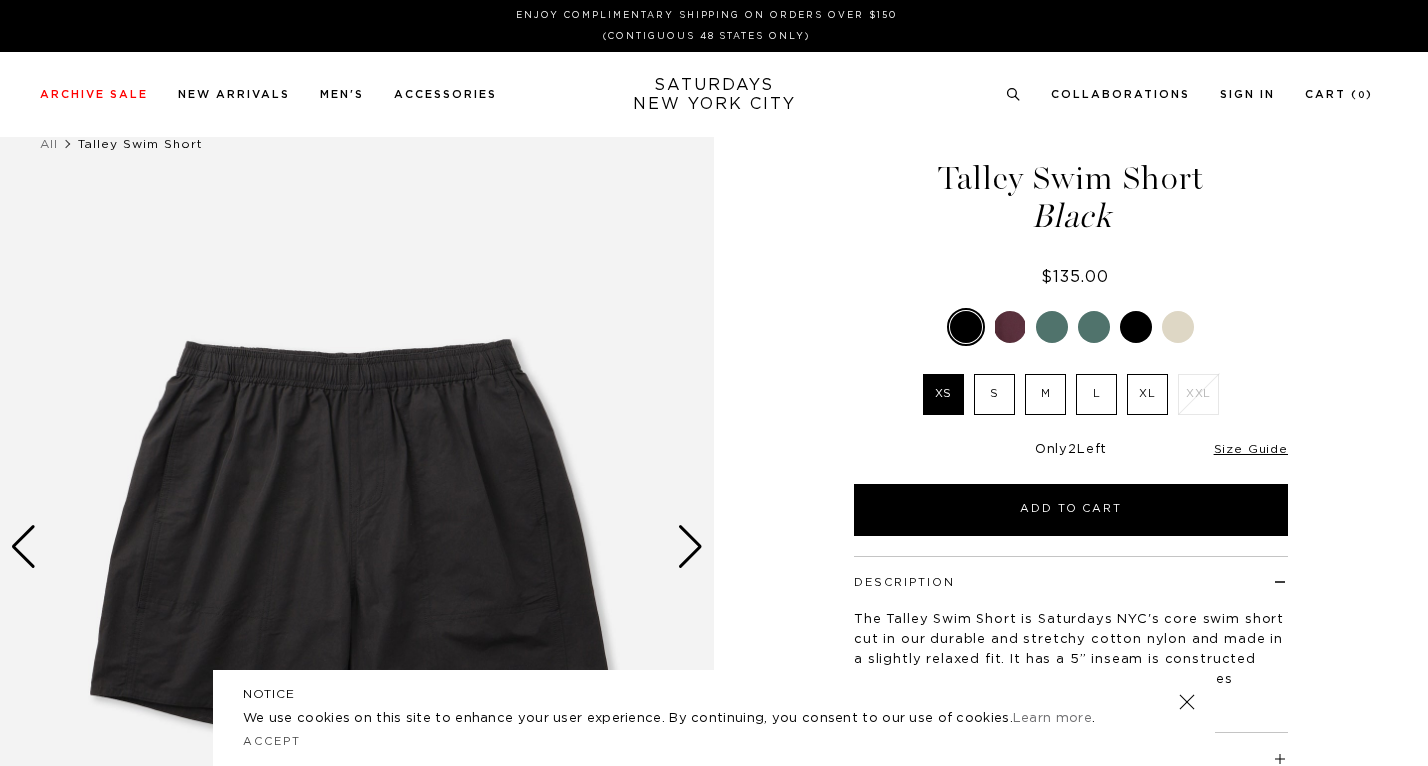 click at bounding box center [1052, 327] 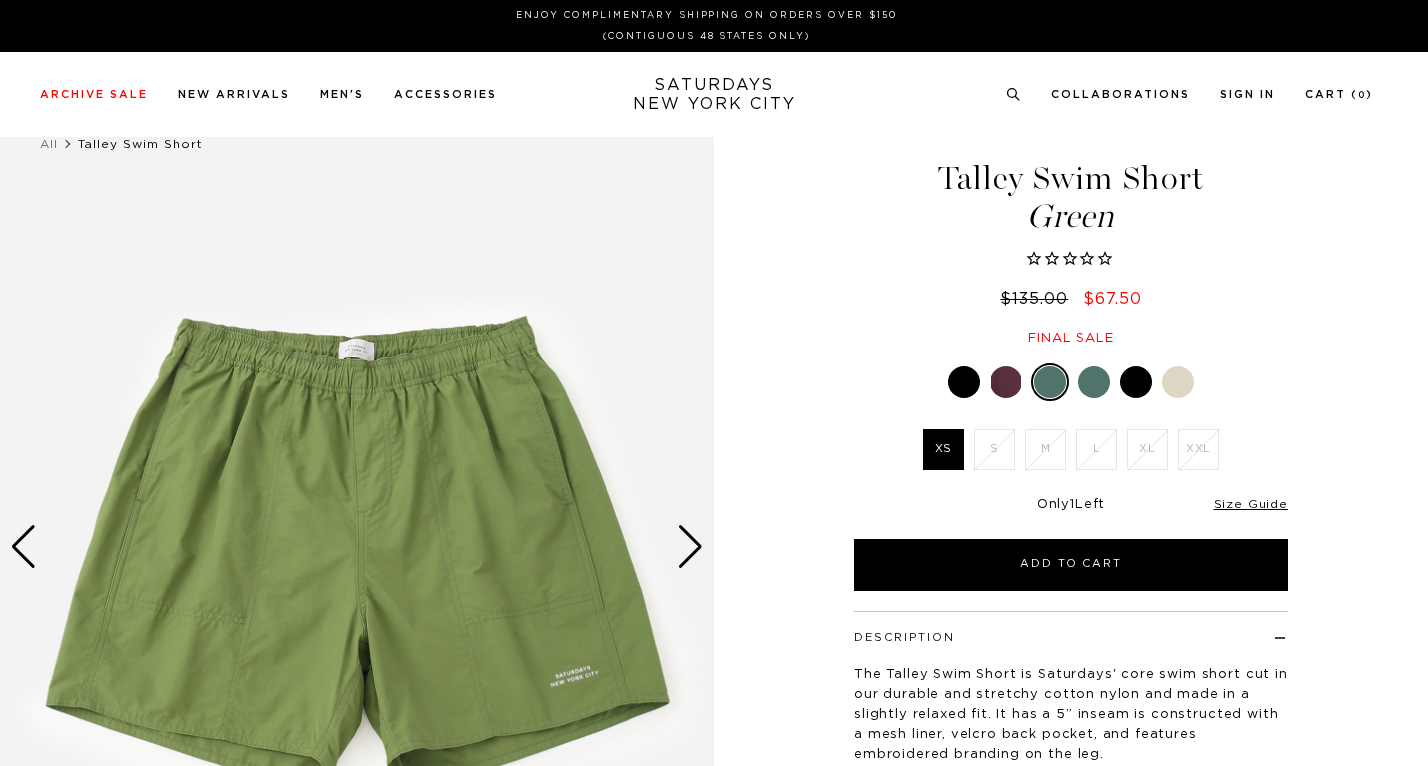 scroll, scrollTop: 0, scrollLeft: 0, axis: both 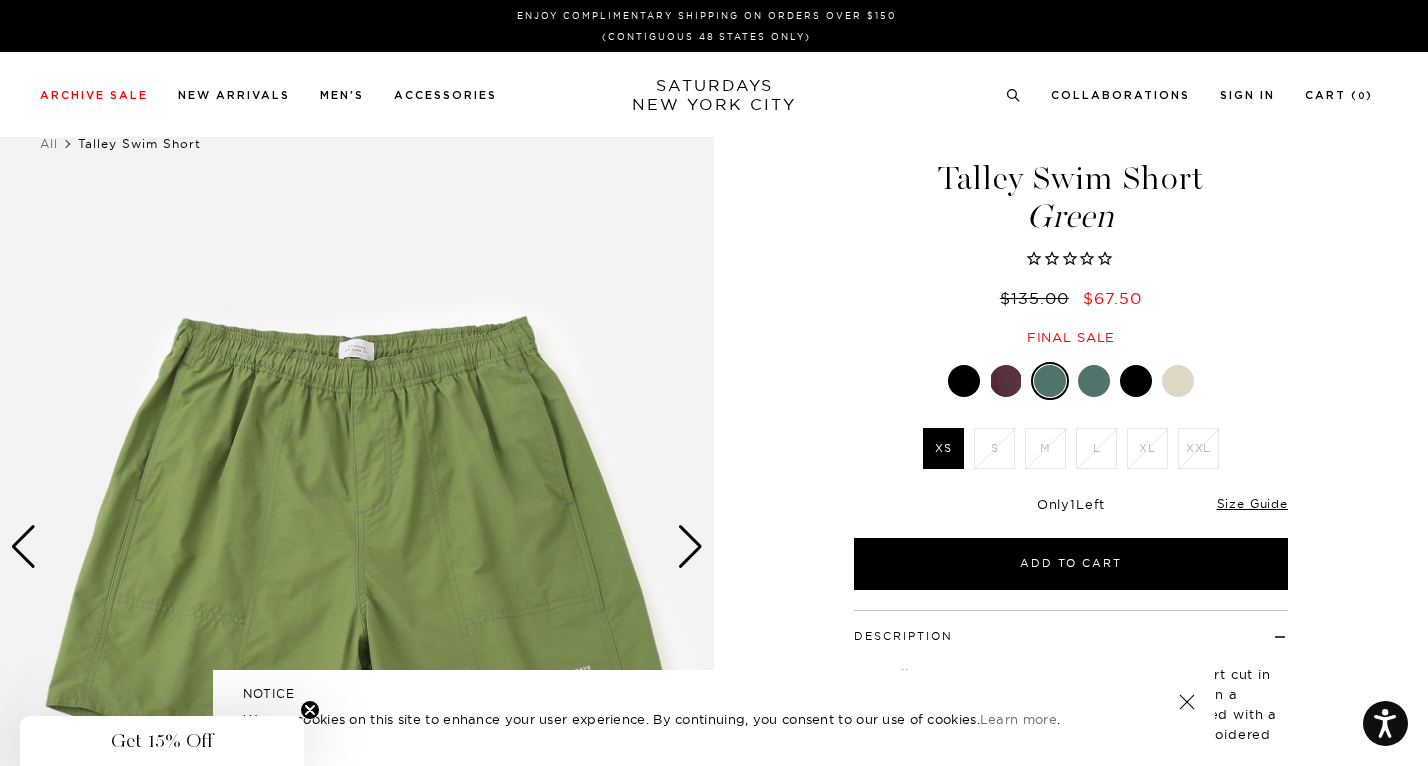 click at bounding box center [1094, 381] 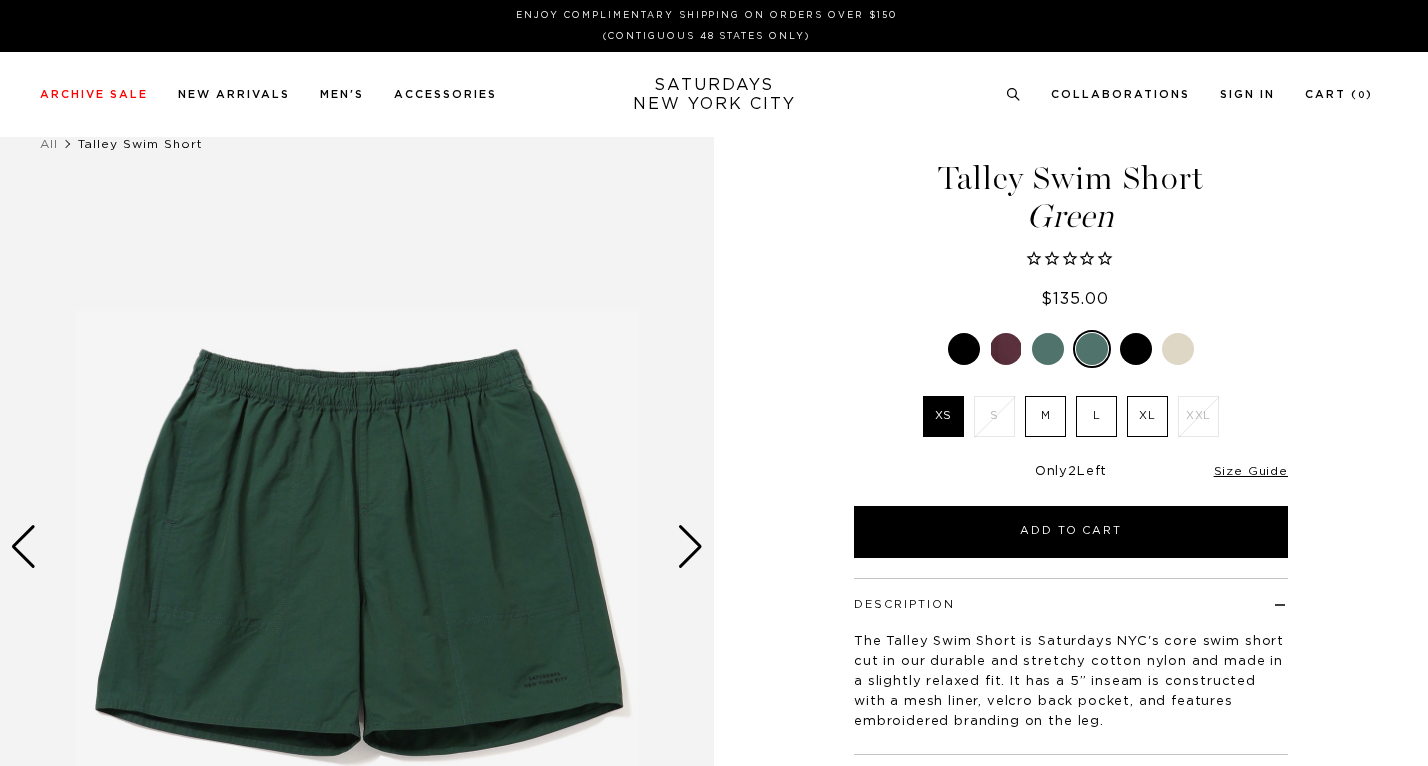 scroll, scrollTop: 0, scrollLeft: 0, axis: both 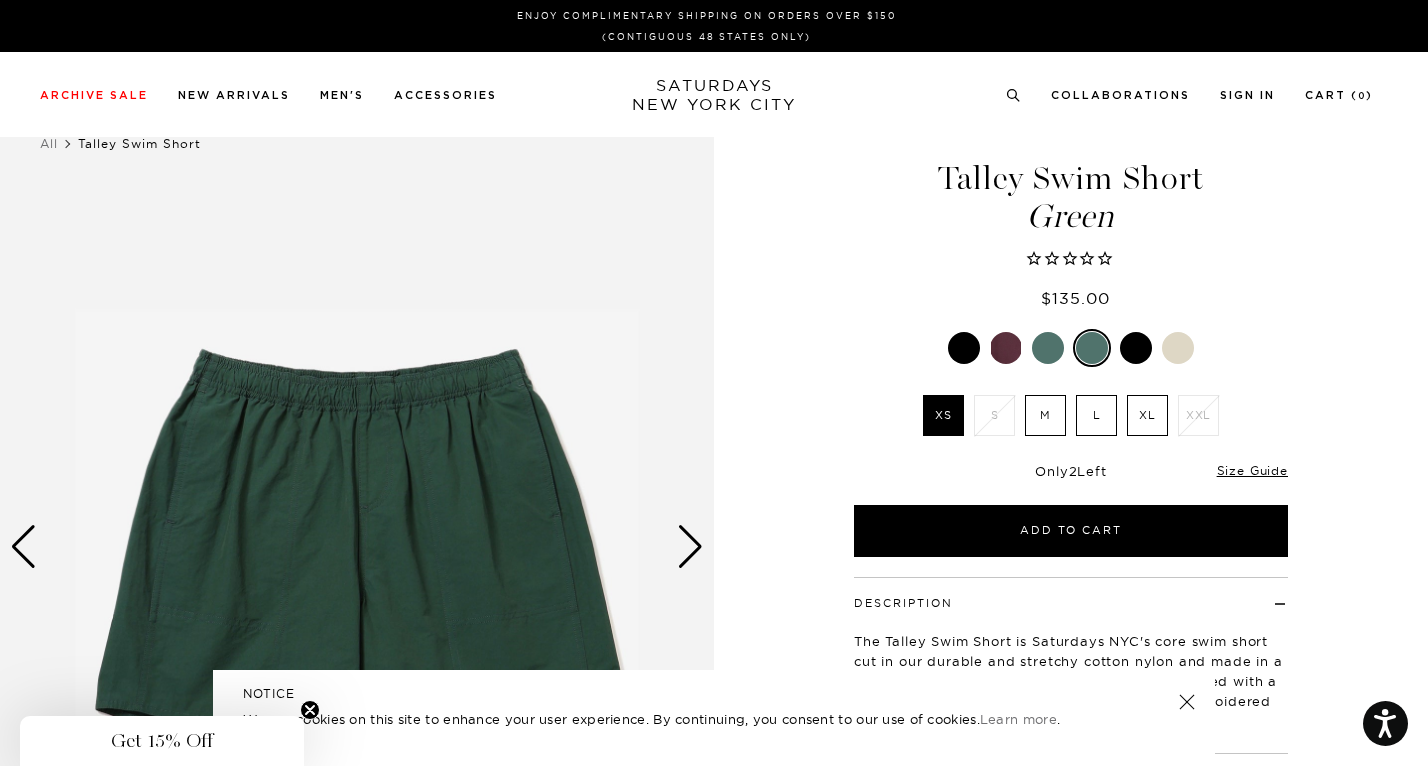 click at bounding box center [1048, 348] 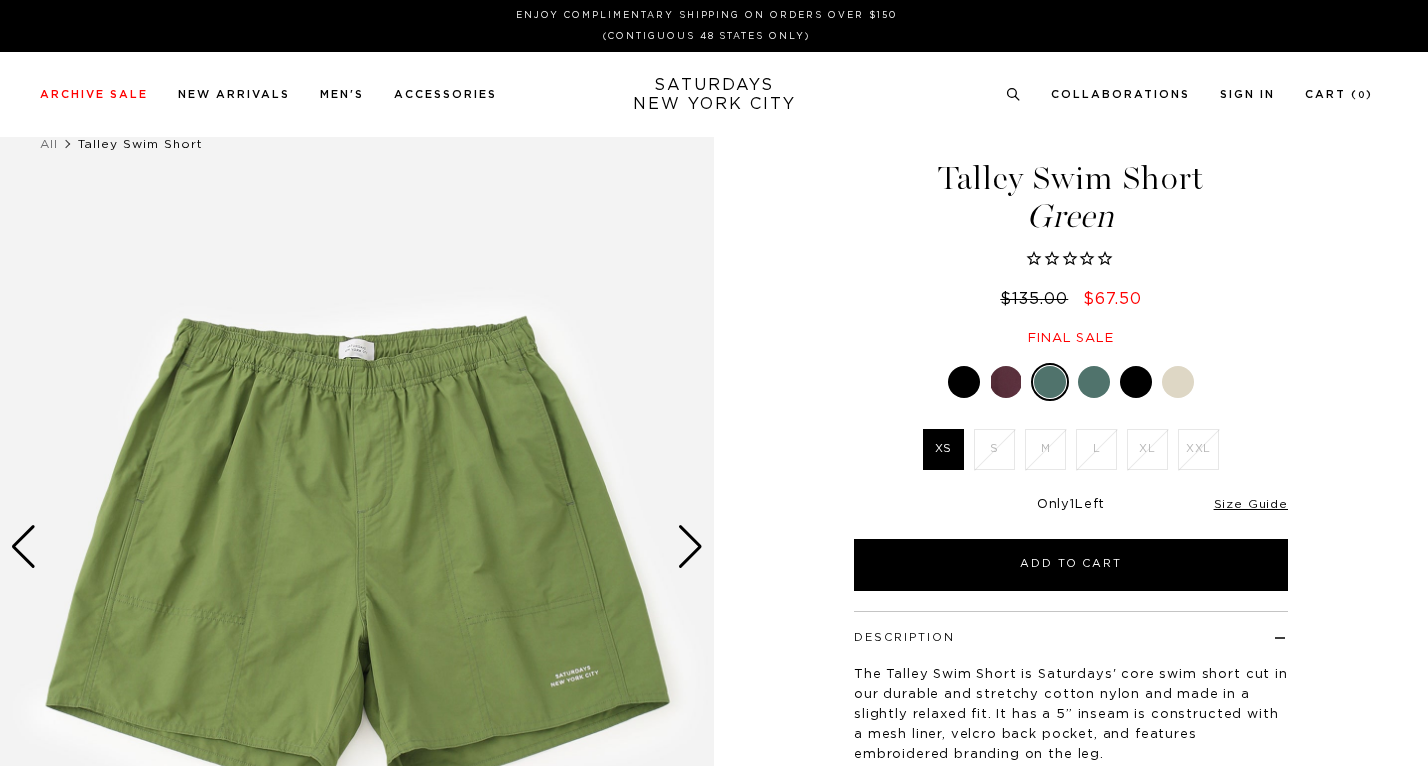 scroll, scrollTop: 0, scrollLeft: 0, axis: both 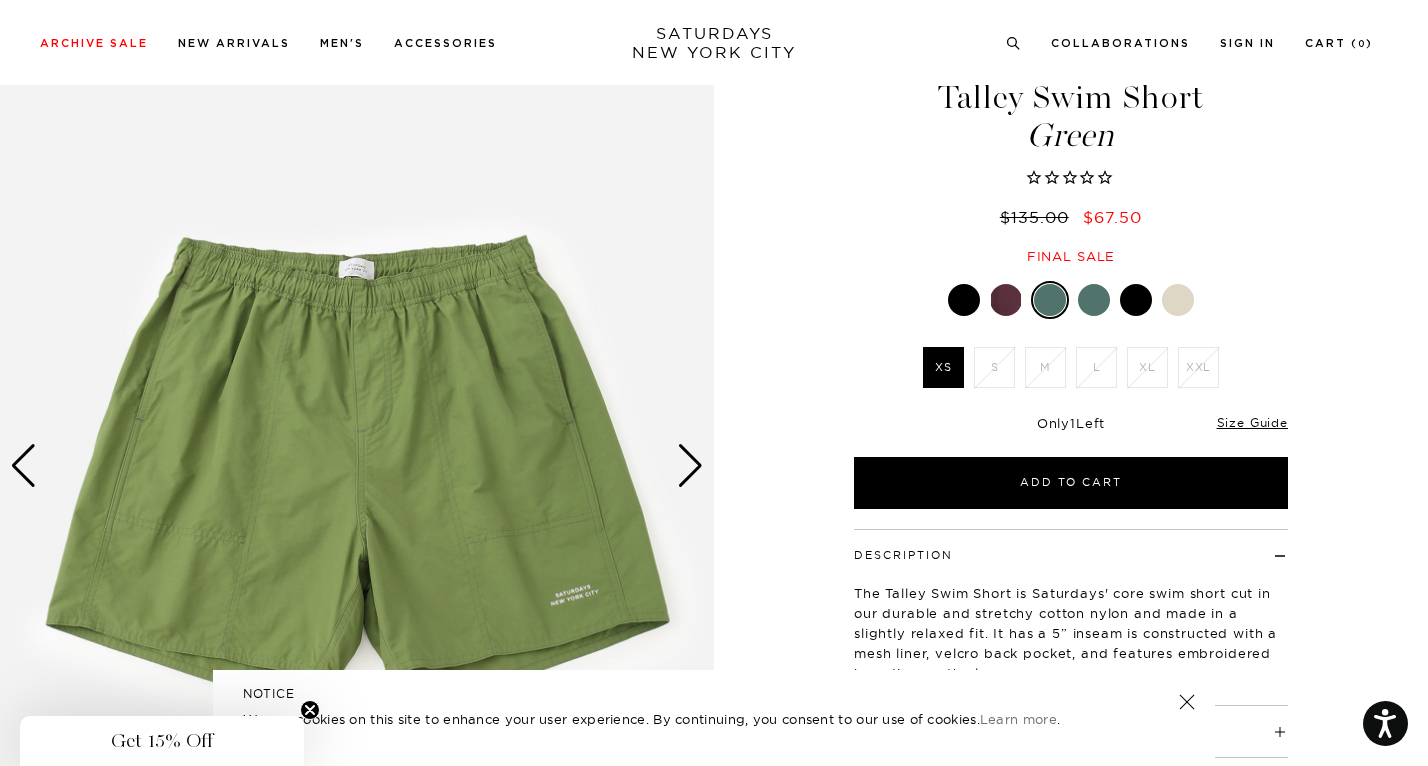 click at bounding box center [1136, 300] 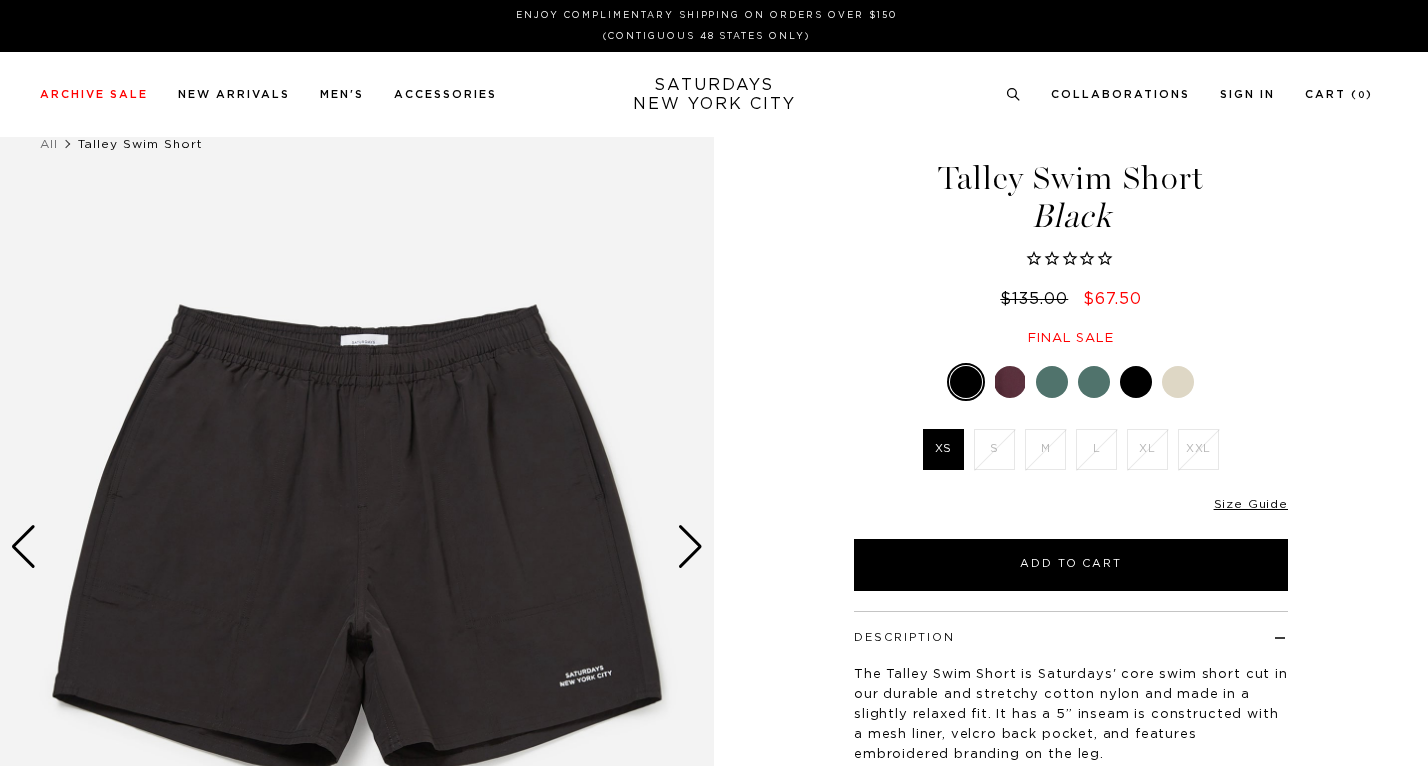 scroll, scrollTop: 0, scrollLeft: 0, axis: both 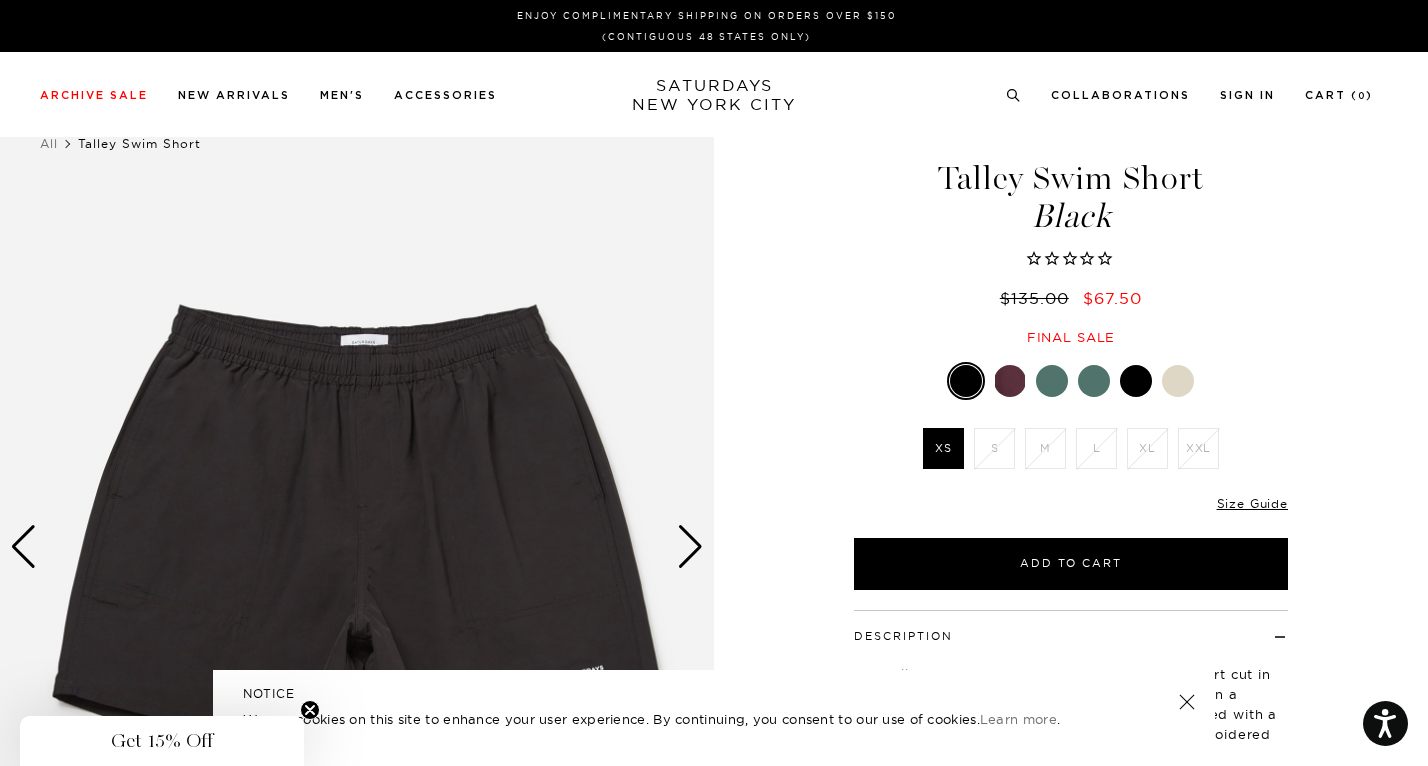 click at bounding box center (1136, 381) 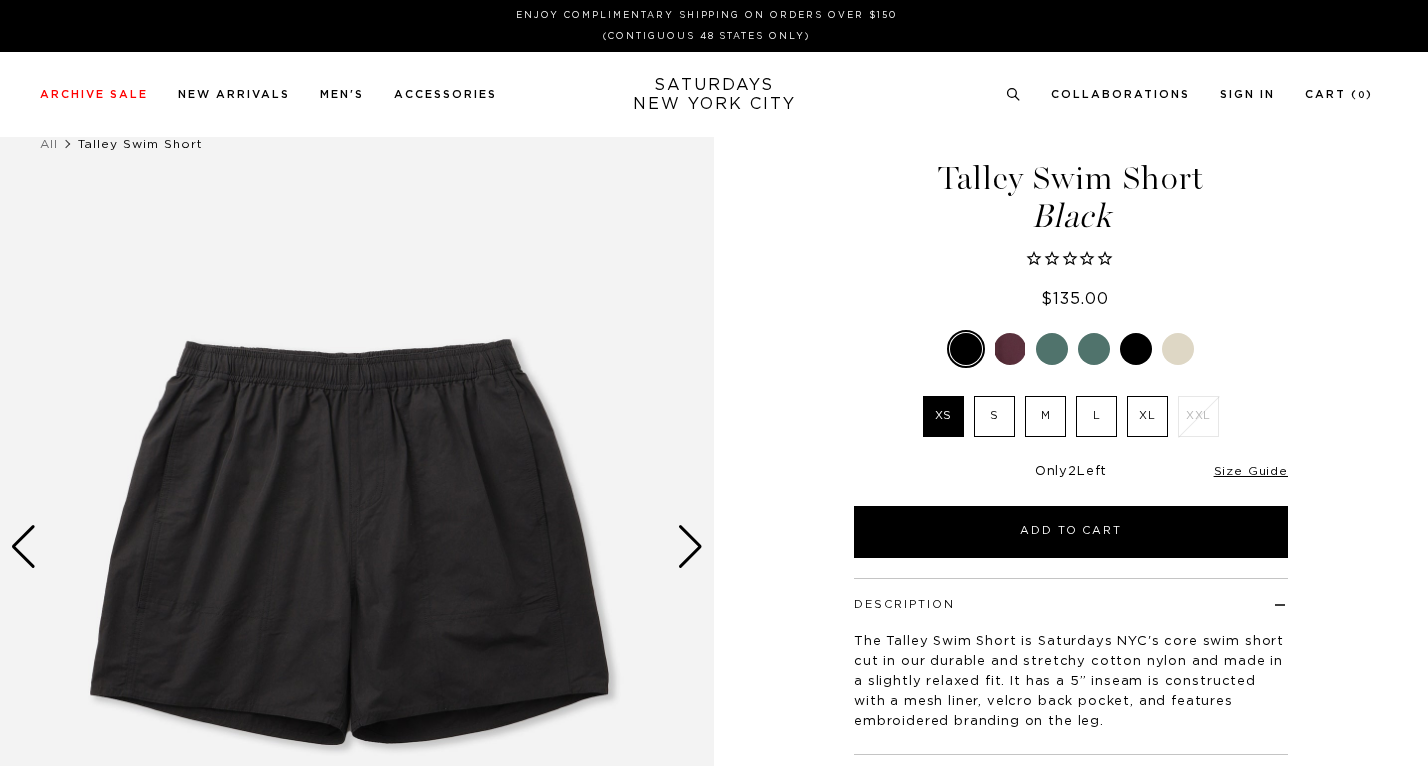 scroll, scrollTop: 0, scrollLeft: 0, axis: both 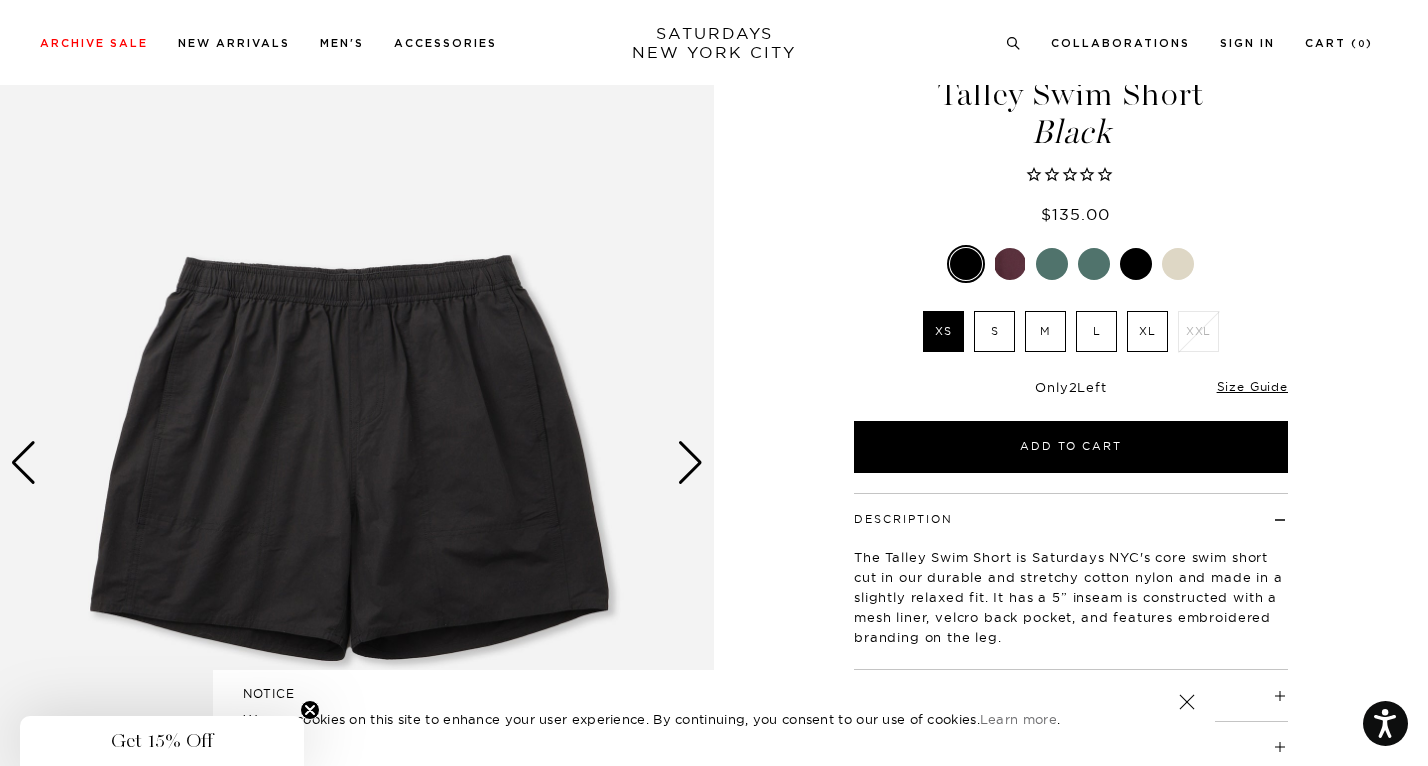 click at bounding box center [1136, 264] 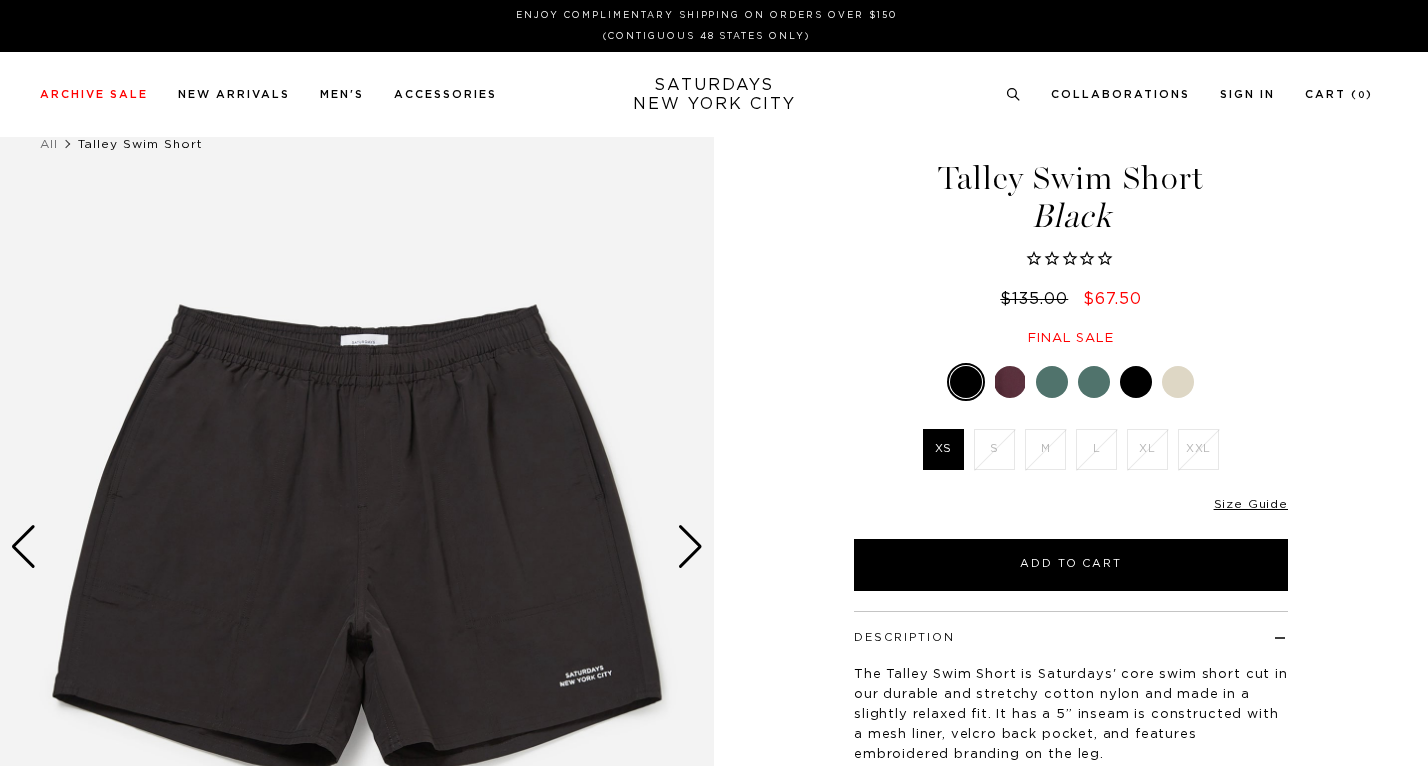 scroll, scrollTop: 0, scrollLeft: 0, axis: both 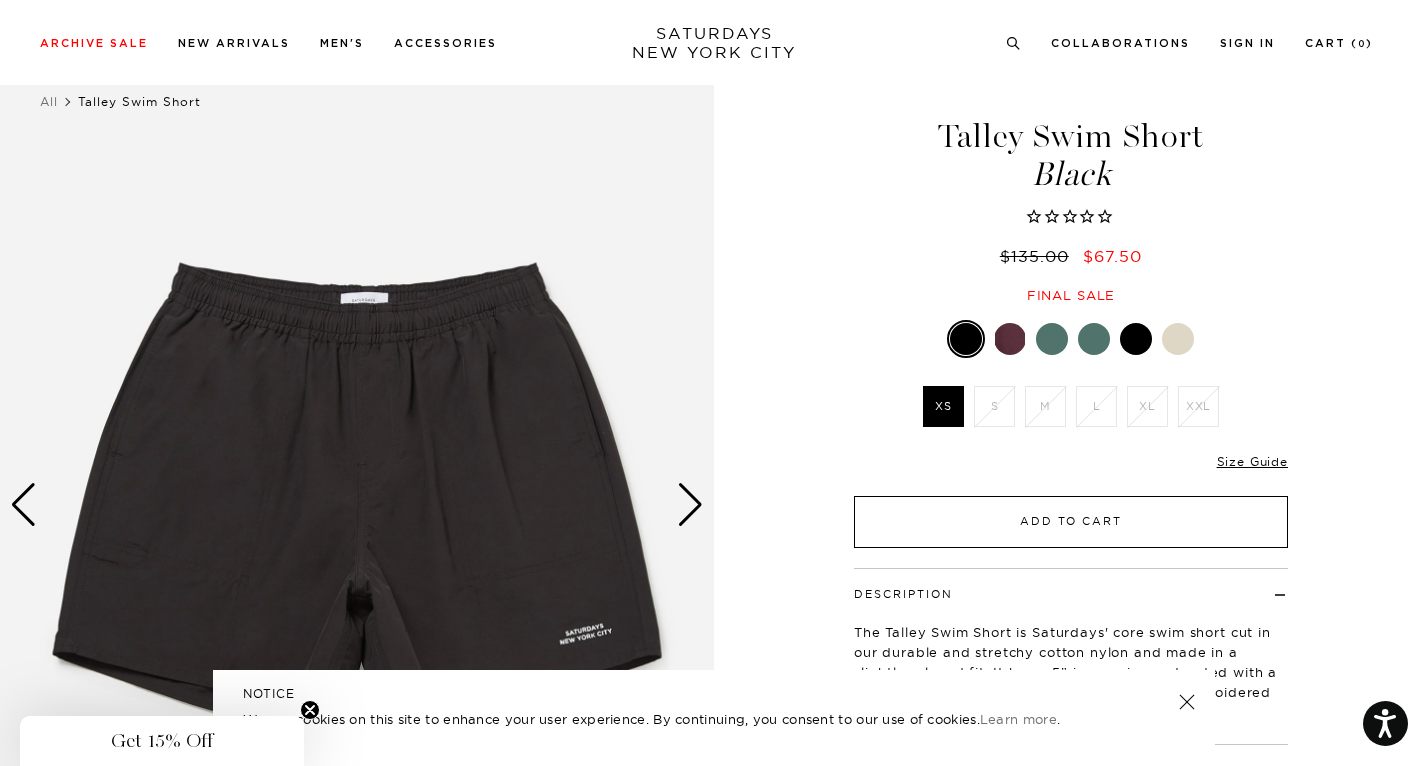 click on "Add to Cart" at bounding box center [1071, 522] 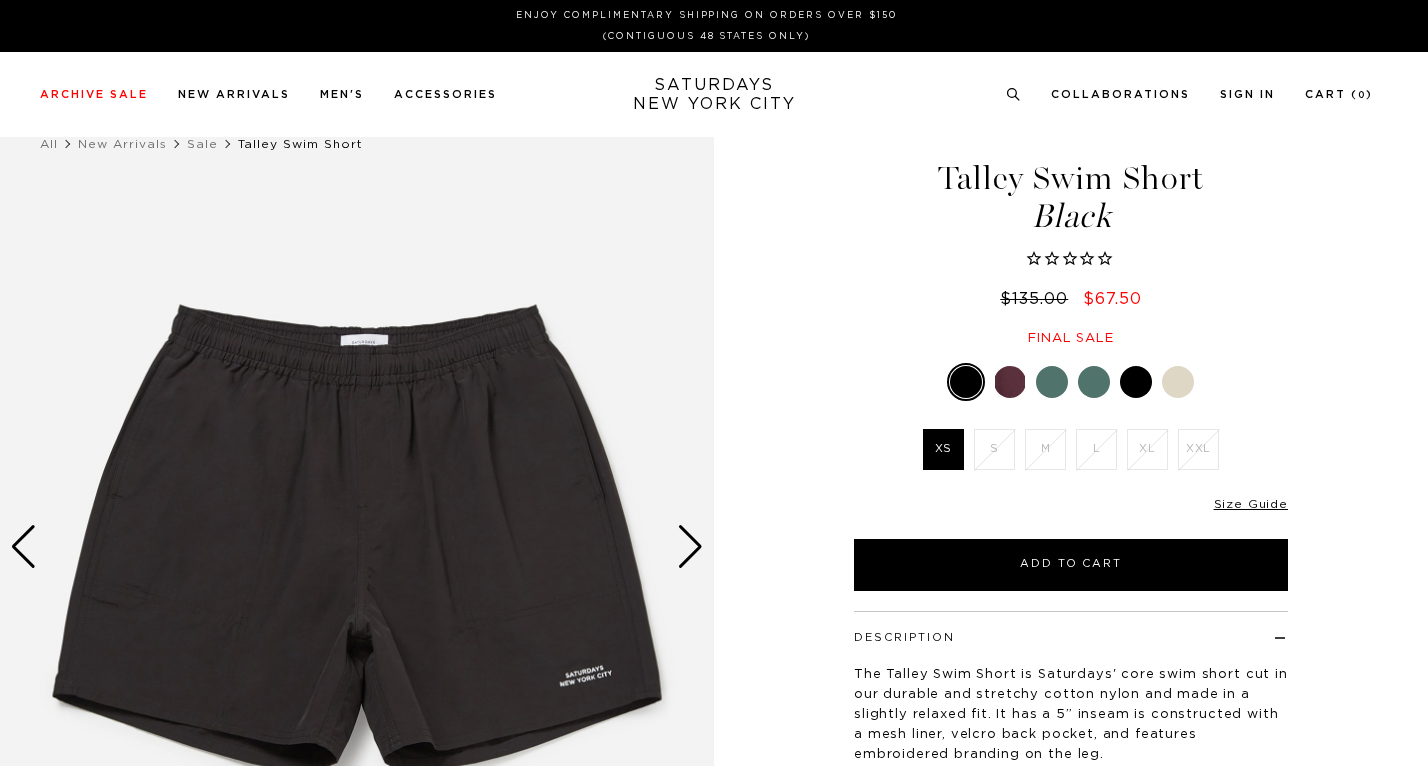 scroll, scrollTop: 0, scrollLeft: 0, axis: both 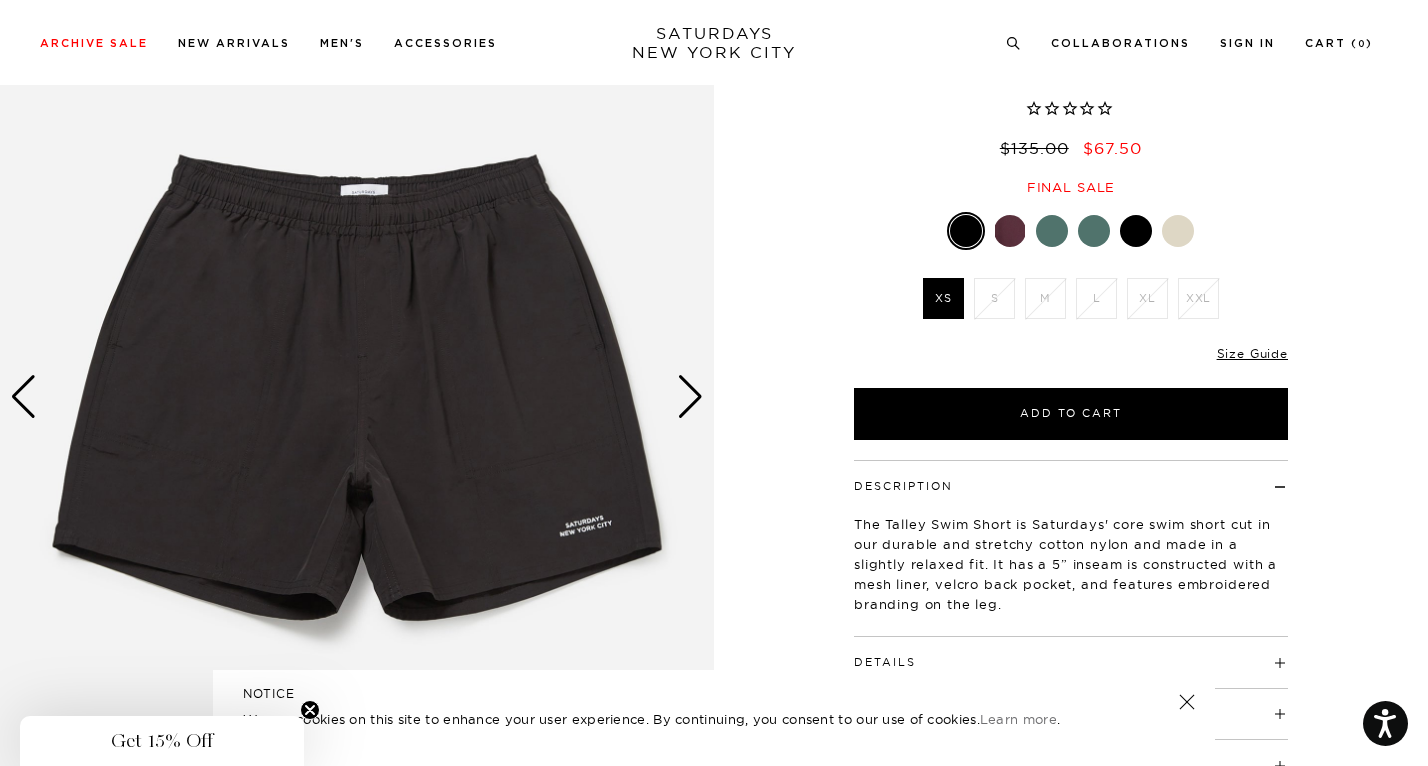 click at bounding box center (1136, 231) 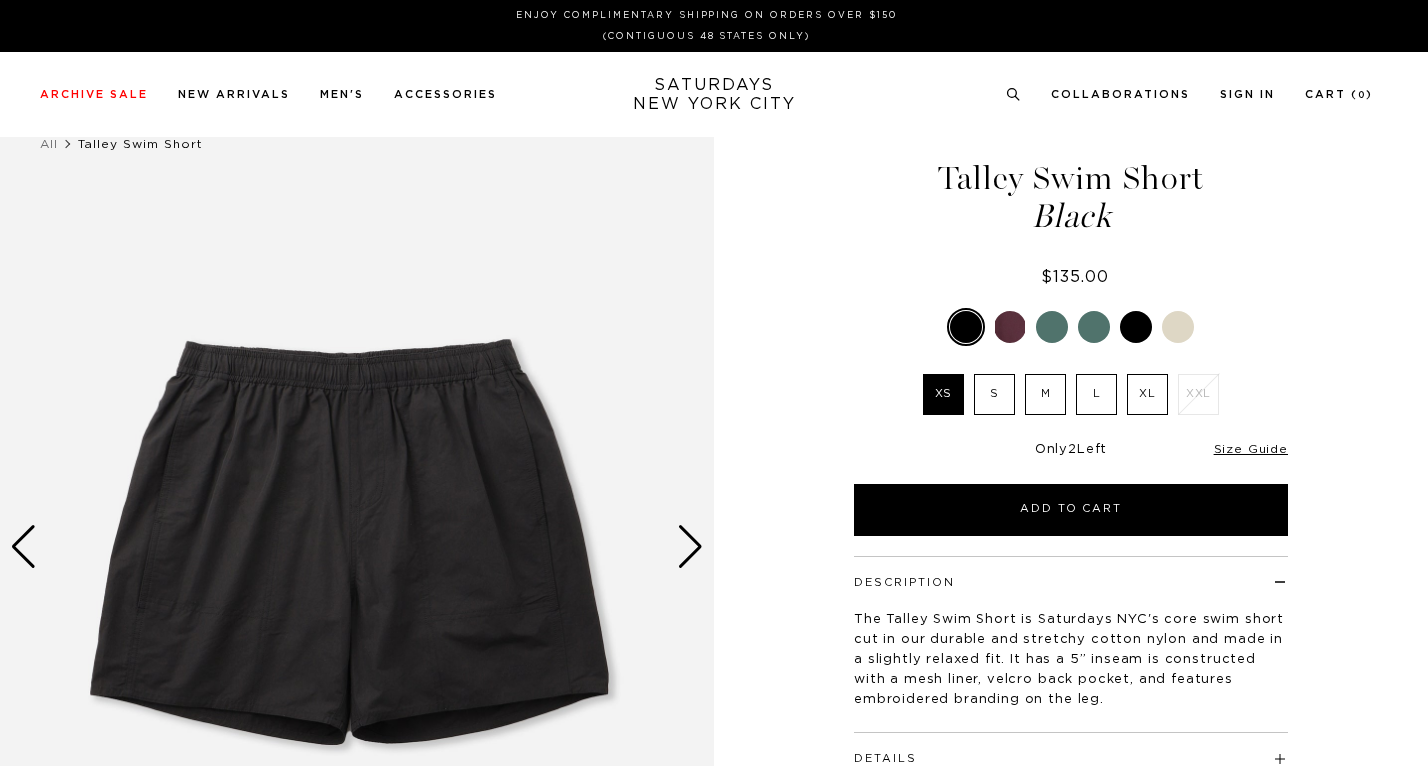 scroll, scrollTop: 0, scrollLeft: 0, axis: both 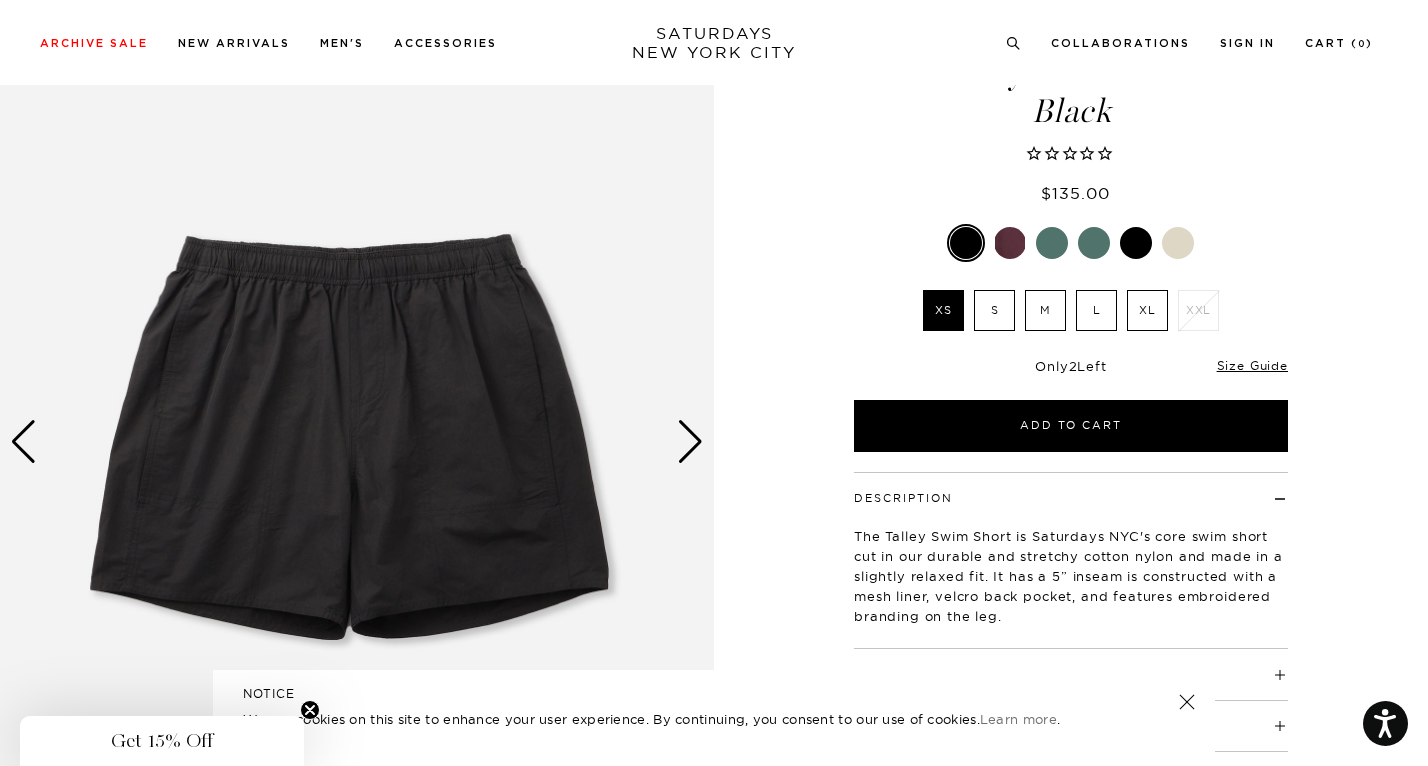 click at bounding box center (966, 243) 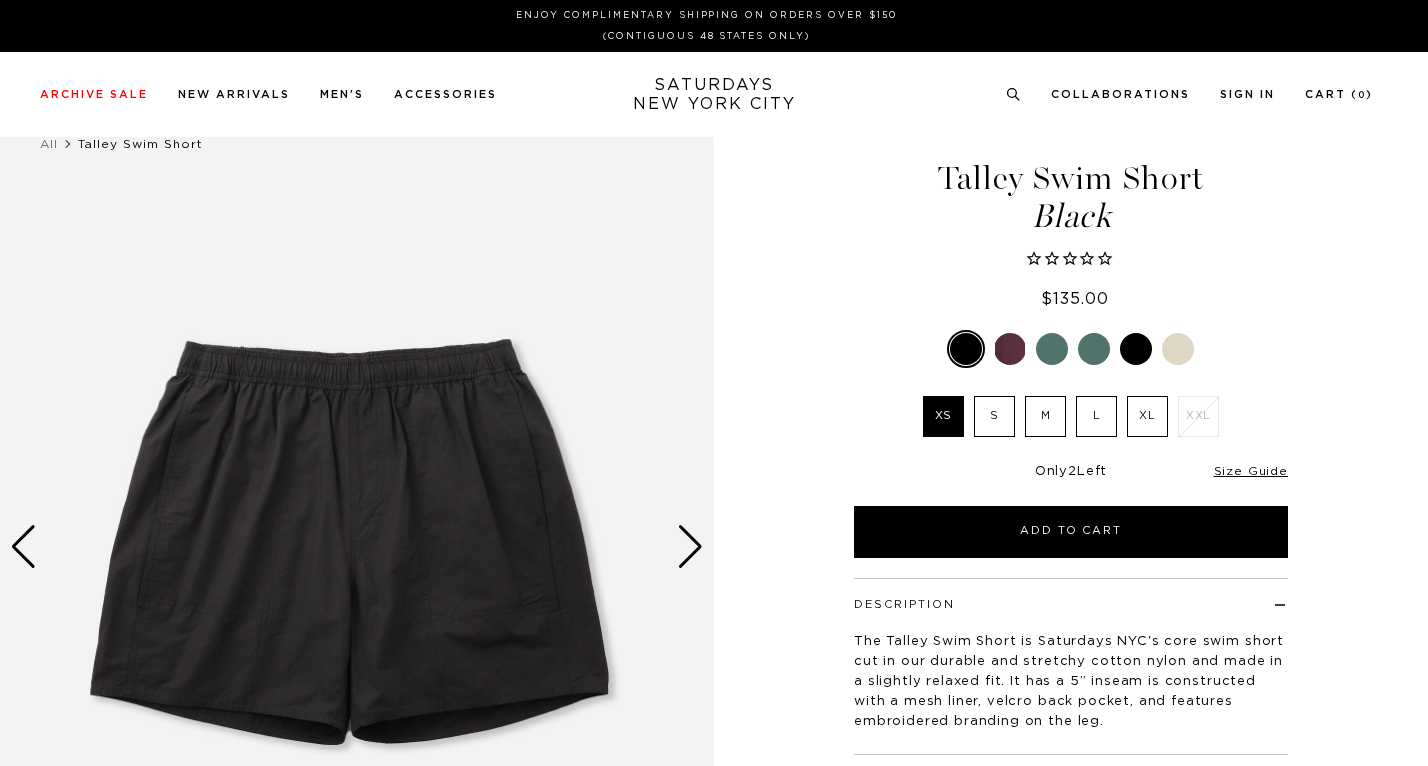 scroll, scrollTop: 0, scrollLeft: 0, axis: both 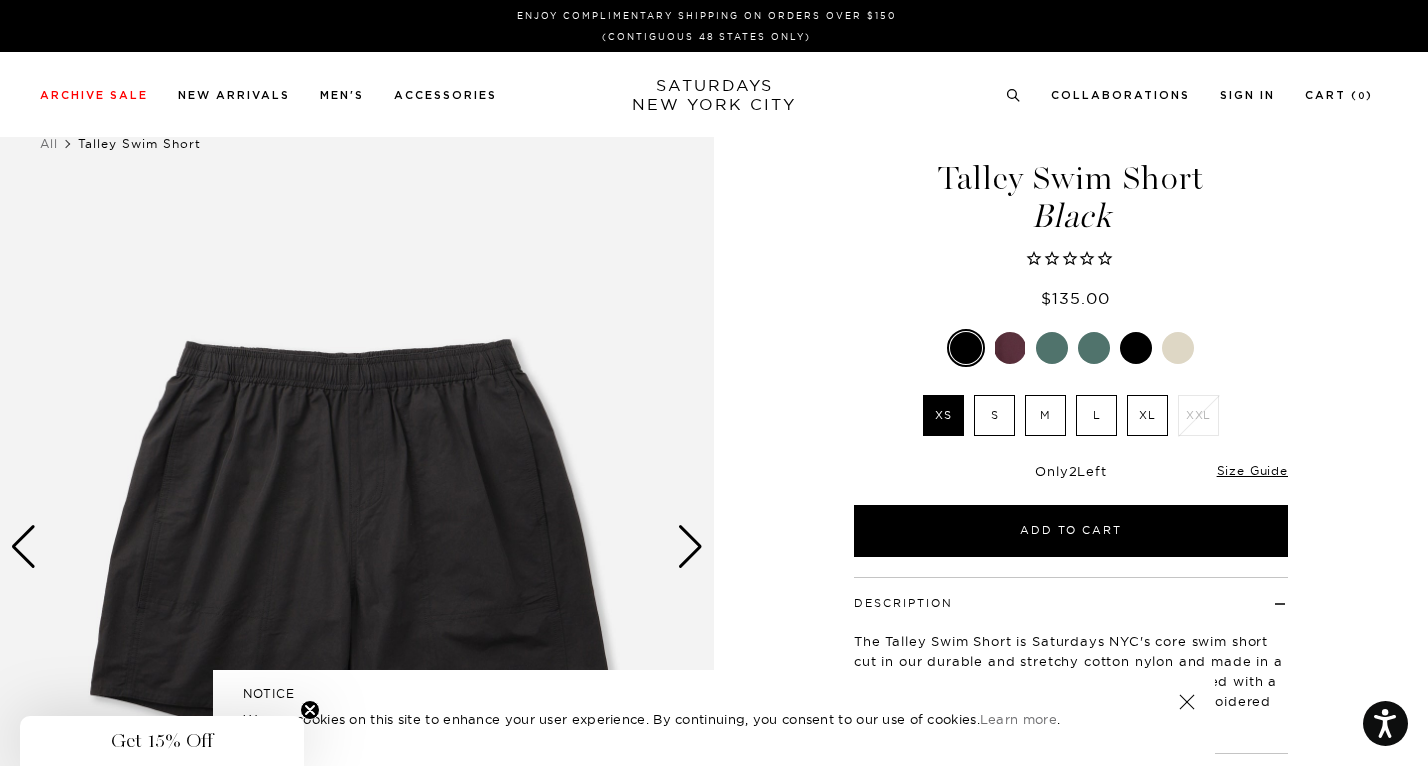 click at bounding box center [966, 348] 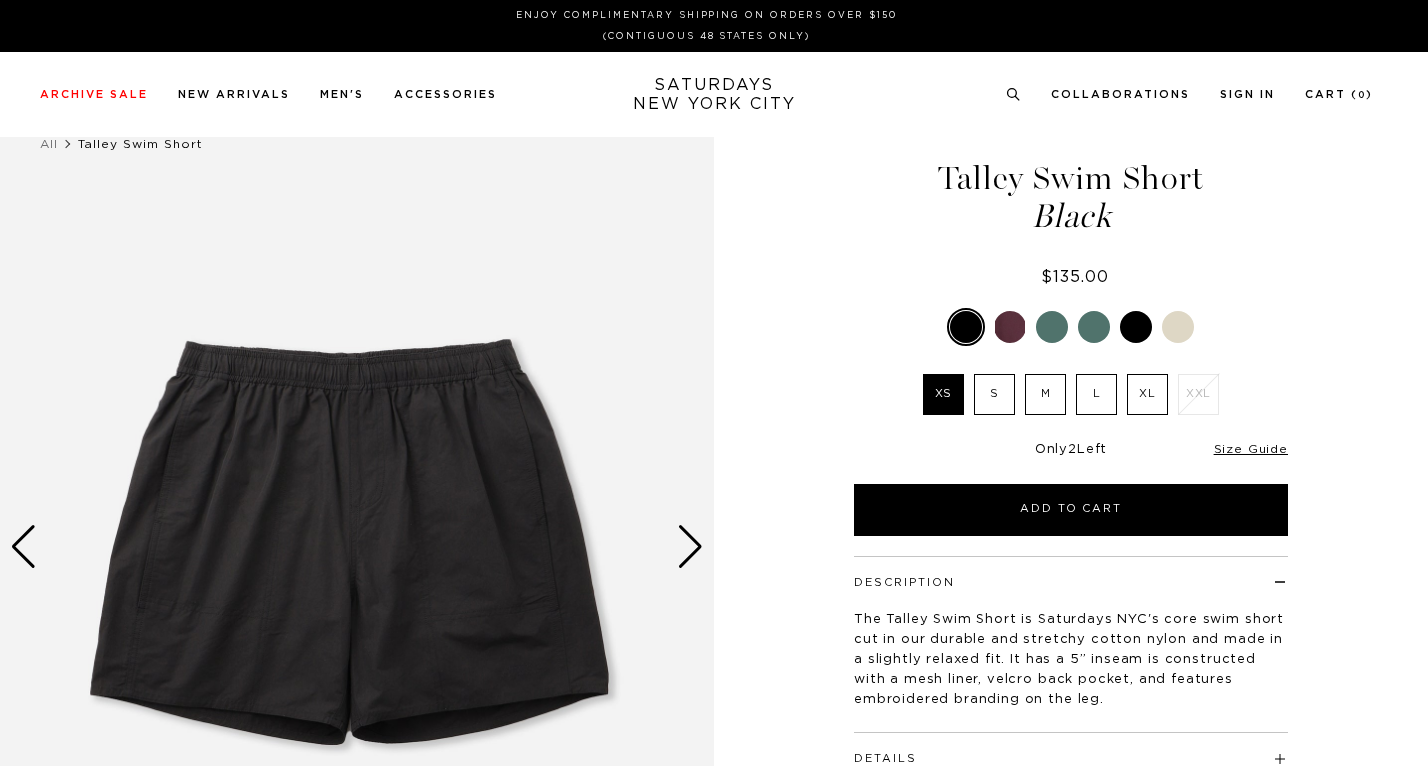 scroll, scrollTop: 0, scrollLeft: 0, axis: both 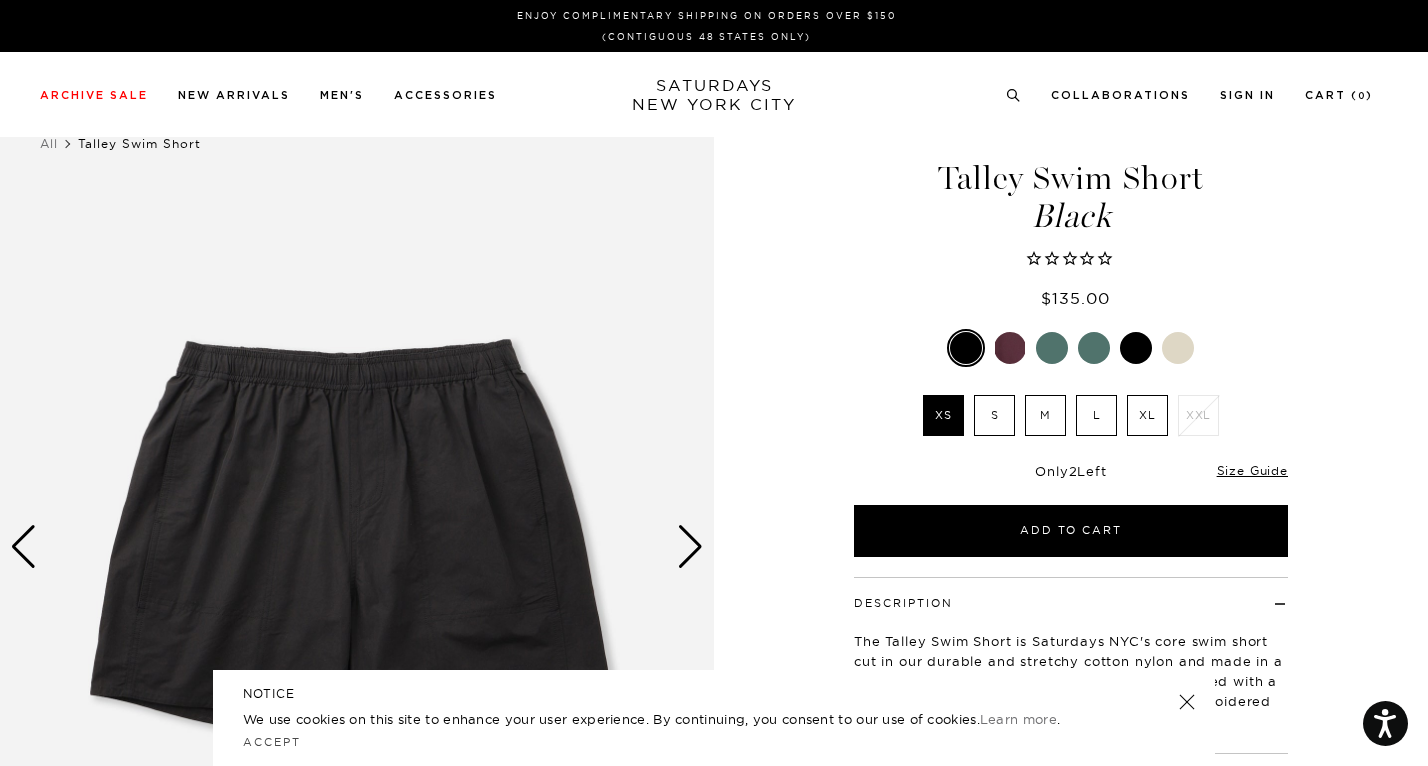 click at bounding box center (1136, 348) 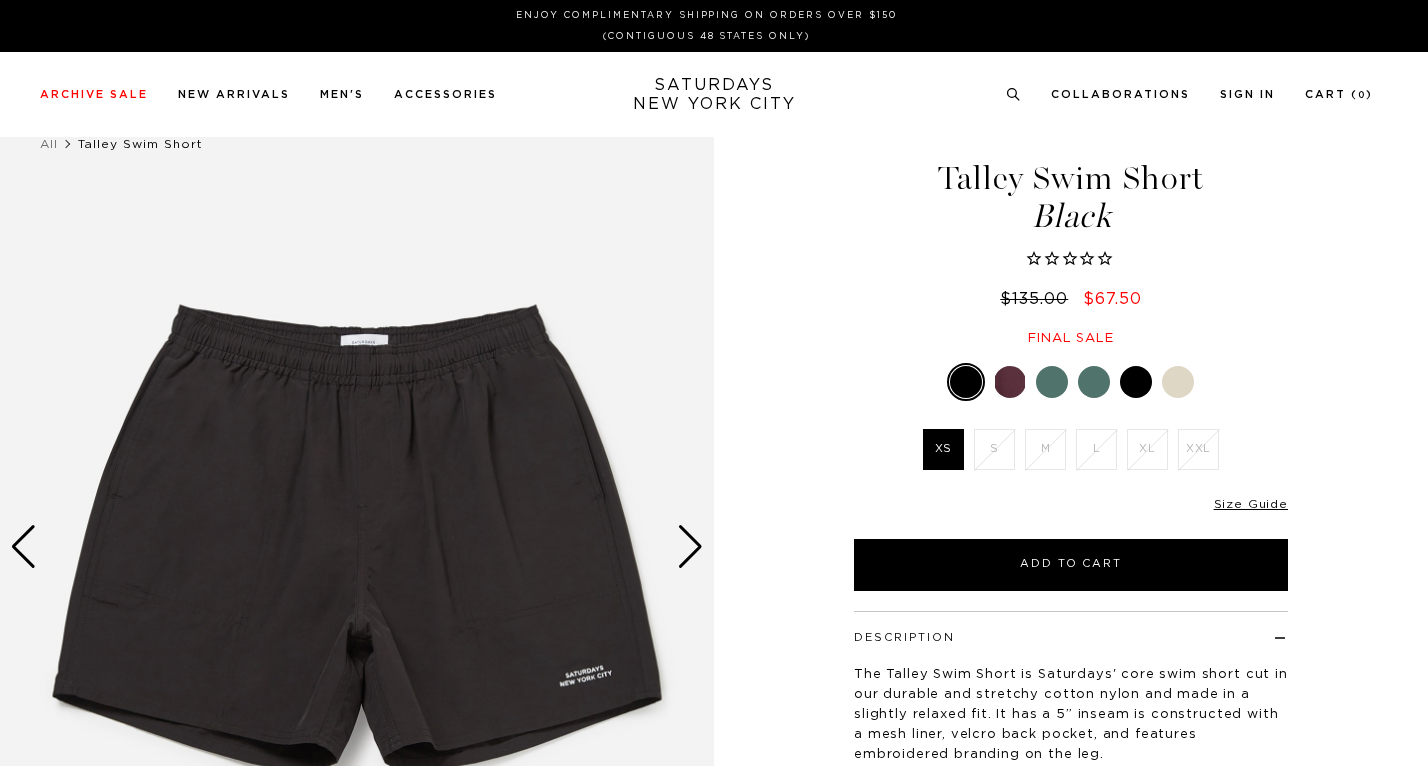 scroll, scrollTop: 0, scrollLeft: 0, axis: both 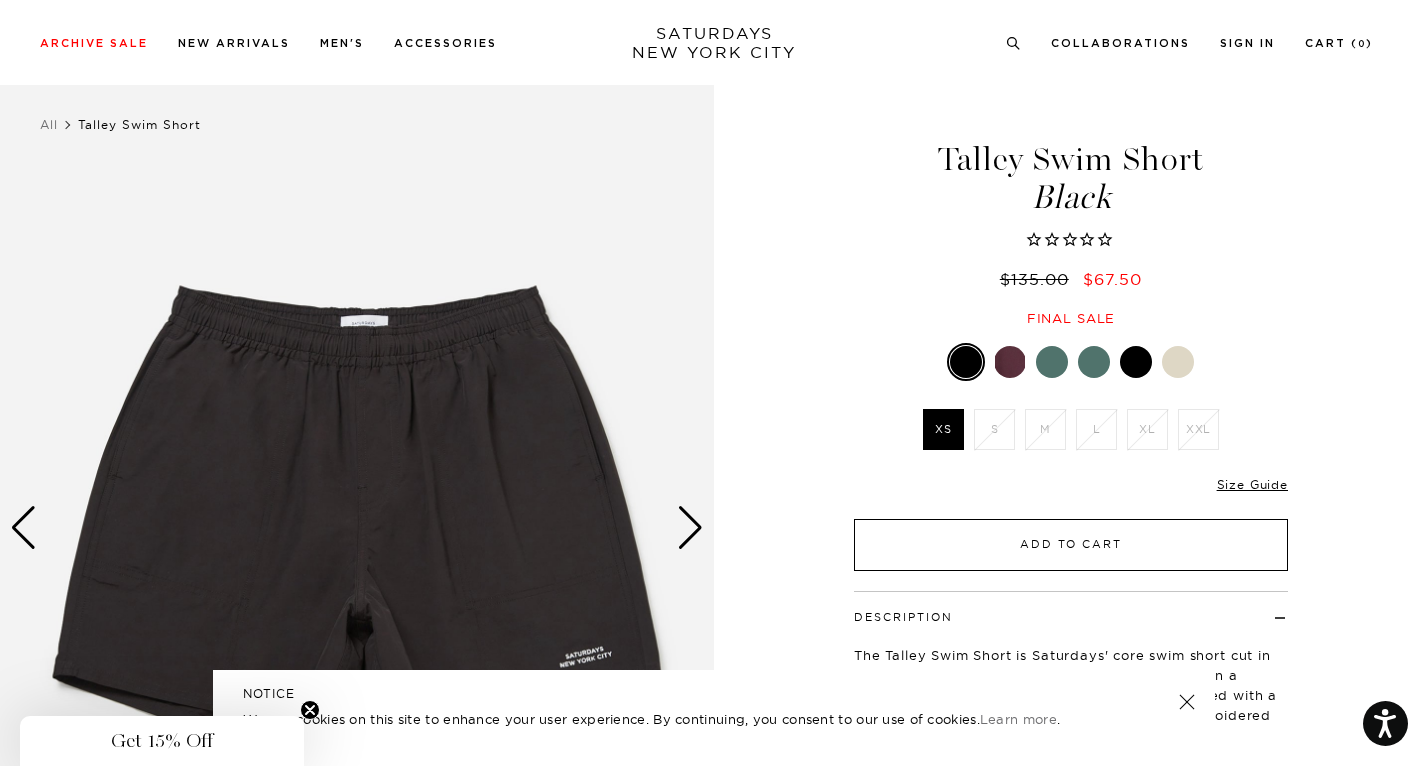 click on "Add to Cart" at bounding box center (1071, 545) 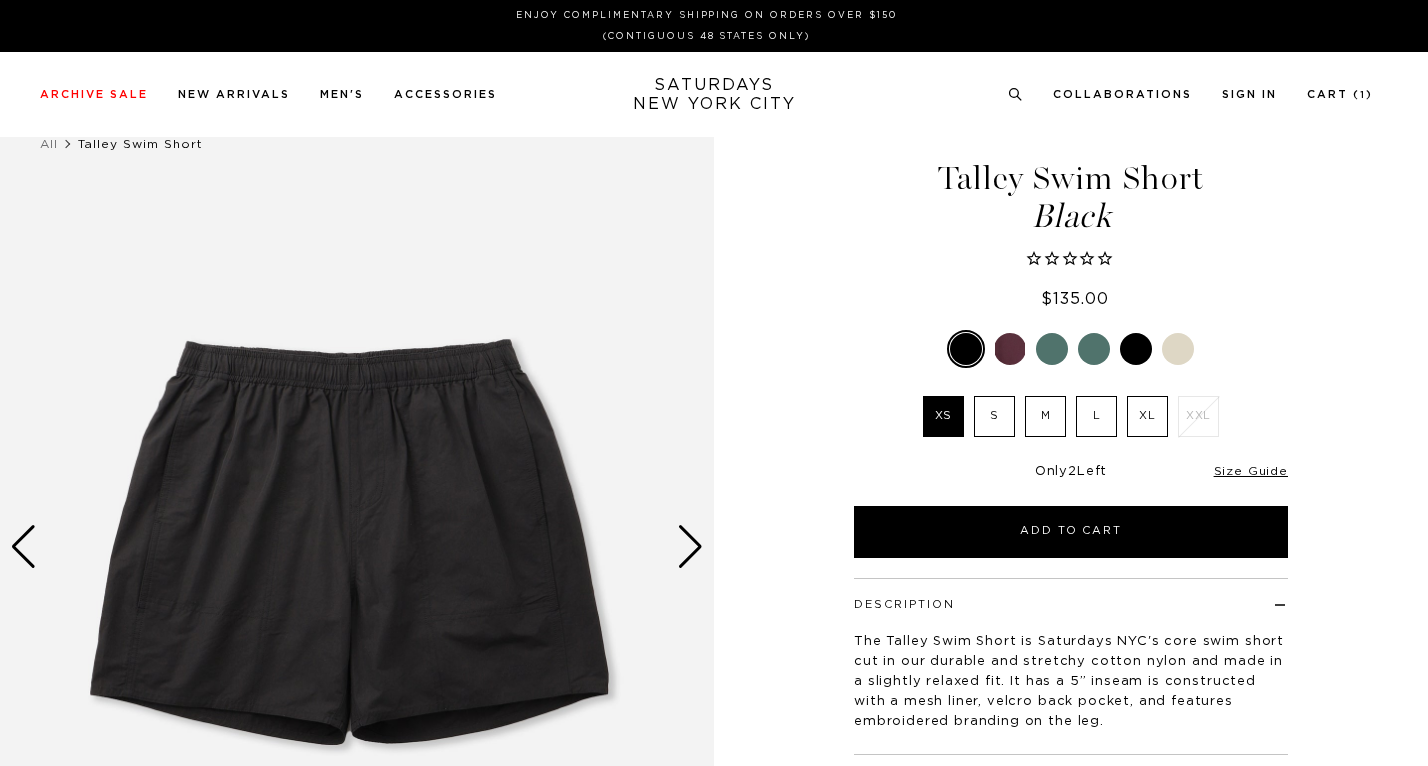 scroll, scrollTop: 0, scrollLeft: 0, axis: both 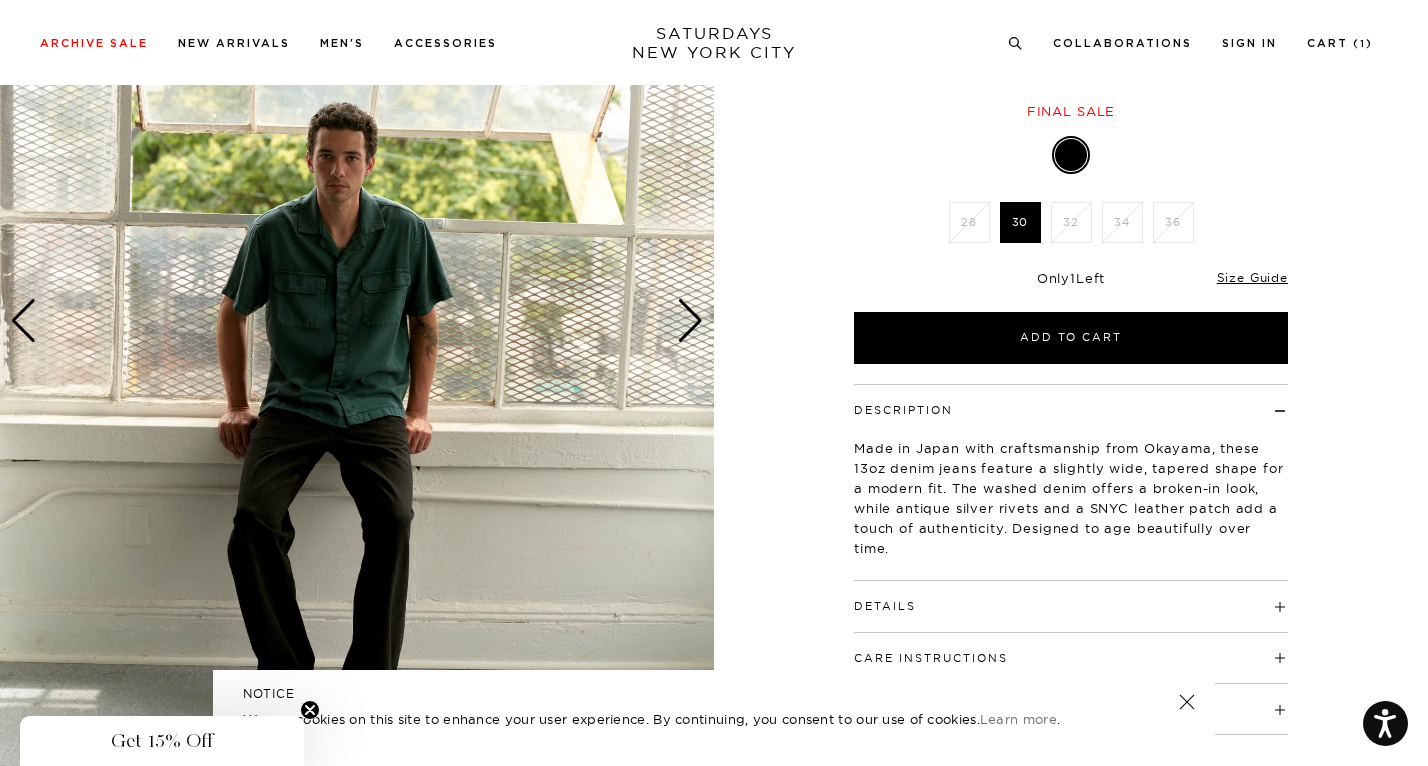 click at bounding box center [690, 321] 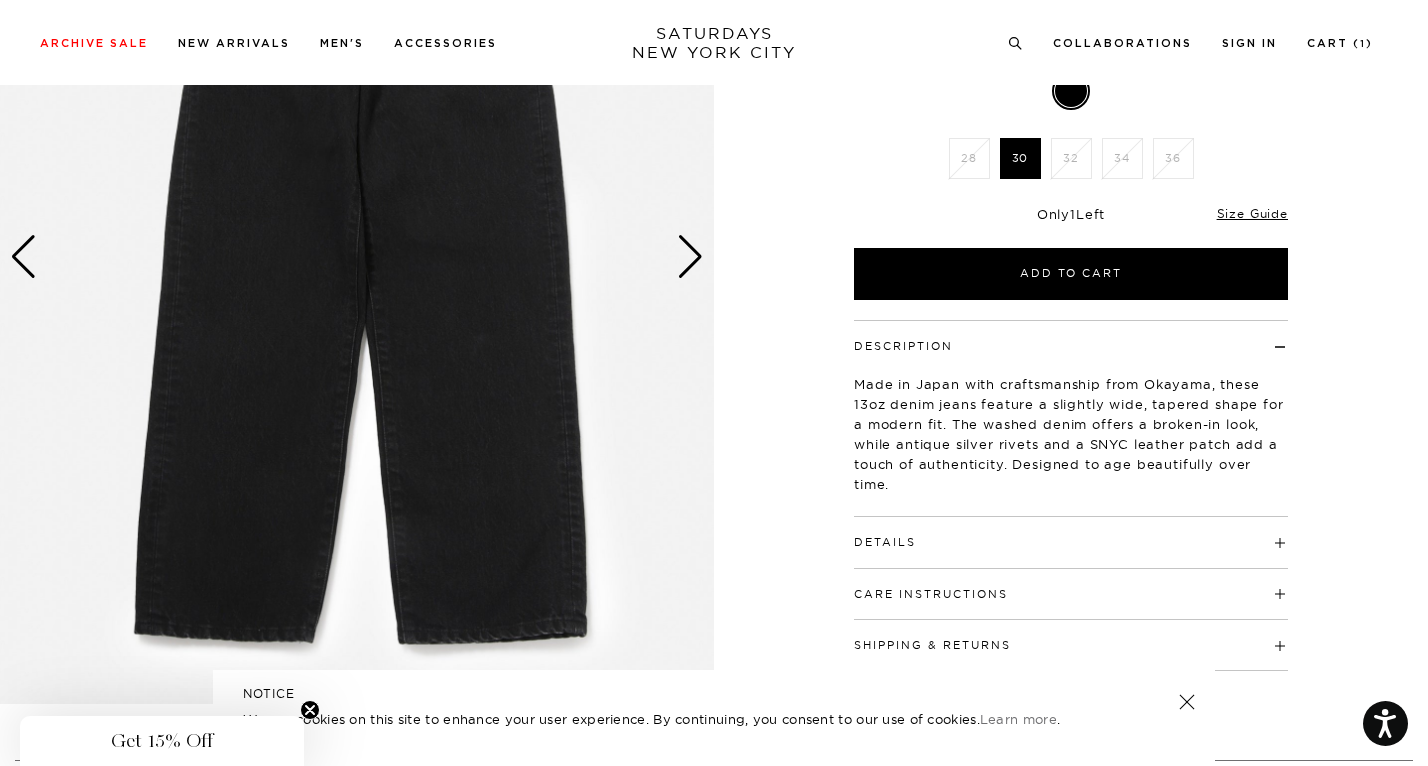 scroll, scrollTop: 326, scrollLeft: 0, axis: vertical 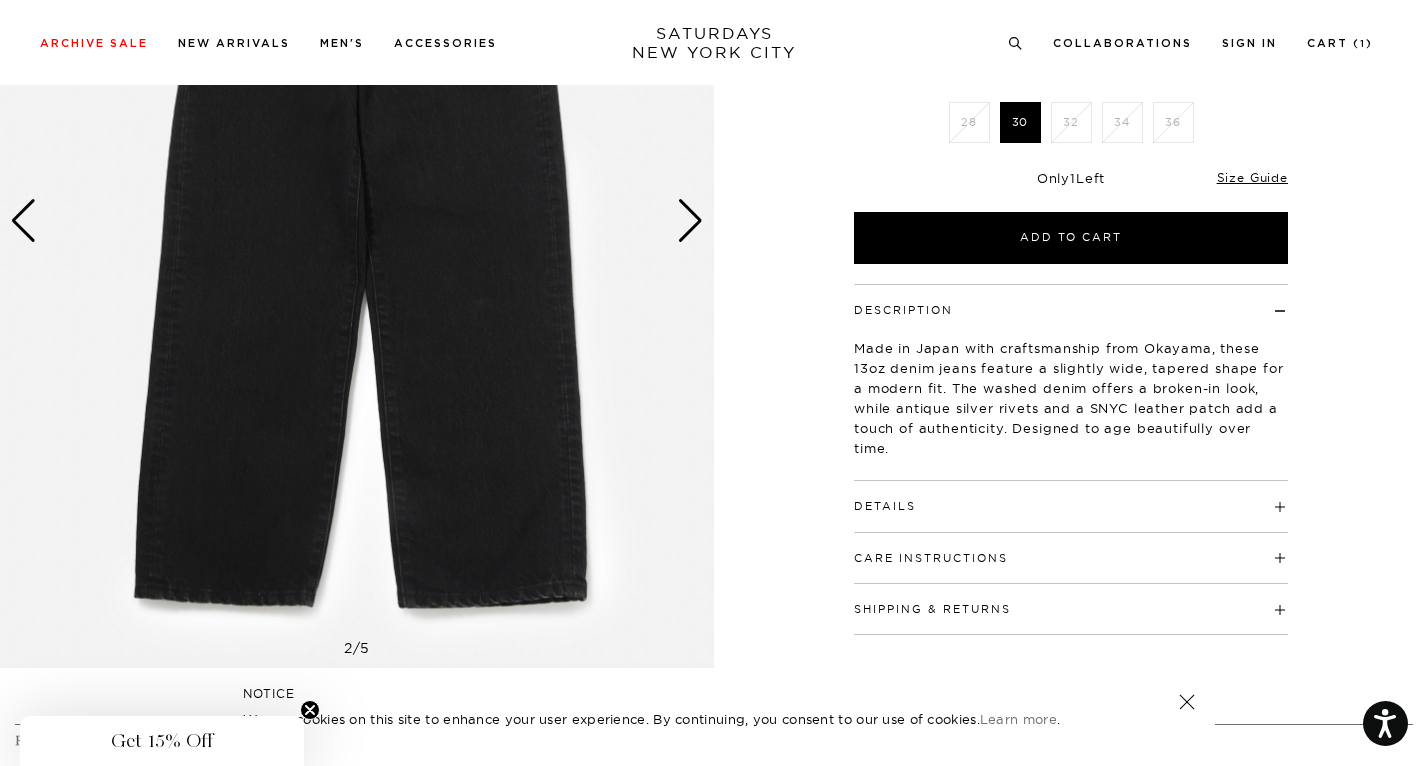 click at bounding box center [690, 221] 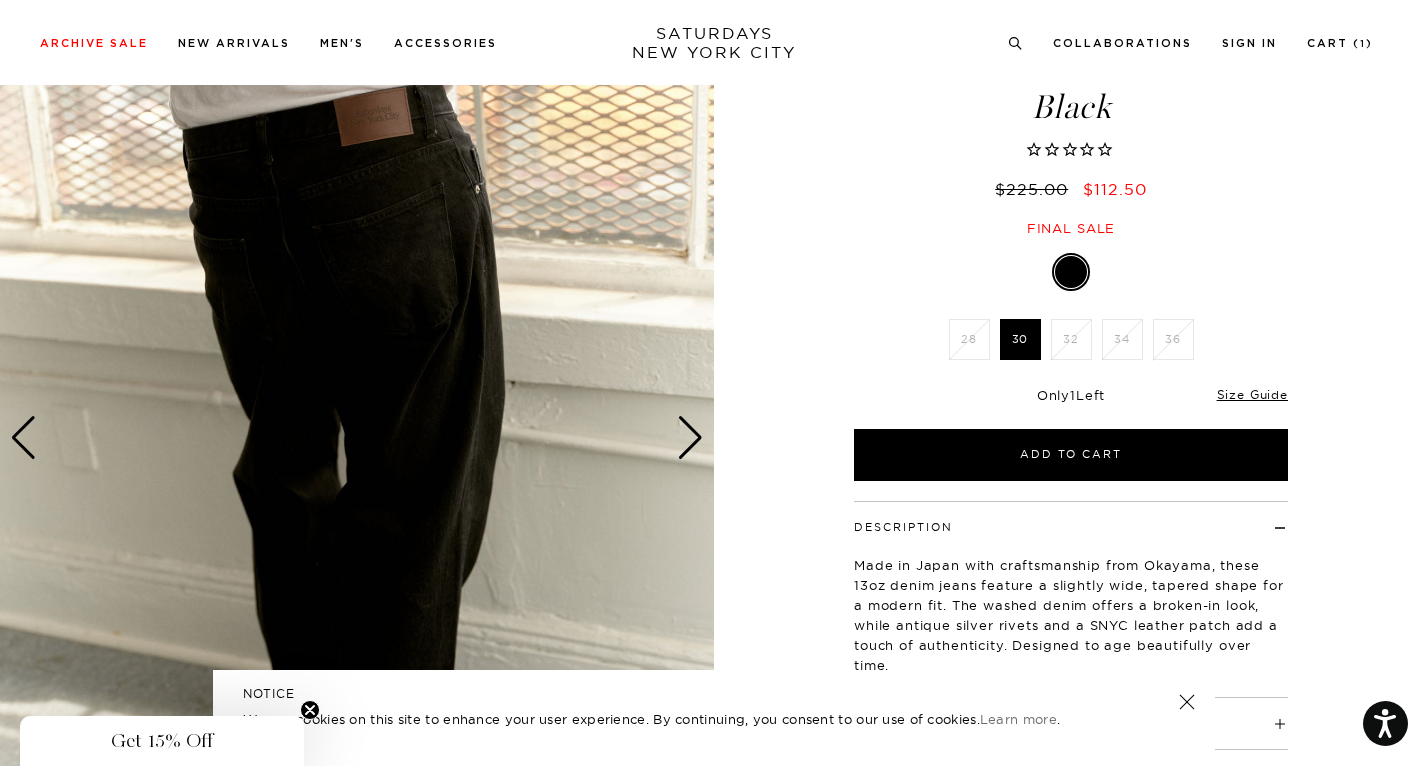 scroll, scrollTop: 94, scrollLeft: 0, axis: vertical 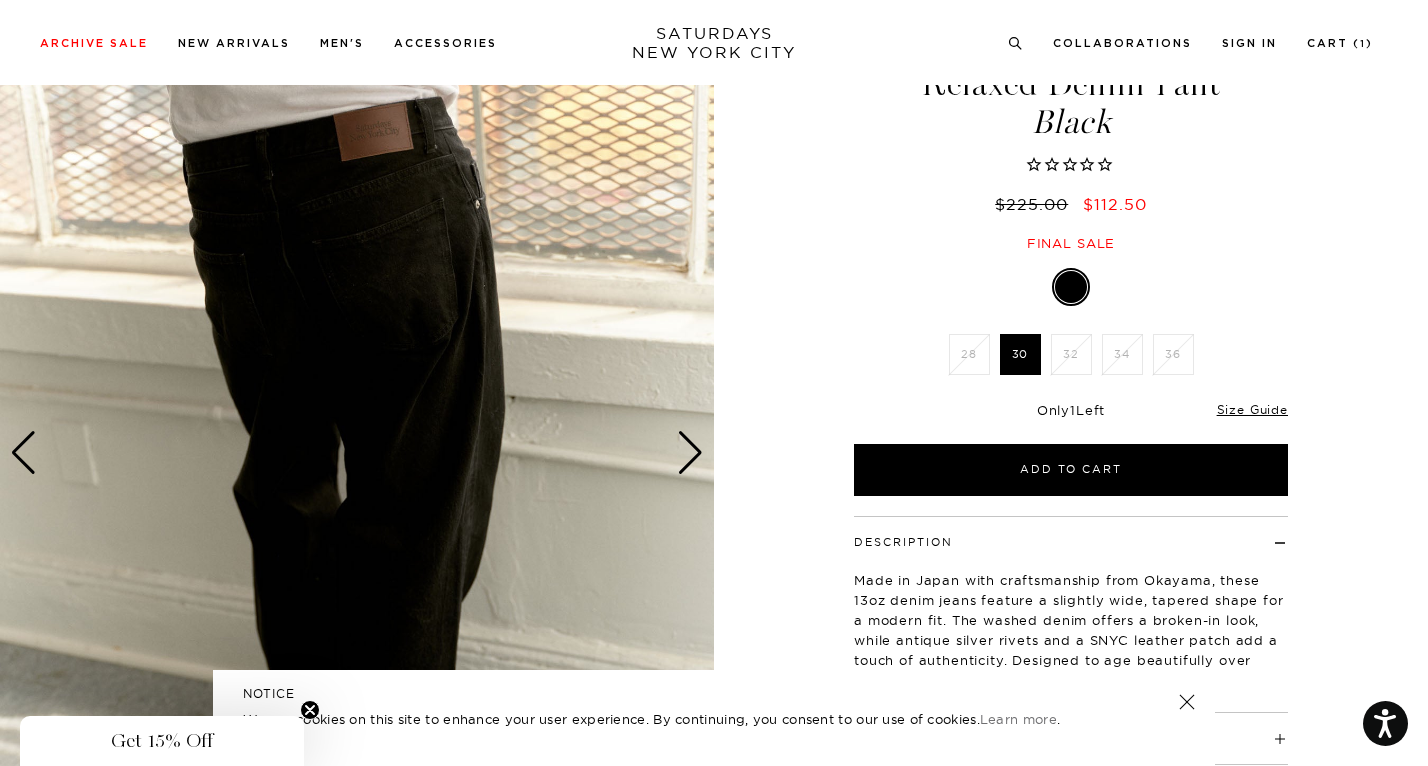click at bounding box center [357, 453] 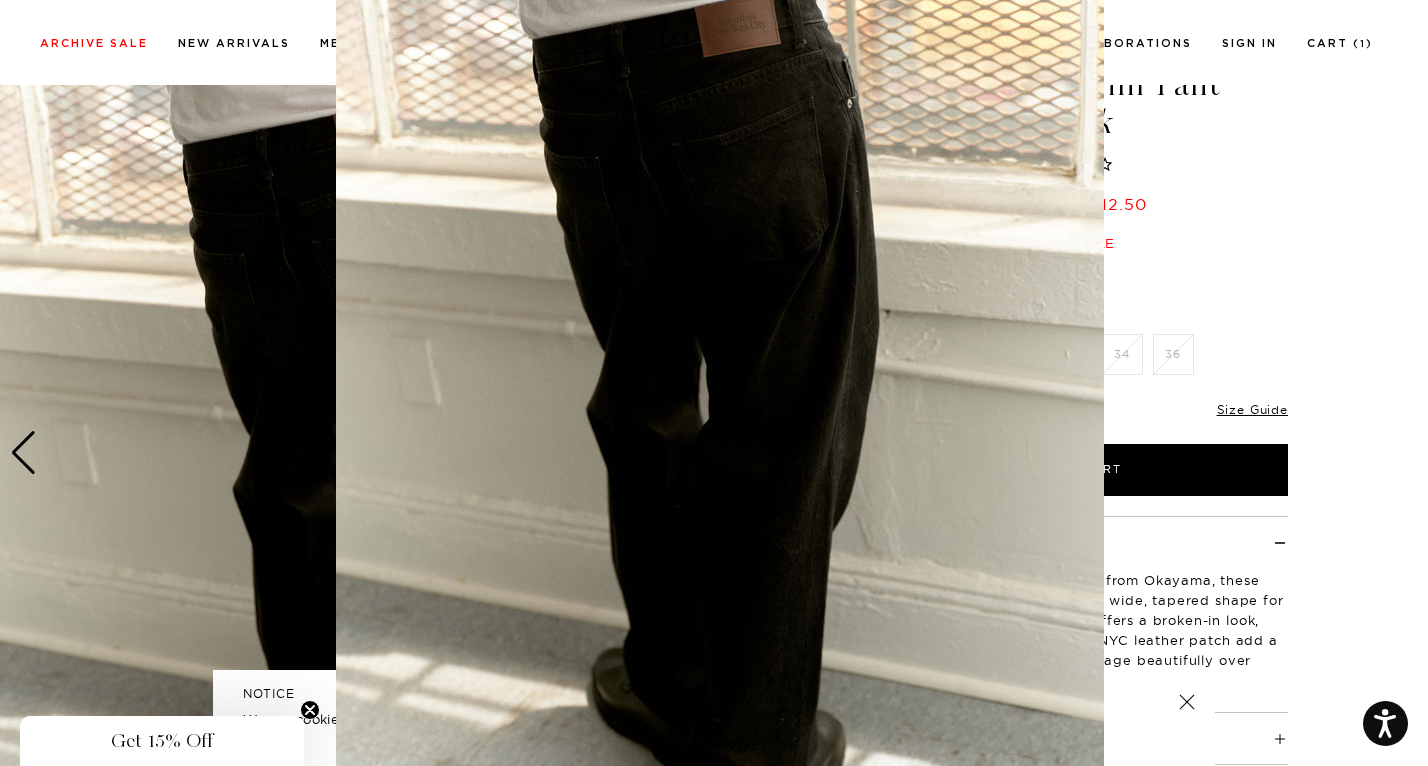 scroll, scrollTop: 142, scrollLeft: 0, axis: vertical 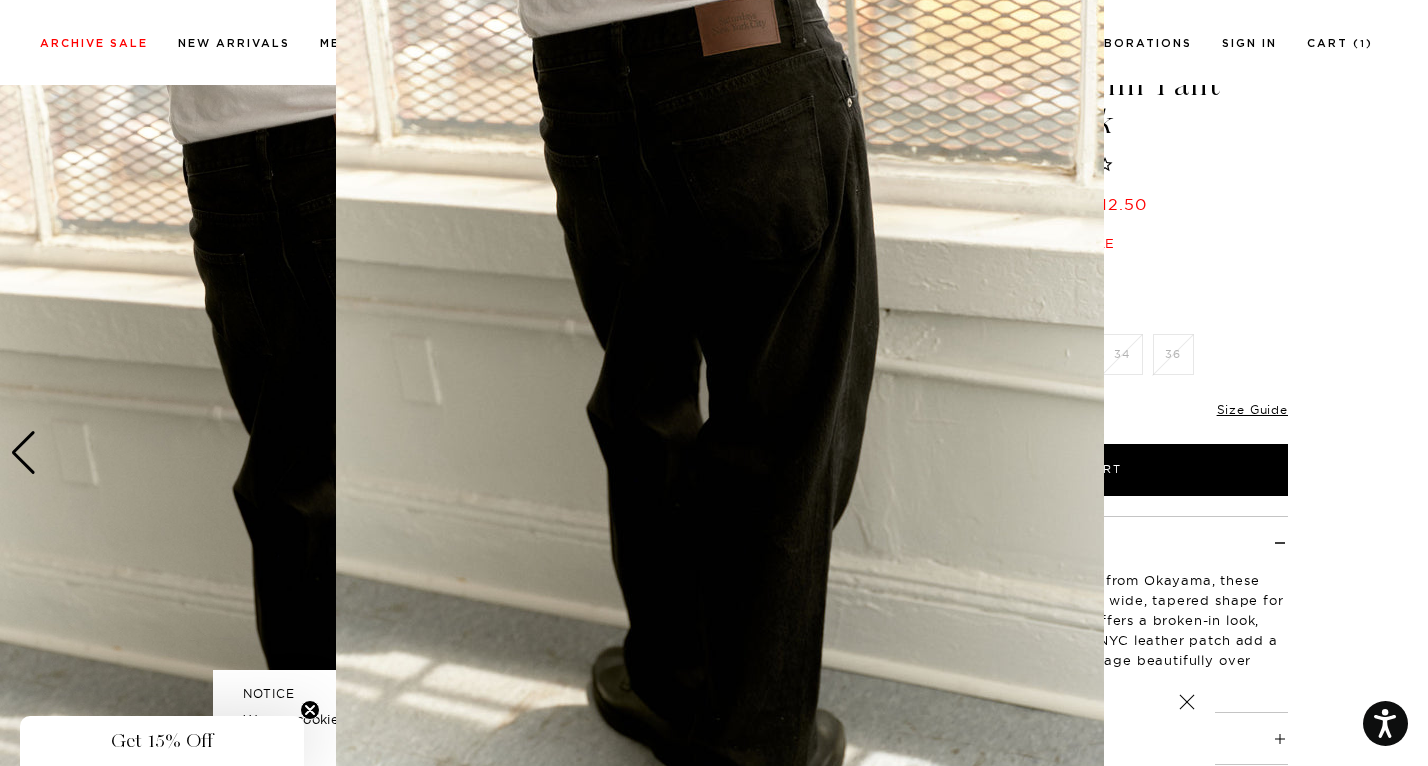 click at bounding box center (720, 370) 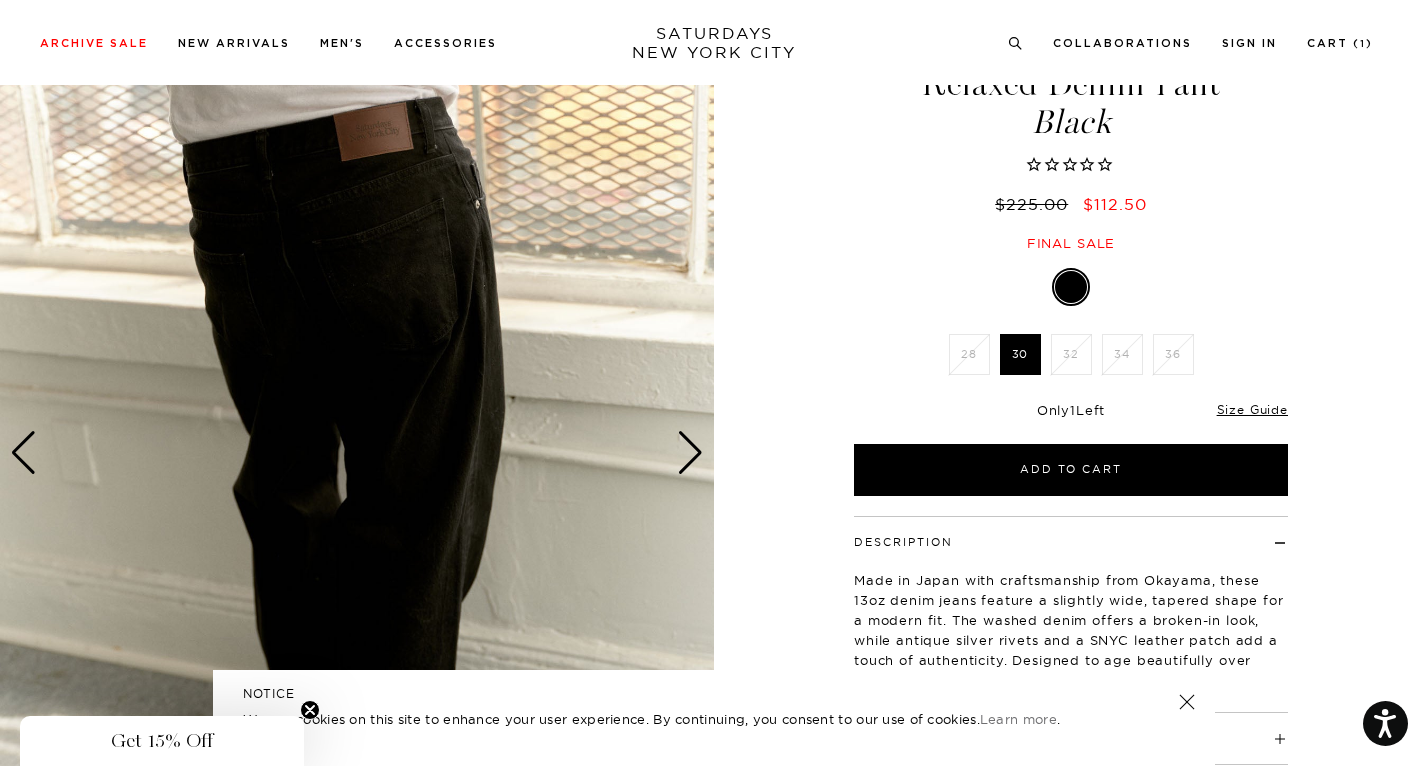 click at bounding box center [357, 453] 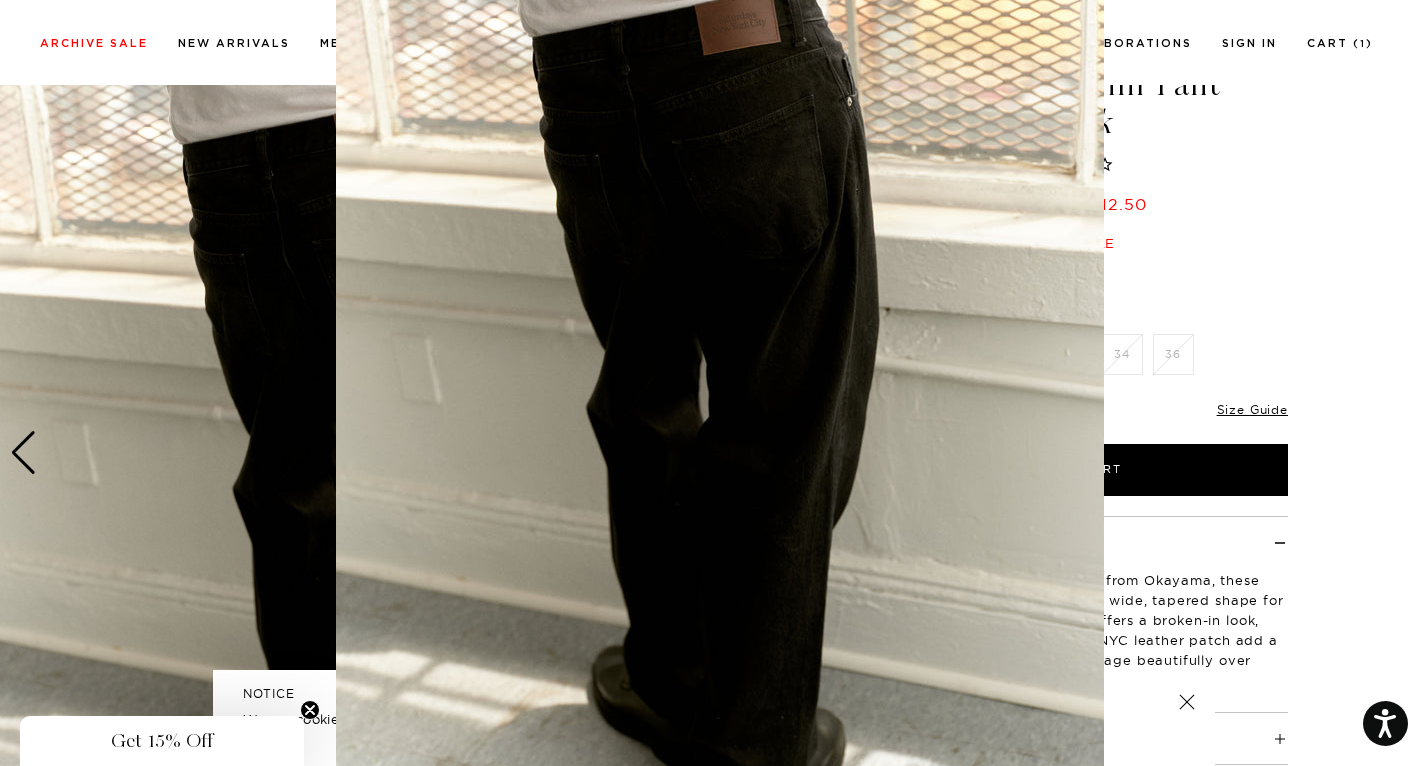scroll, scrollTop: 142, scrollLeft: 0, axis: vertical 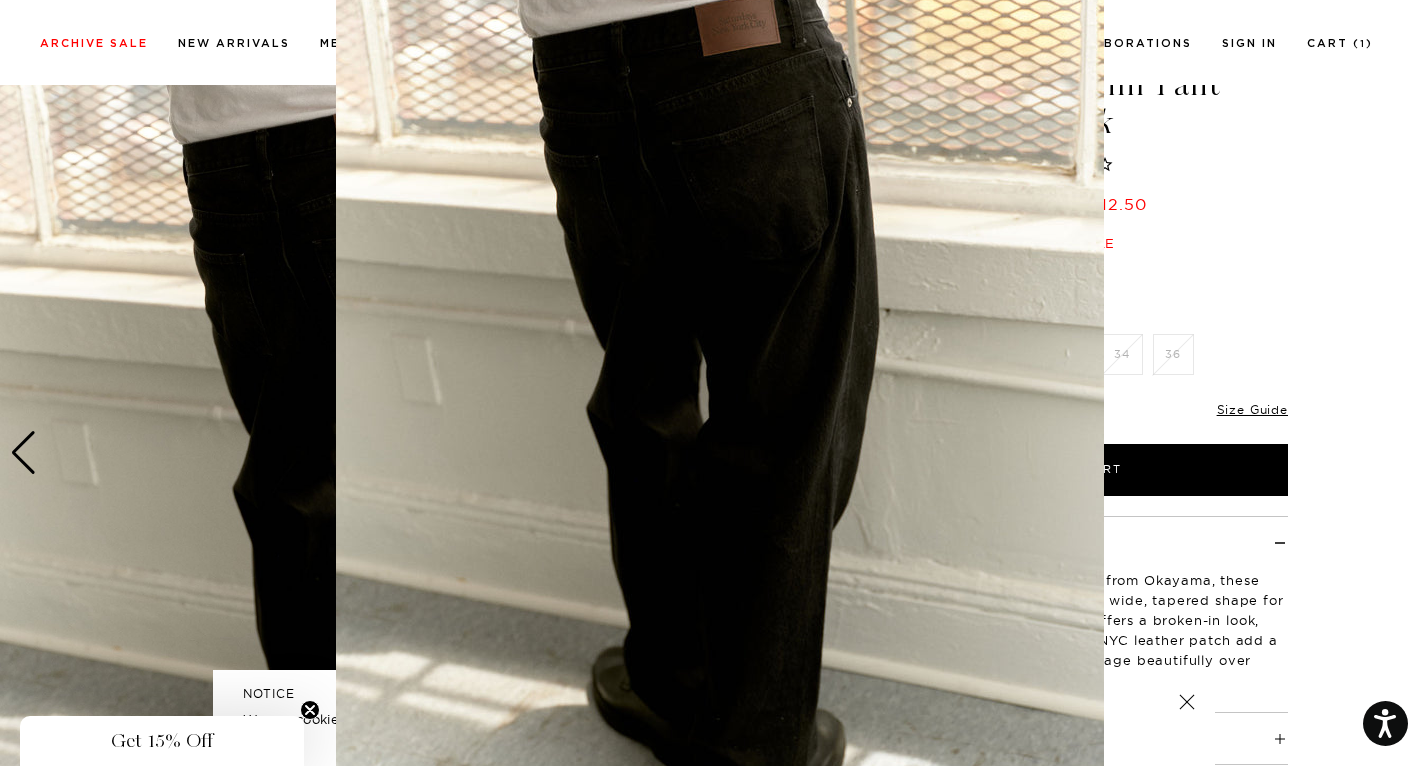 click at bounding box center [720, 370] 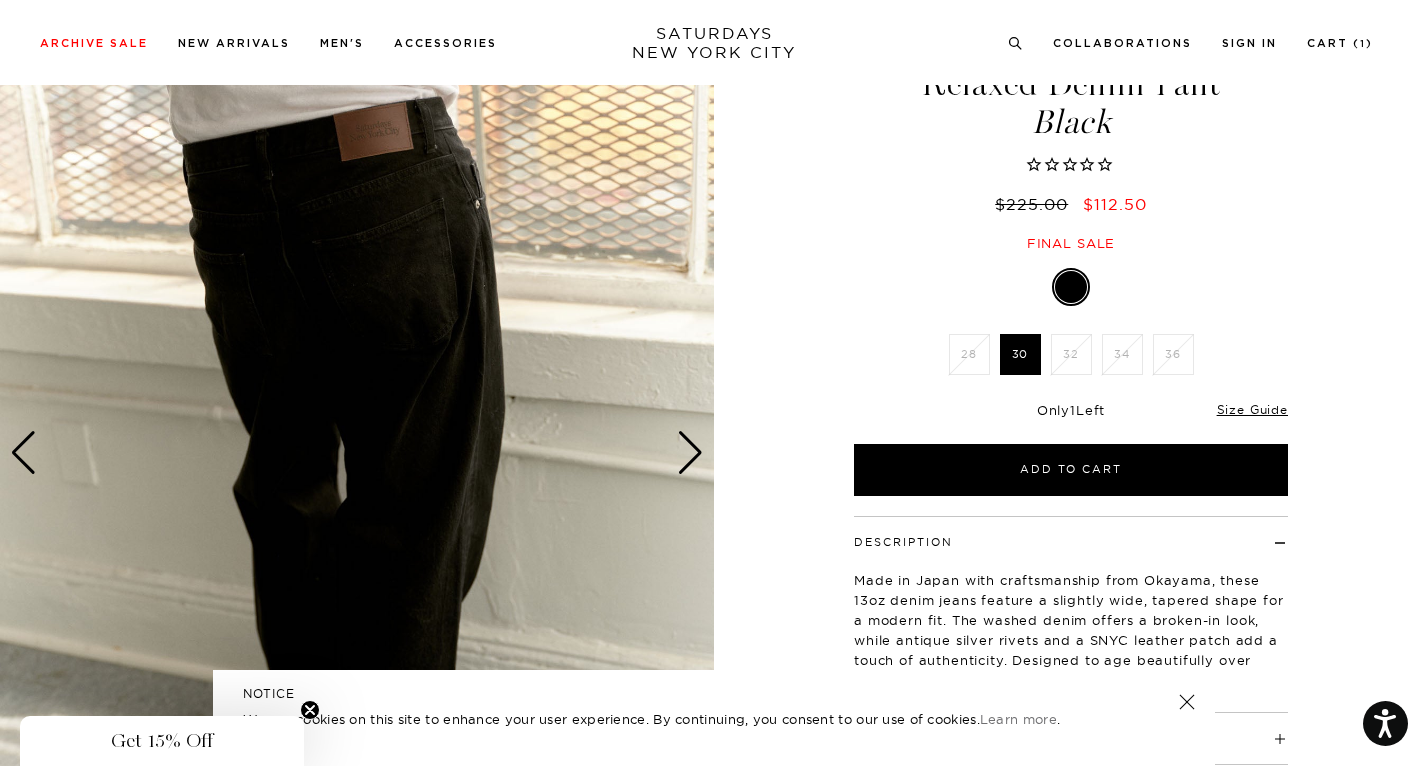 click at bounding box center [690, 453] 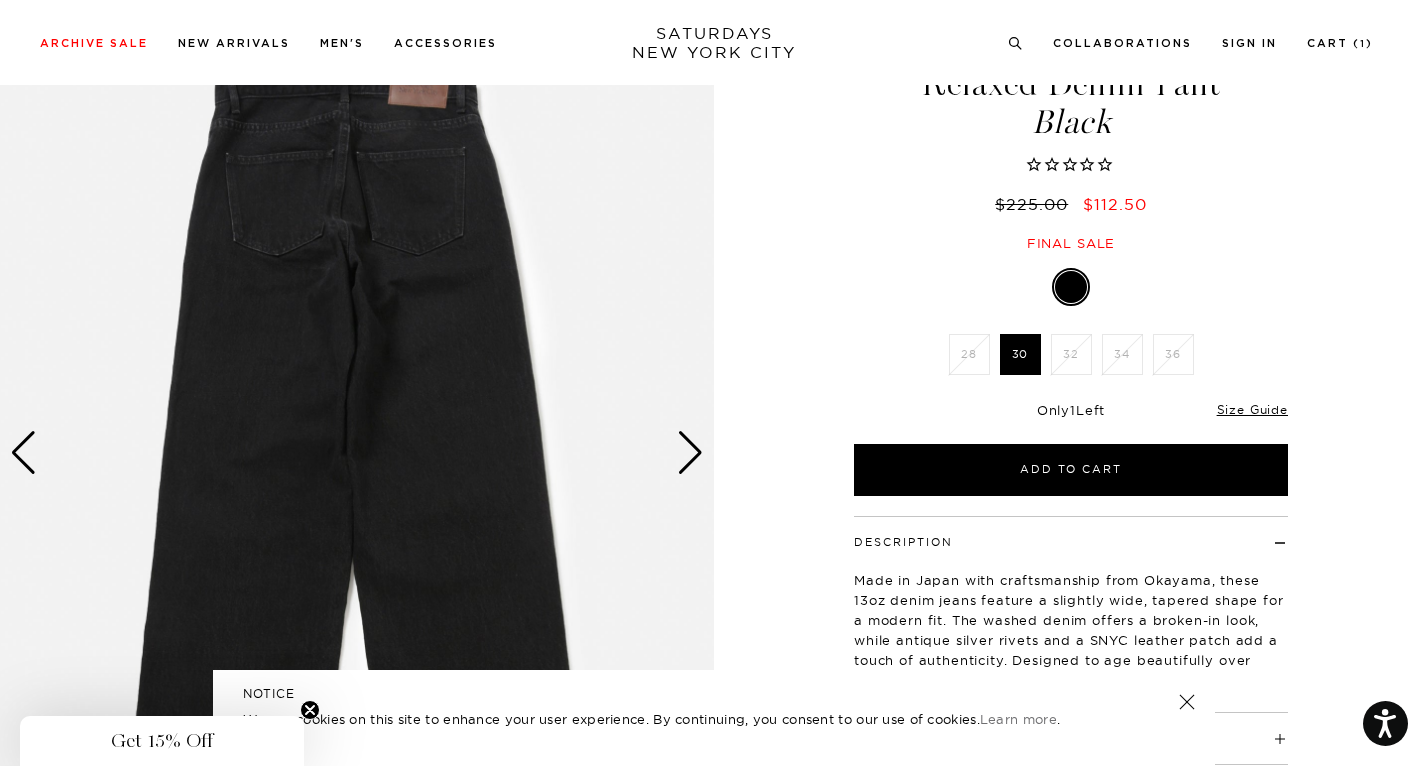 click at bounding box center (690, 453) 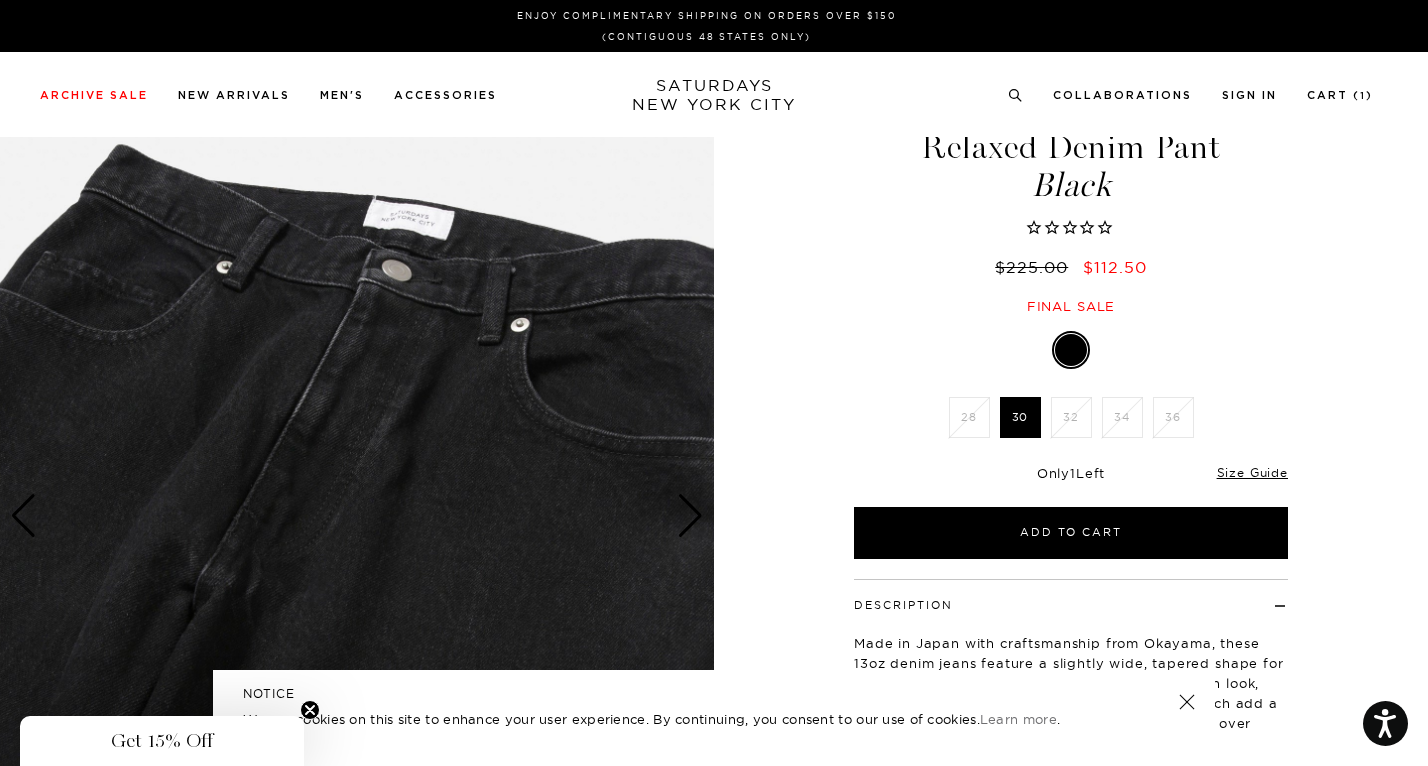 scroll, scrollTop: 0, scrollLeft: 0, axis: both 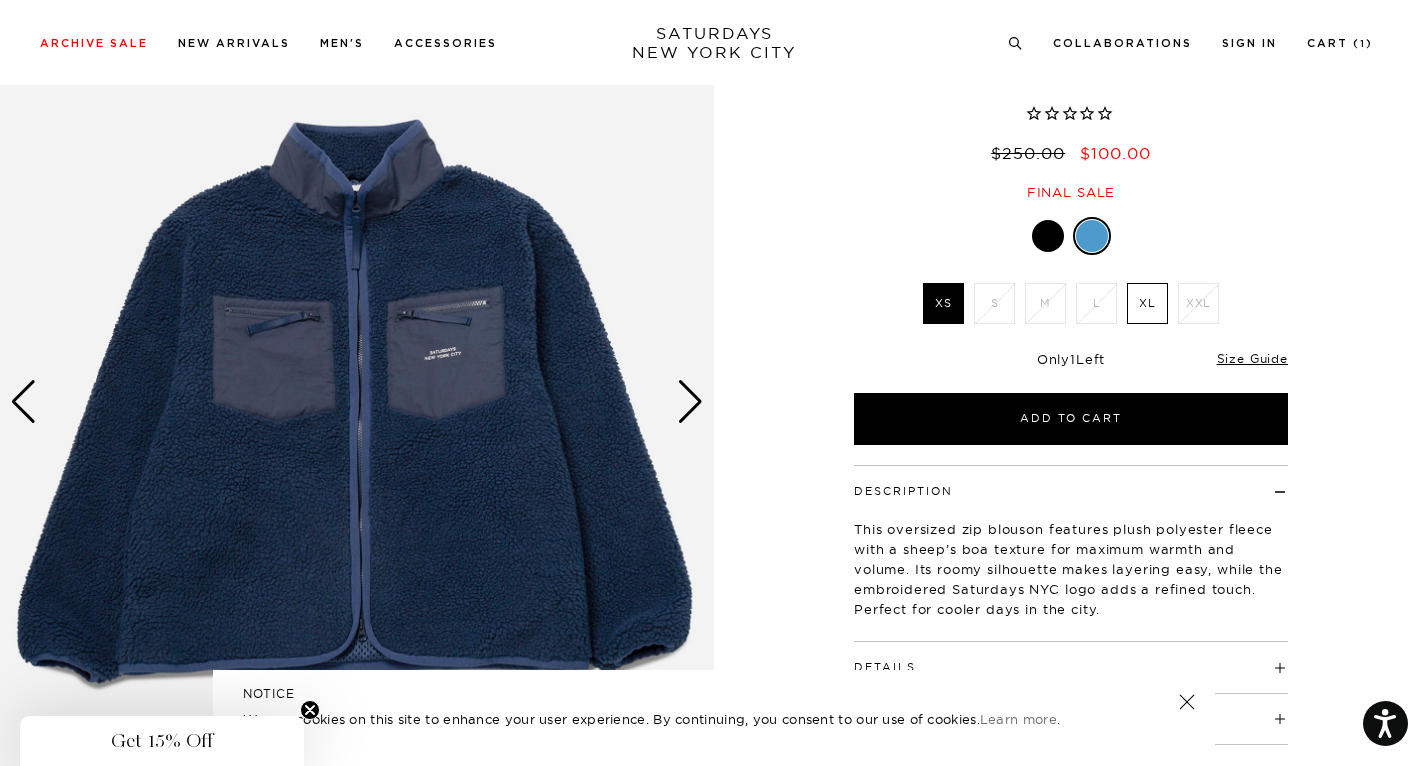 click at bounding box center [690, 402] 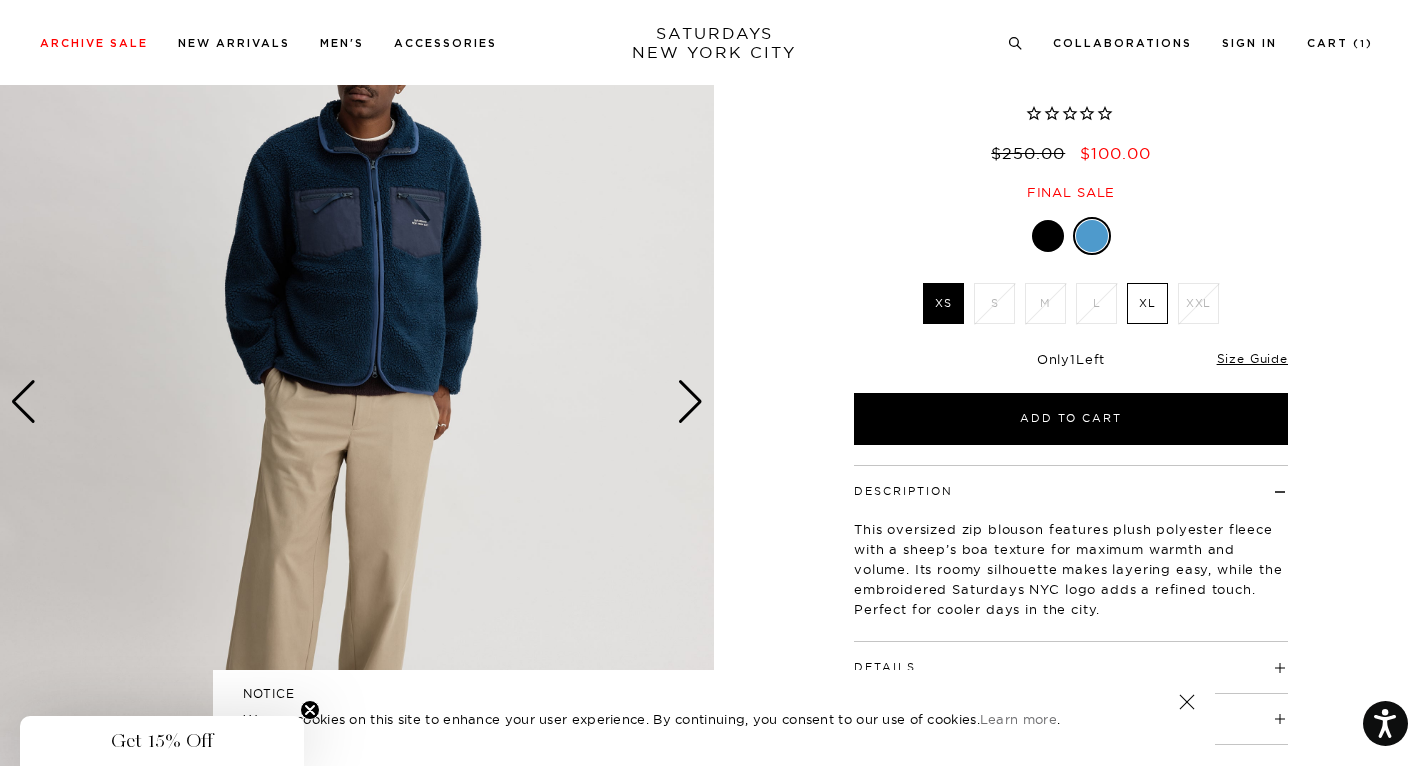 click at bounding box center [690, 402] 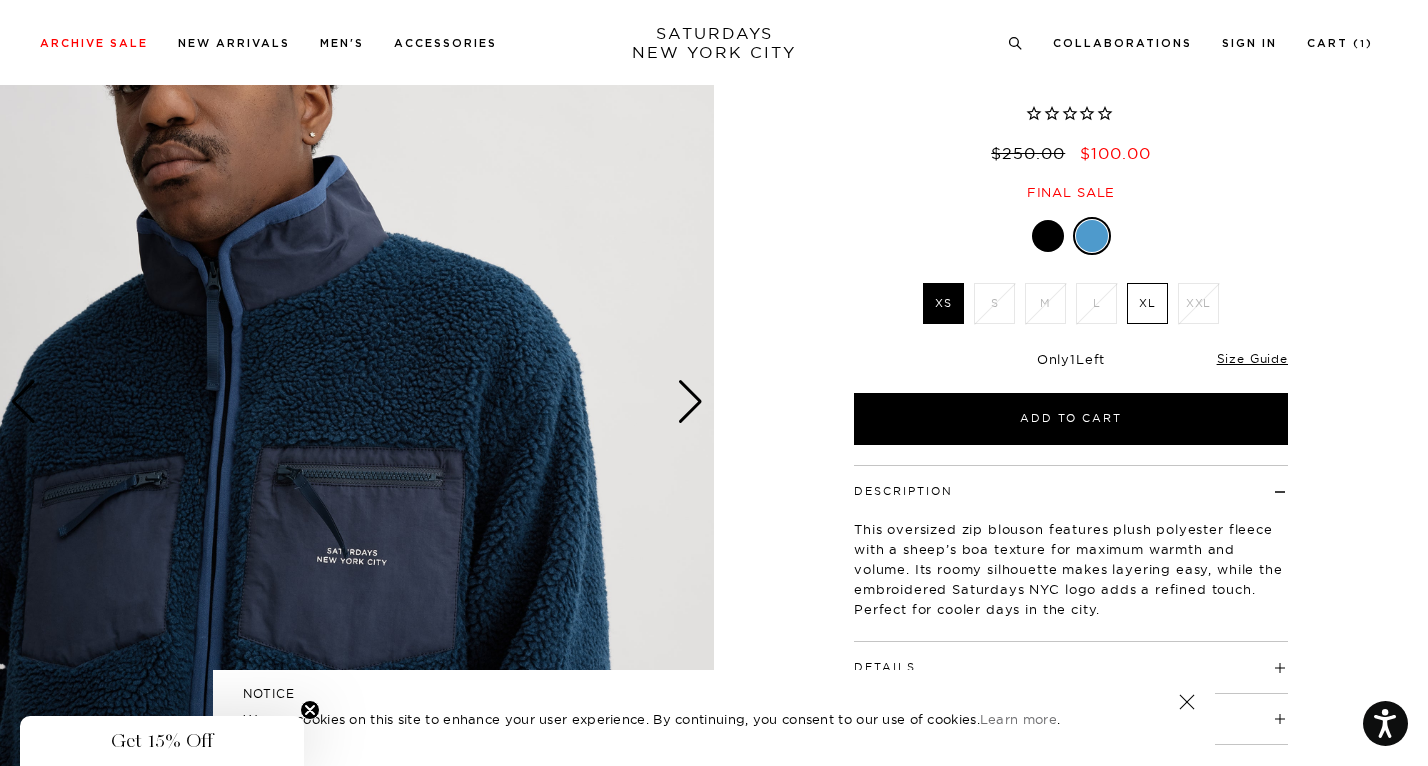 scroll, scrollTop: 287, scrollLeft: 0, axis: vertical 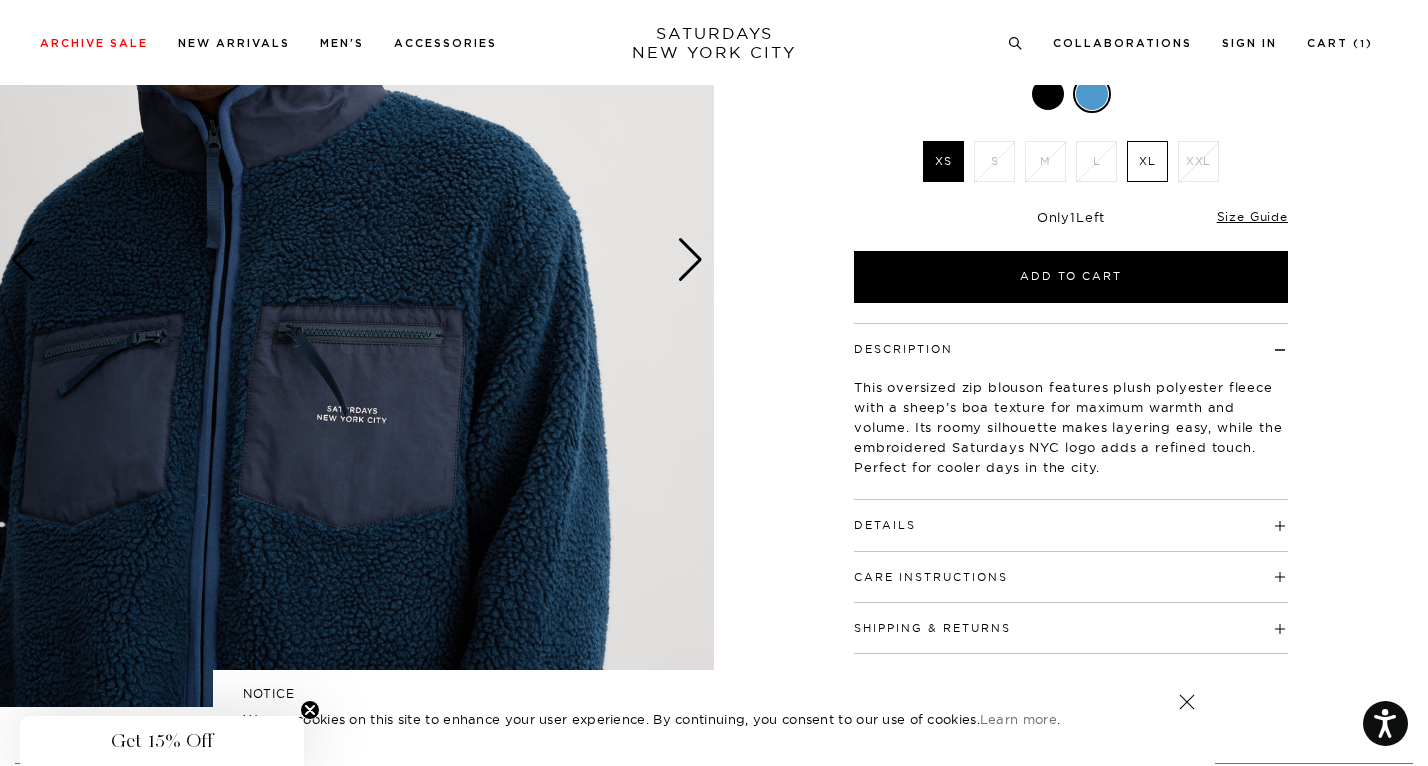 click on "Details" at bounding box center [885, 525] 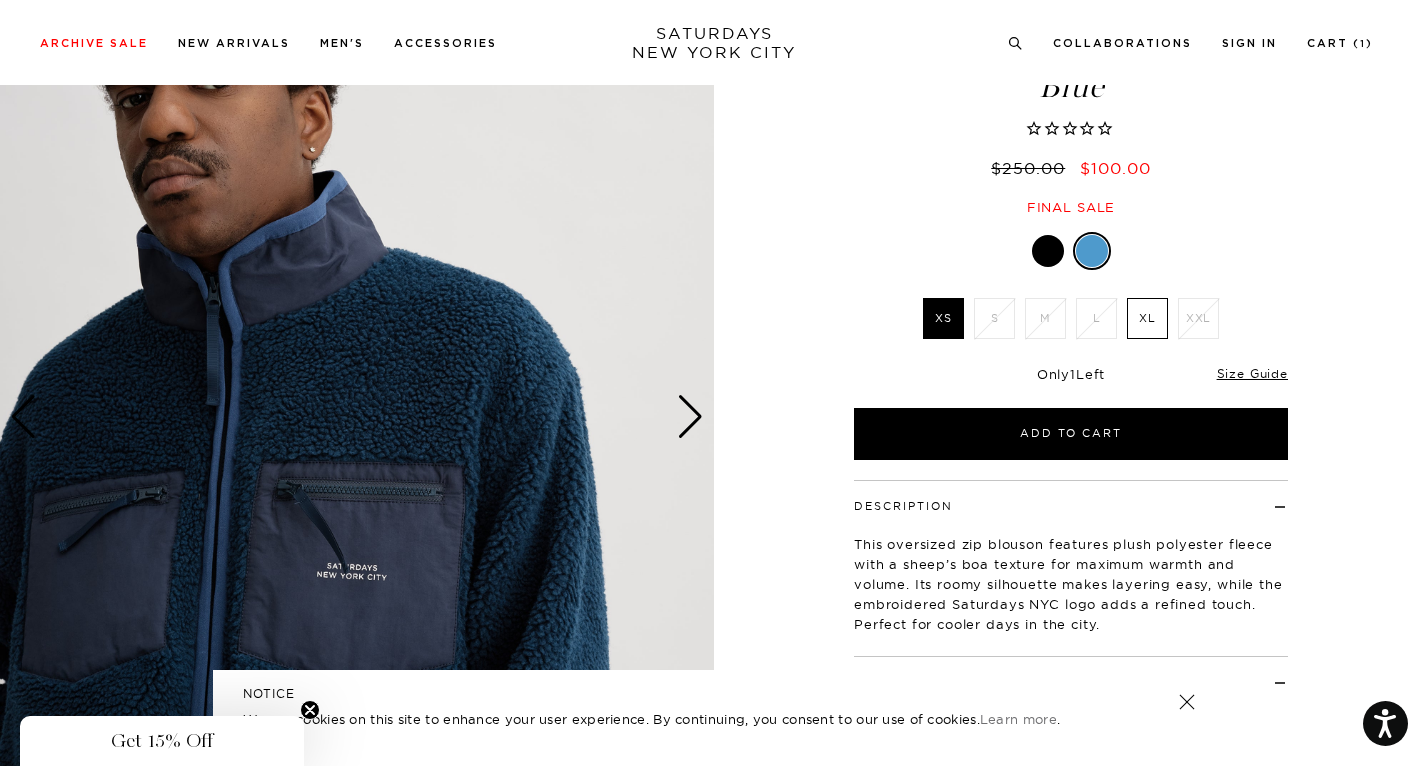 scroll, scrollTop: 103, scrollLeft: 0, axis: vertical 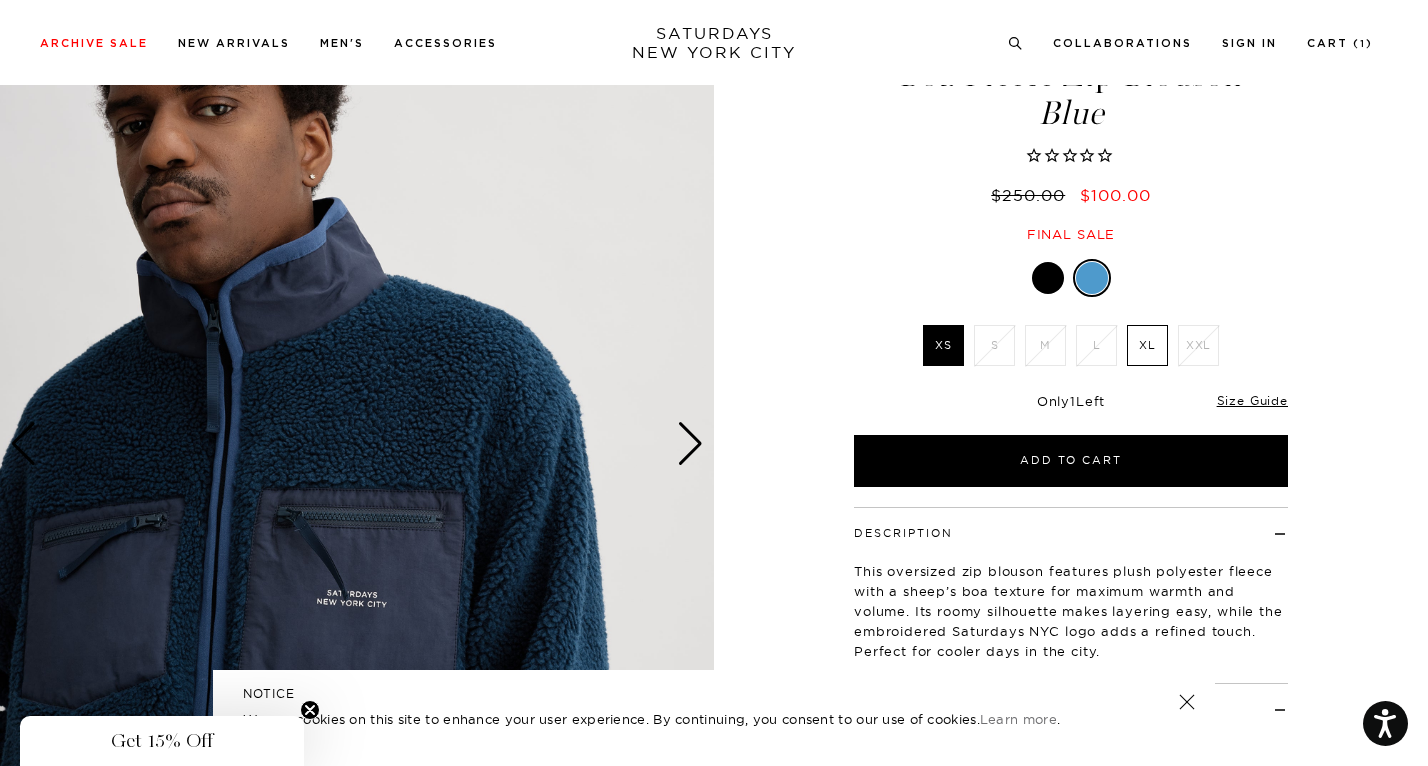 click at bounding box center [690, 444] 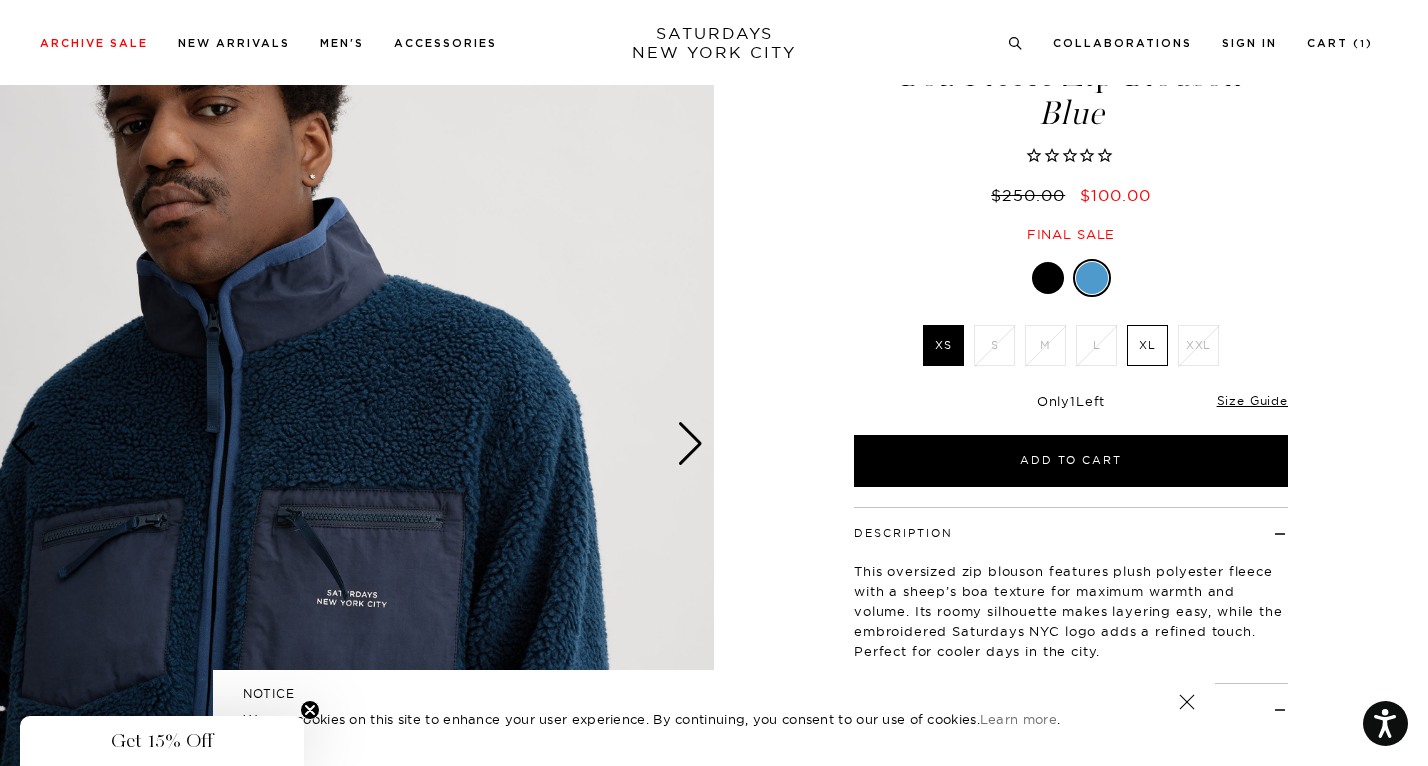 click at bounding box center [690, 444] 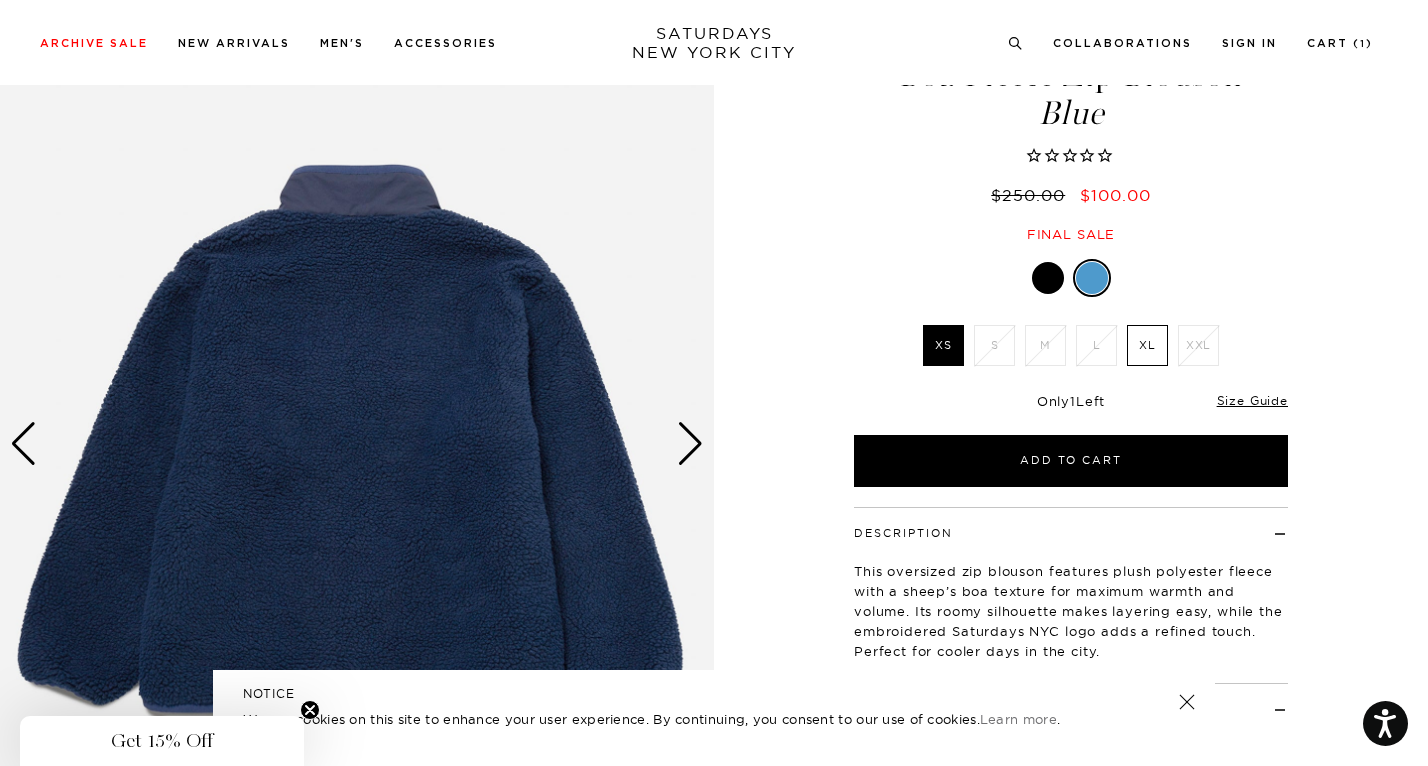scroll, scrollTop: 169, scrollLeft: 0, axis: vertical 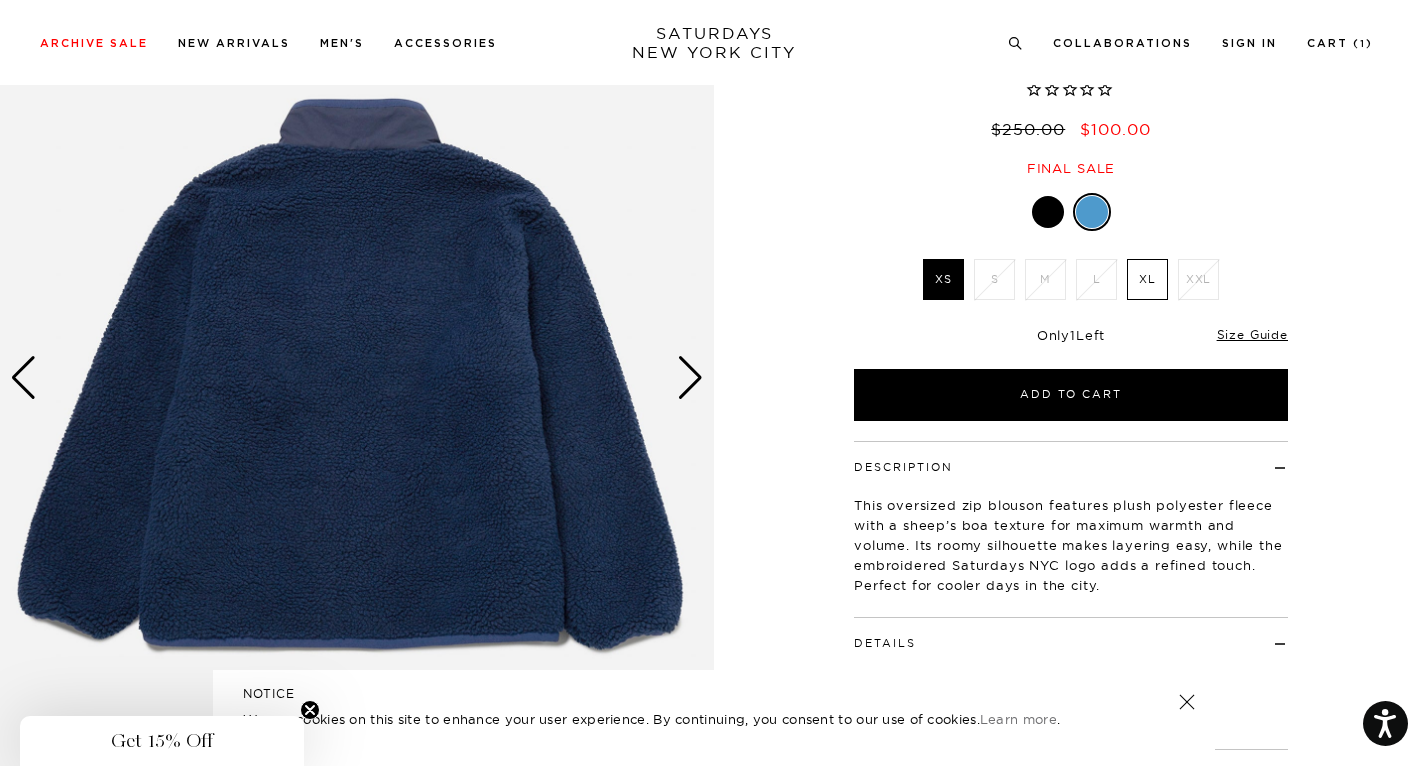 click at bounding box center (690, 378) 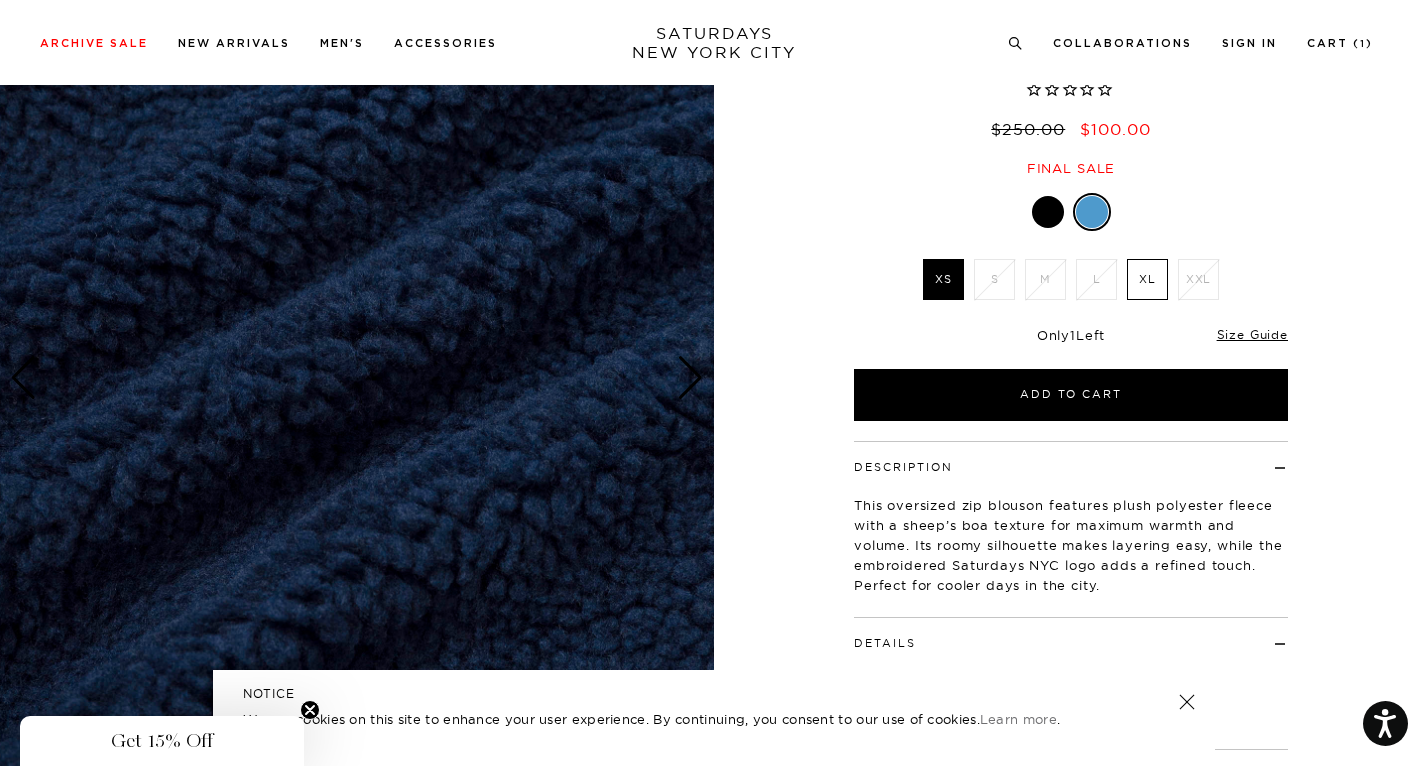click at bounding box center (690, 378) 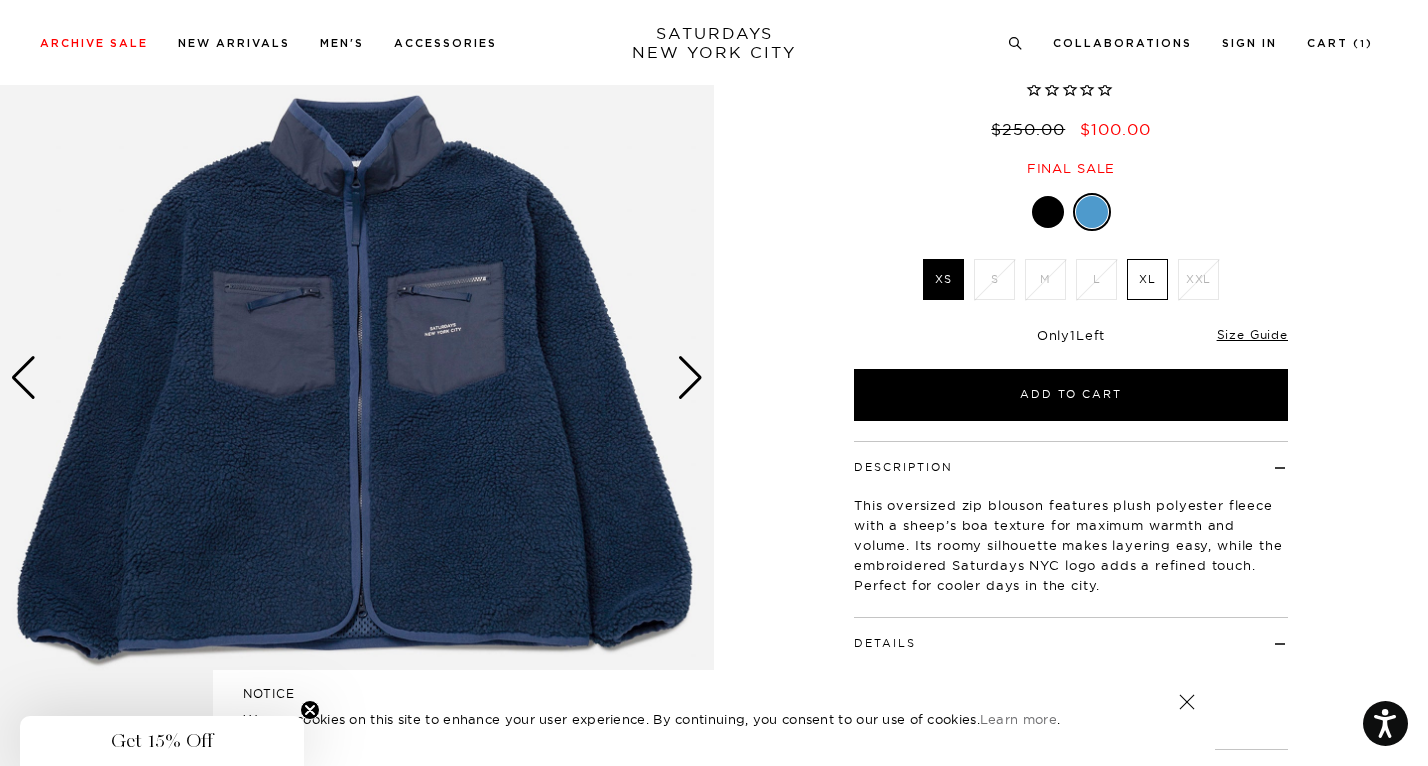 click at bounding box center (690, 378) 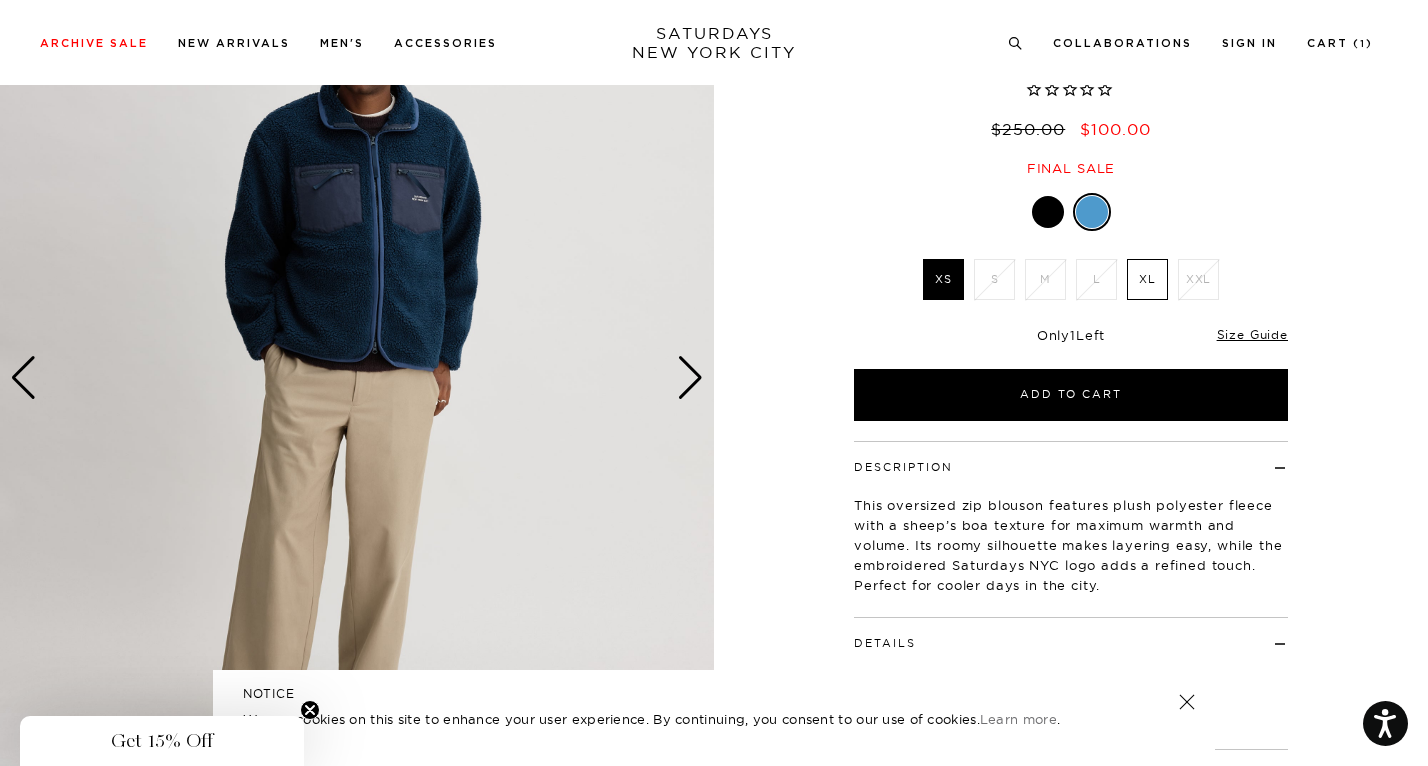 click at bounding box center [1048, 212] 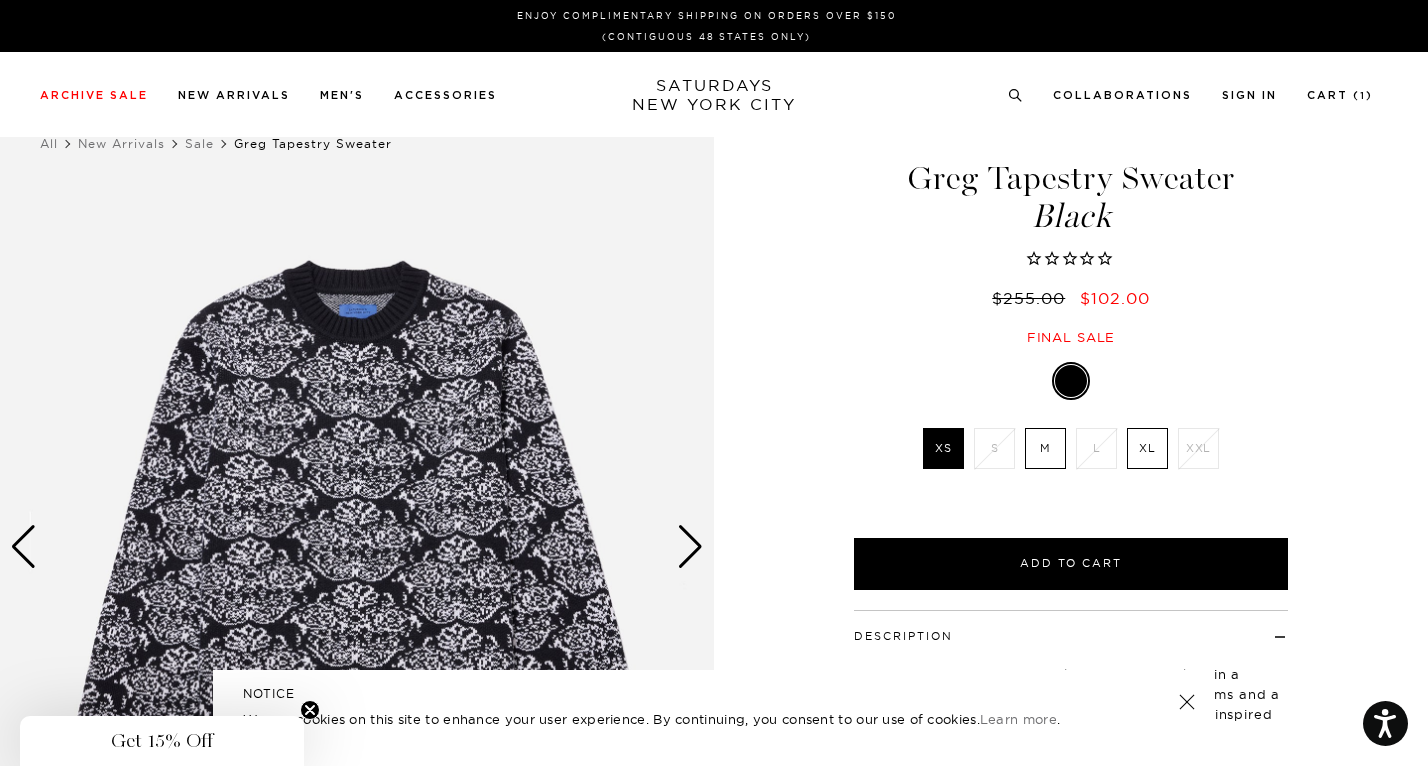 scroll, scrollTop: 0, scrollLeft: 0, axis: both 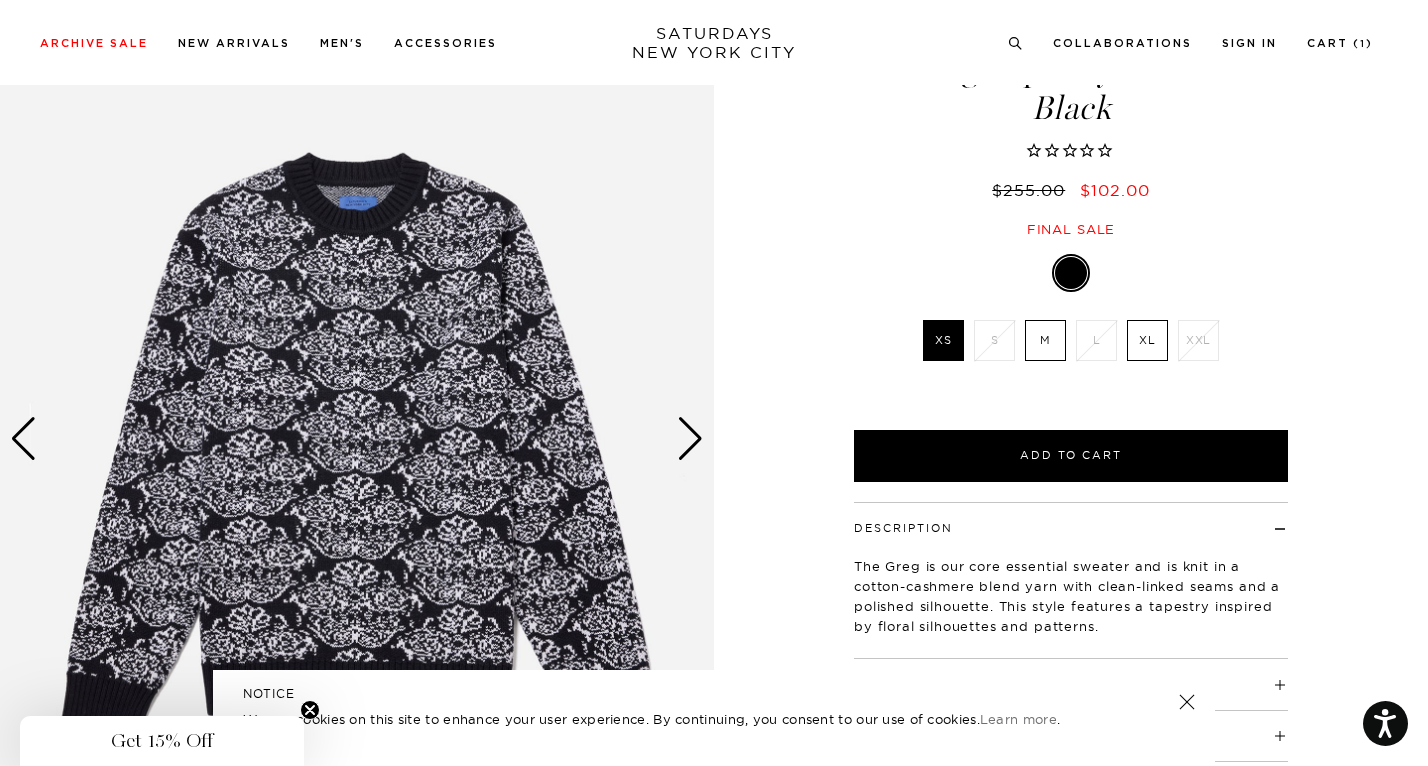 click at bounding box center [690, 439] 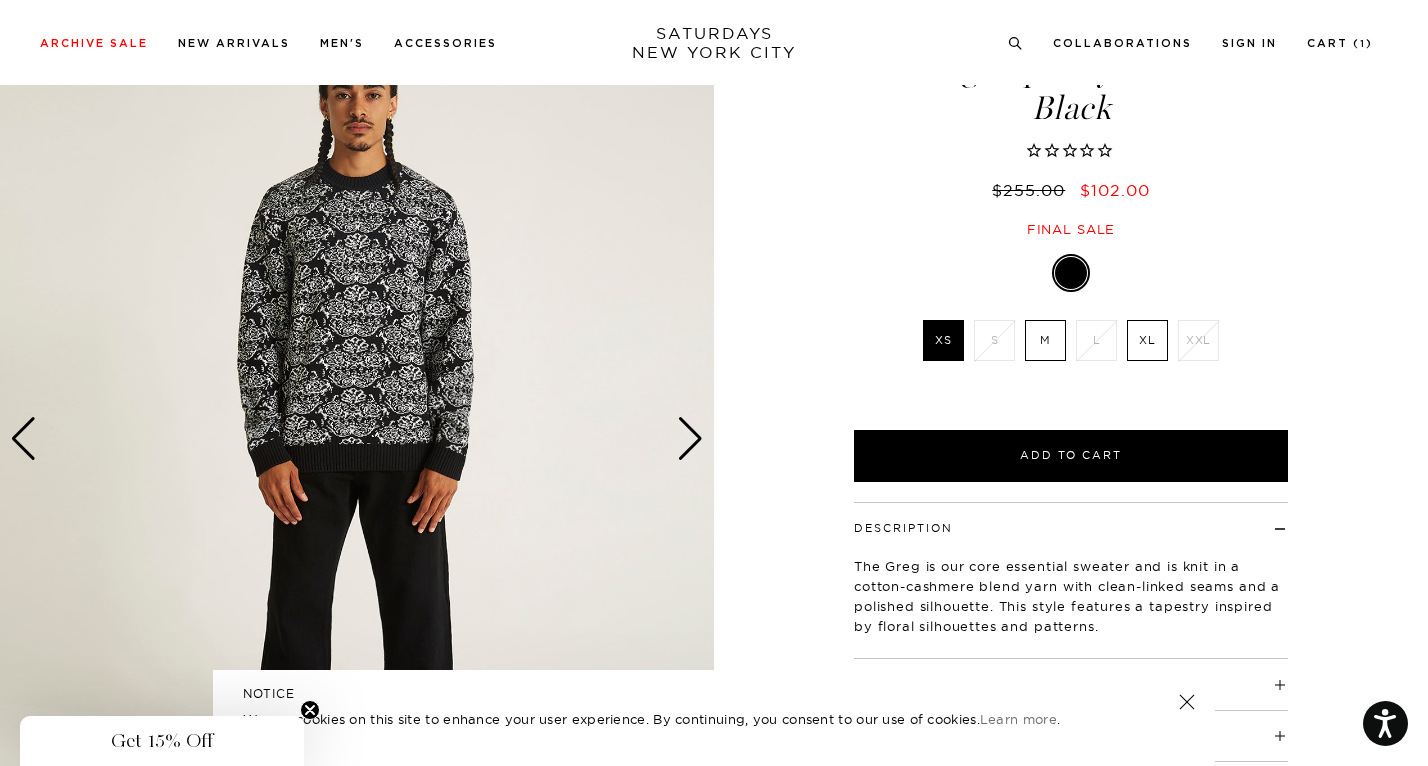 click at bounding box center (690, 439) 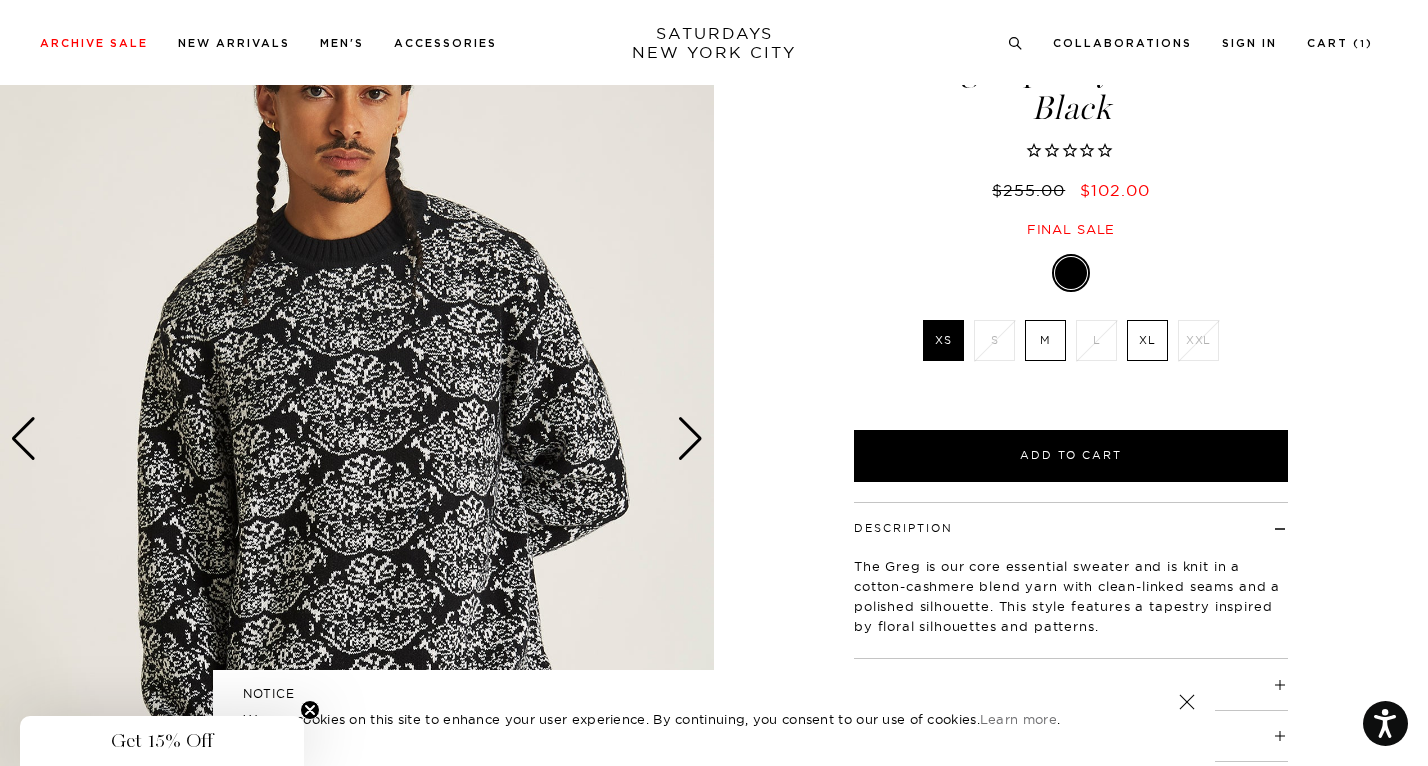 click at bounding box center [690, 439] 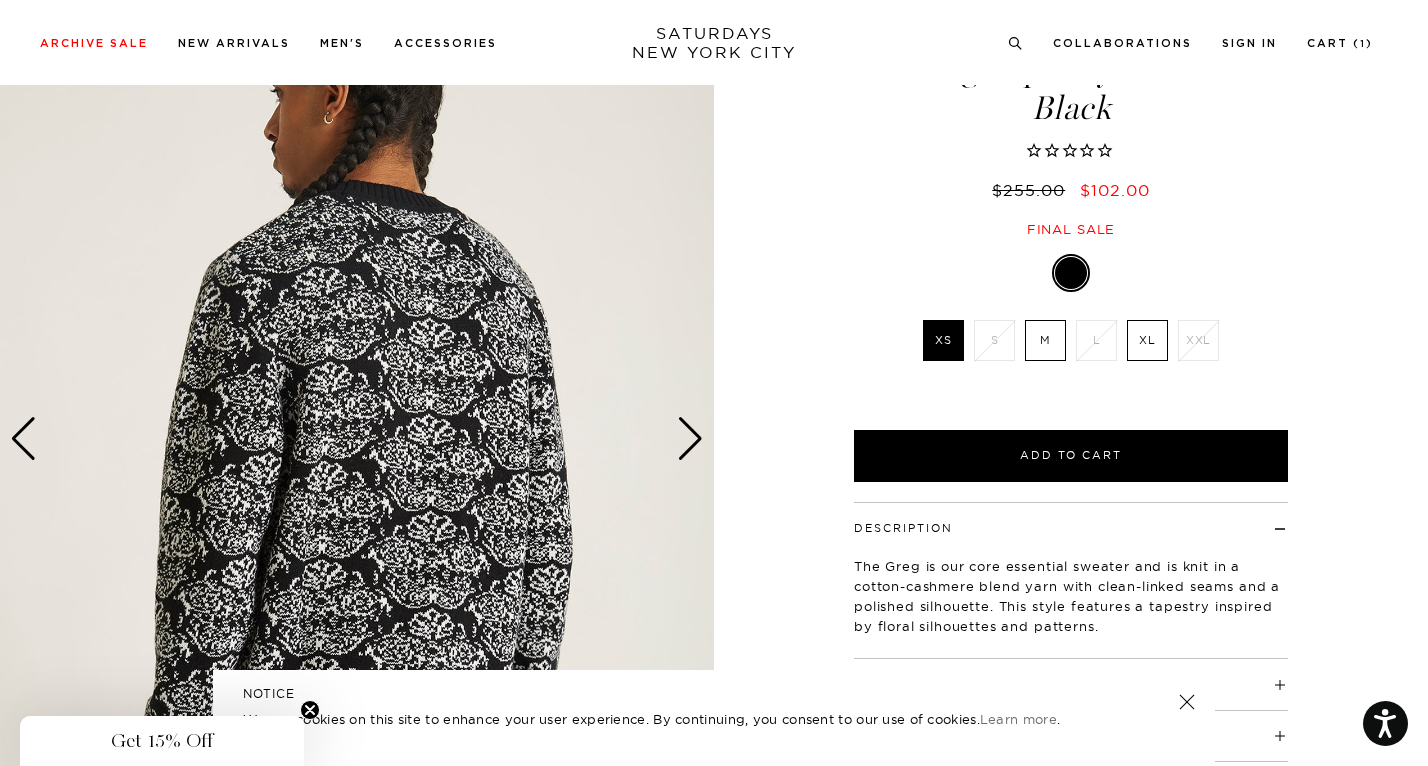 click at bounding box center (690, 439) 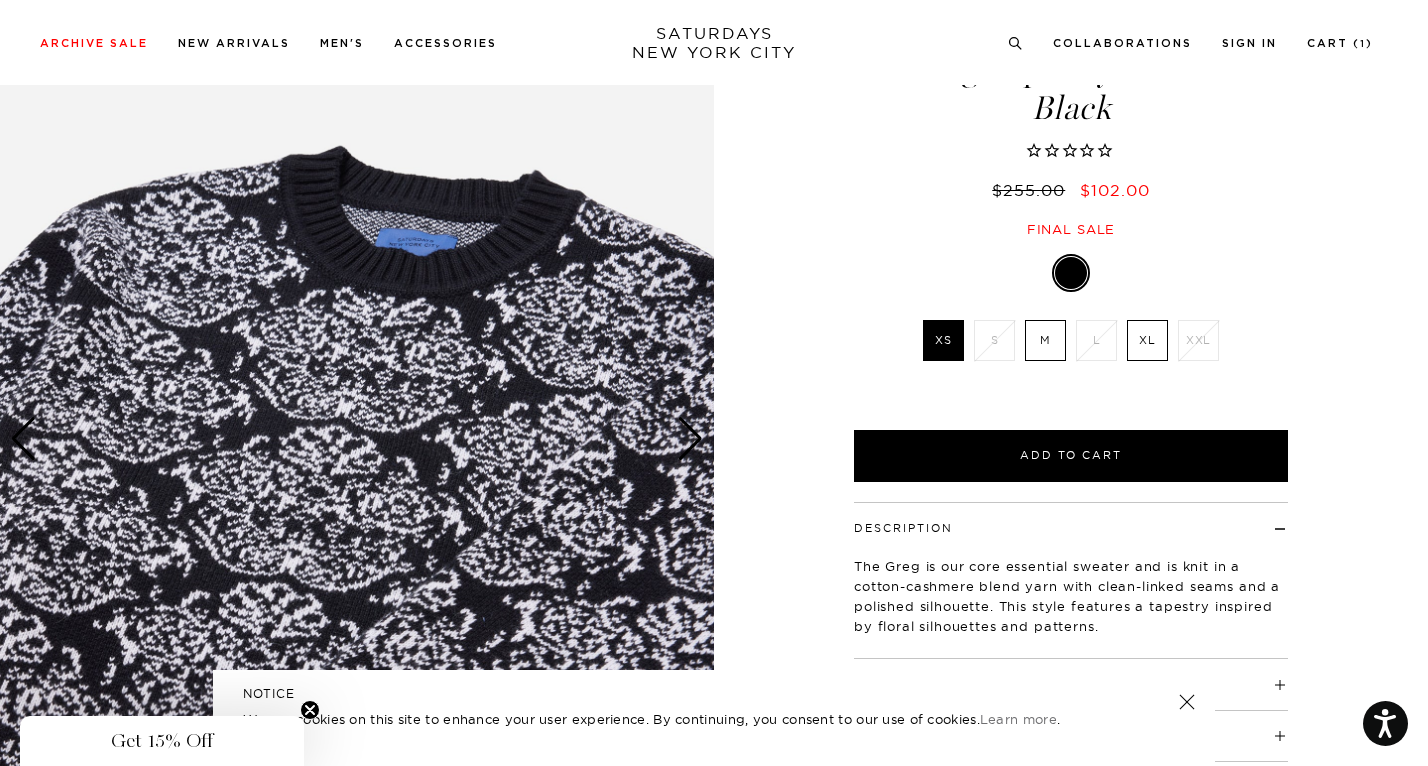 click at bounding box center (690, 439) 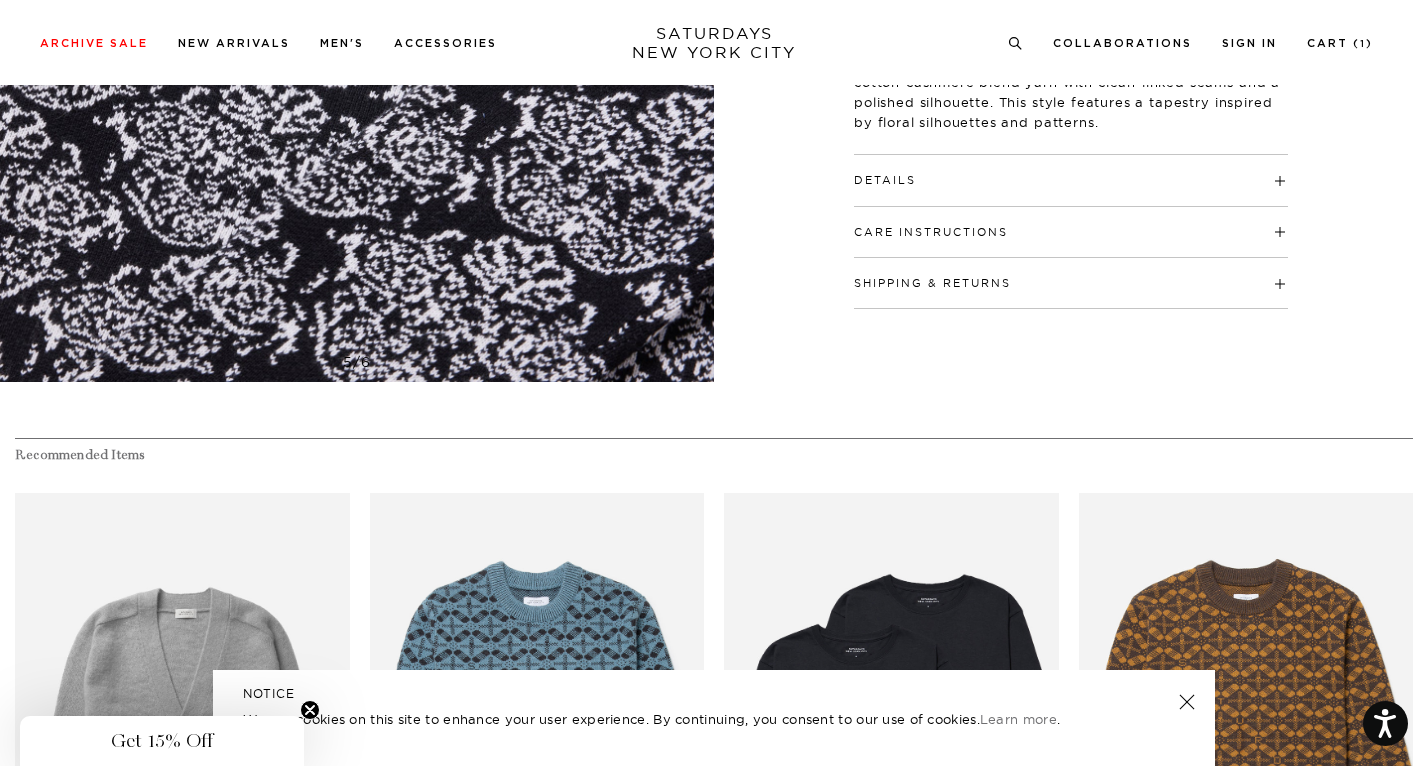 scroll, scrollTop: 357, scrollLeft: 0, axis: vertical 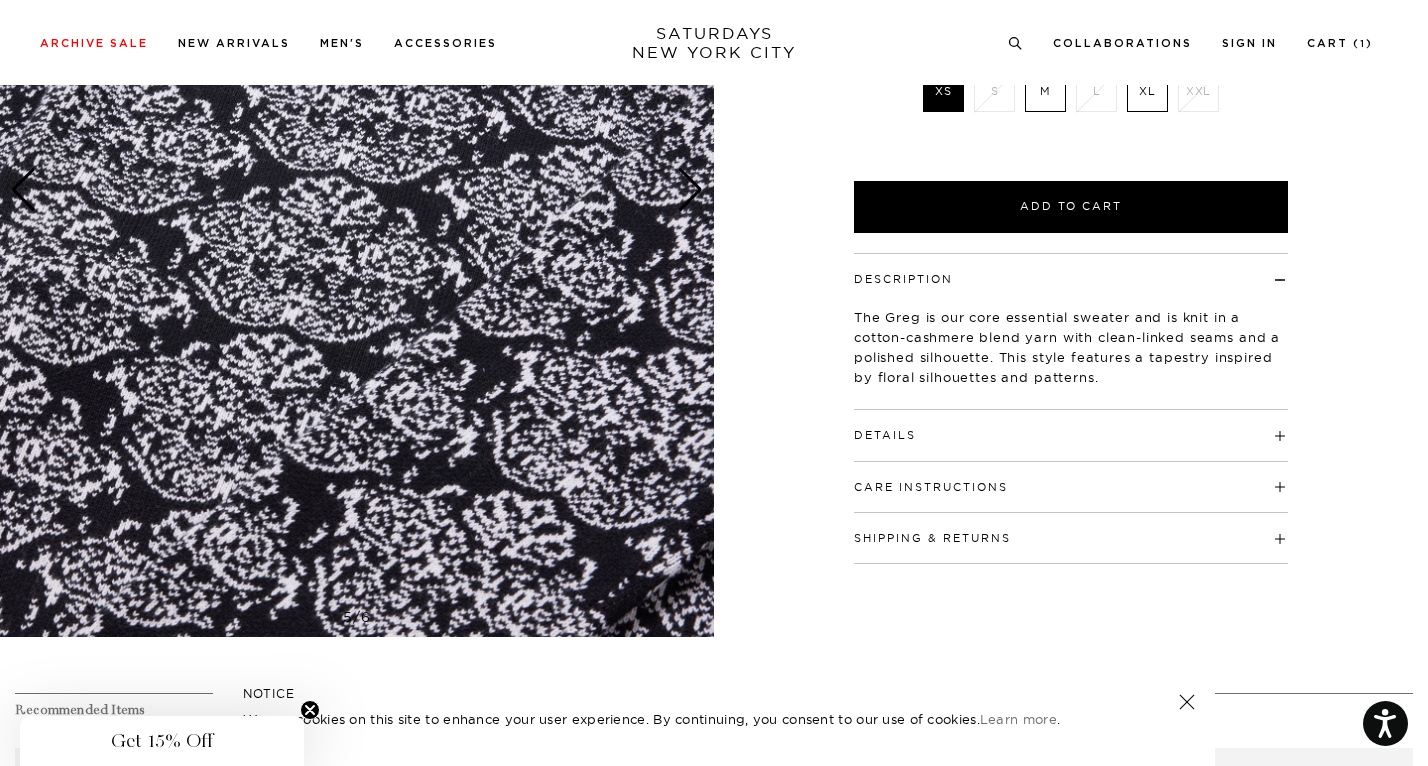 click on "Details
95% Cotton / 5% Cashmere Standard fit 2x1 rib at neck collar, sleeve cuff, bottom, waistband Link clean seams Model is 6'0" and wears a size Medium" at bounding box center (1071, 435) 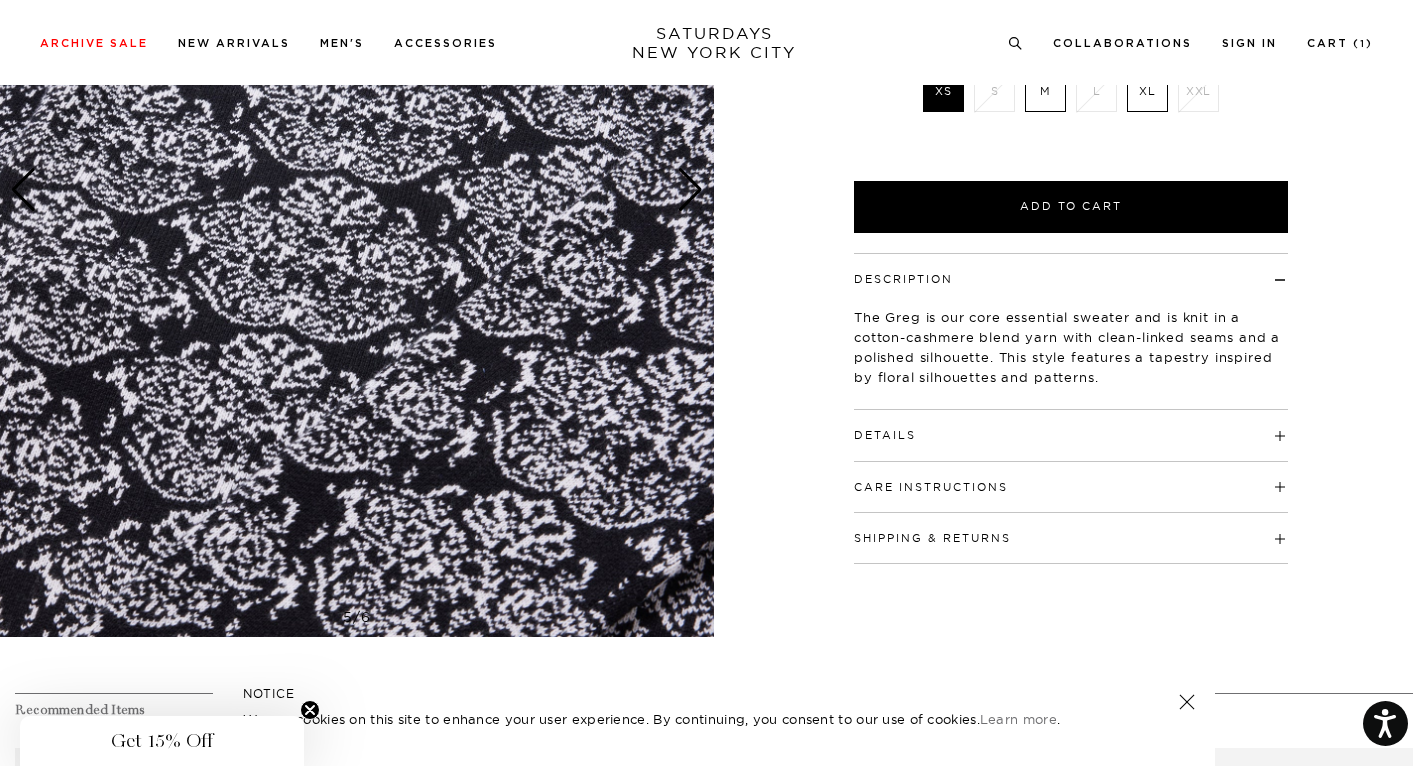 click on "Details" at bounding box center (1071, 426) 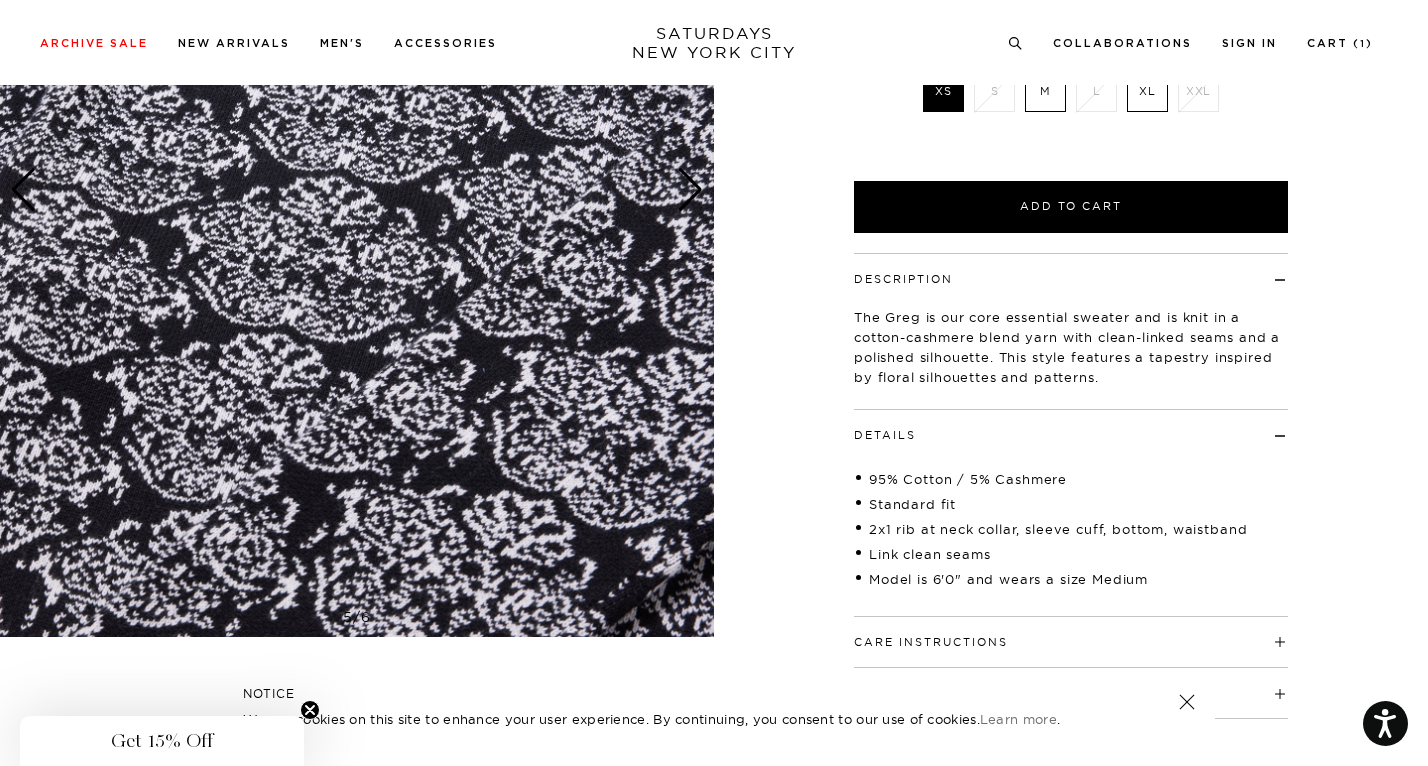 scroll, scrollTop: 434, scrollLeft: 0, axis: vertical 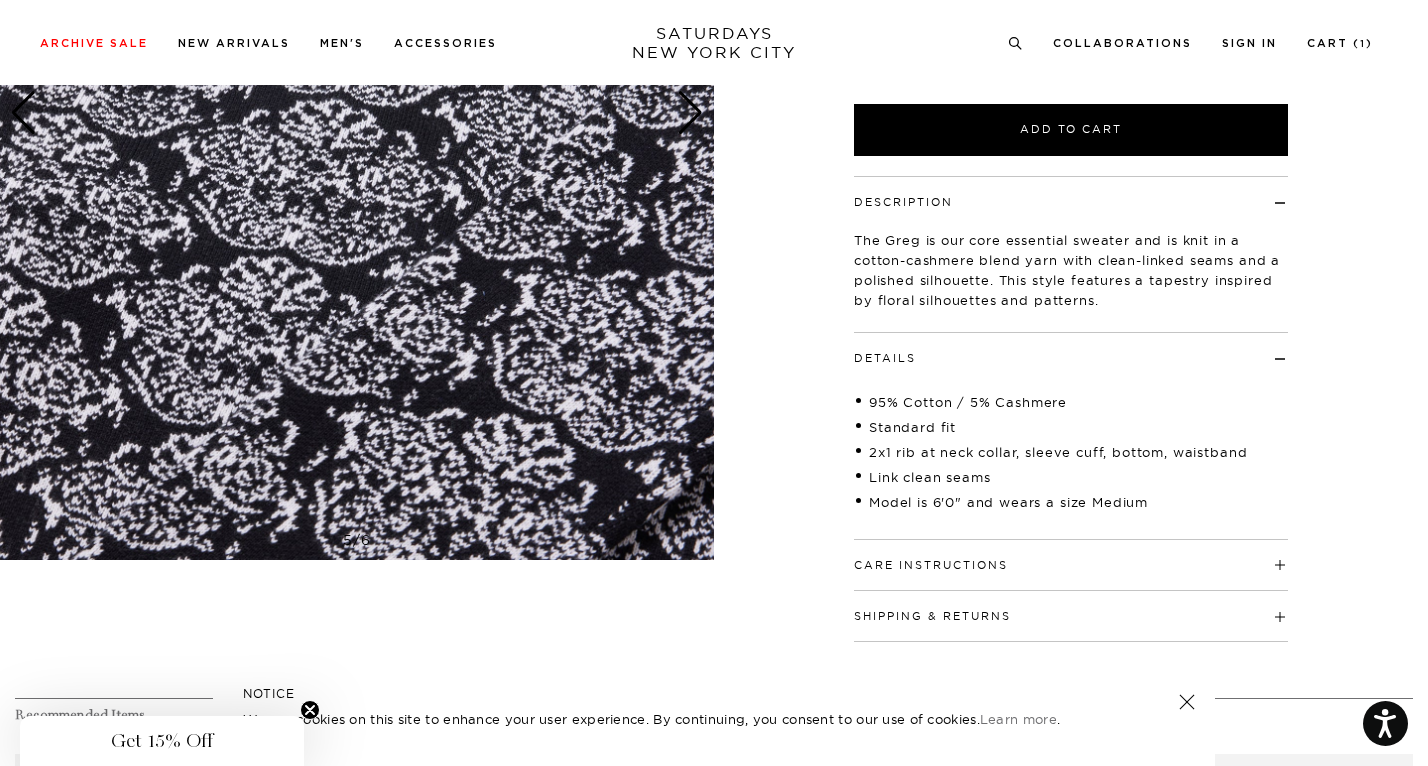 click on "Care Instructions" at bounding box center (1071, 556) 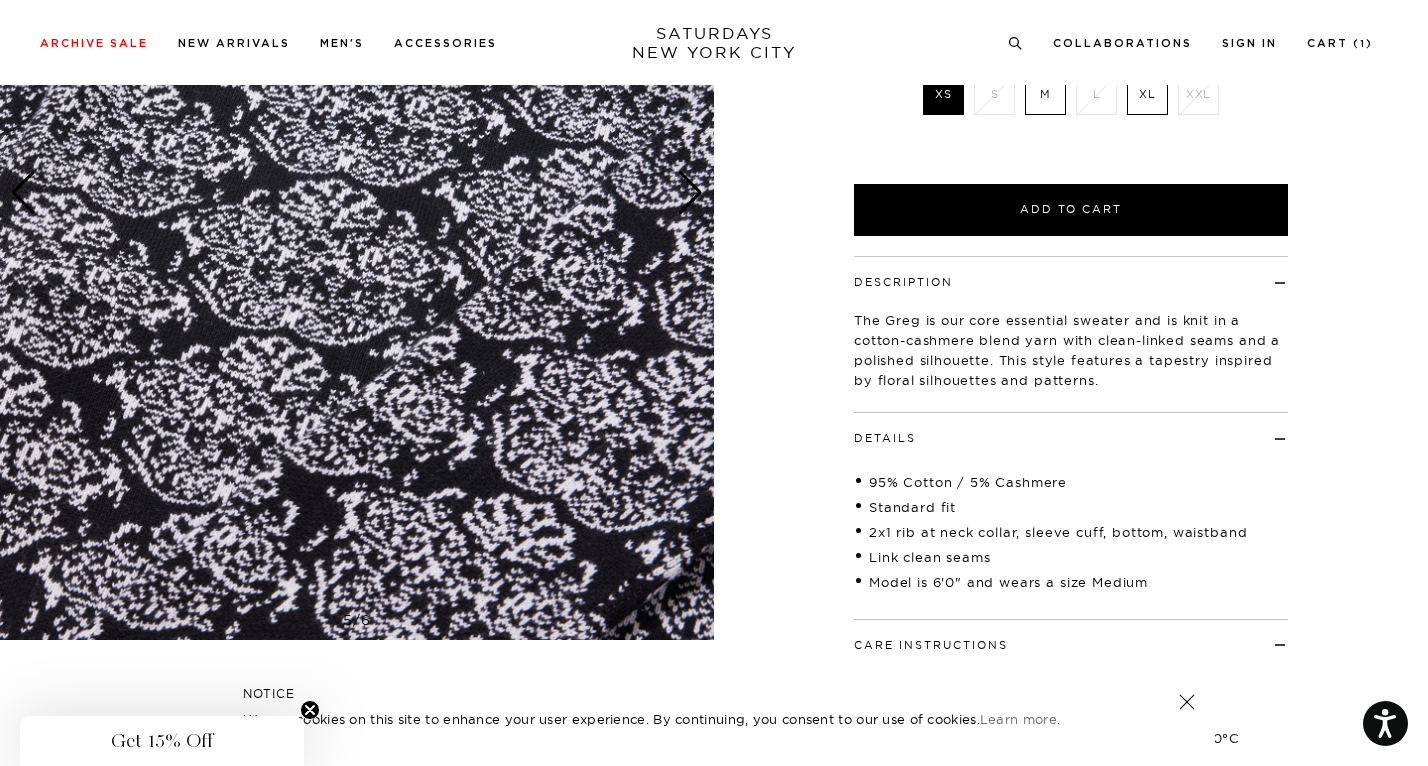 scroll, scrollTop: 367, scrollLeft: 0, axis: vertical 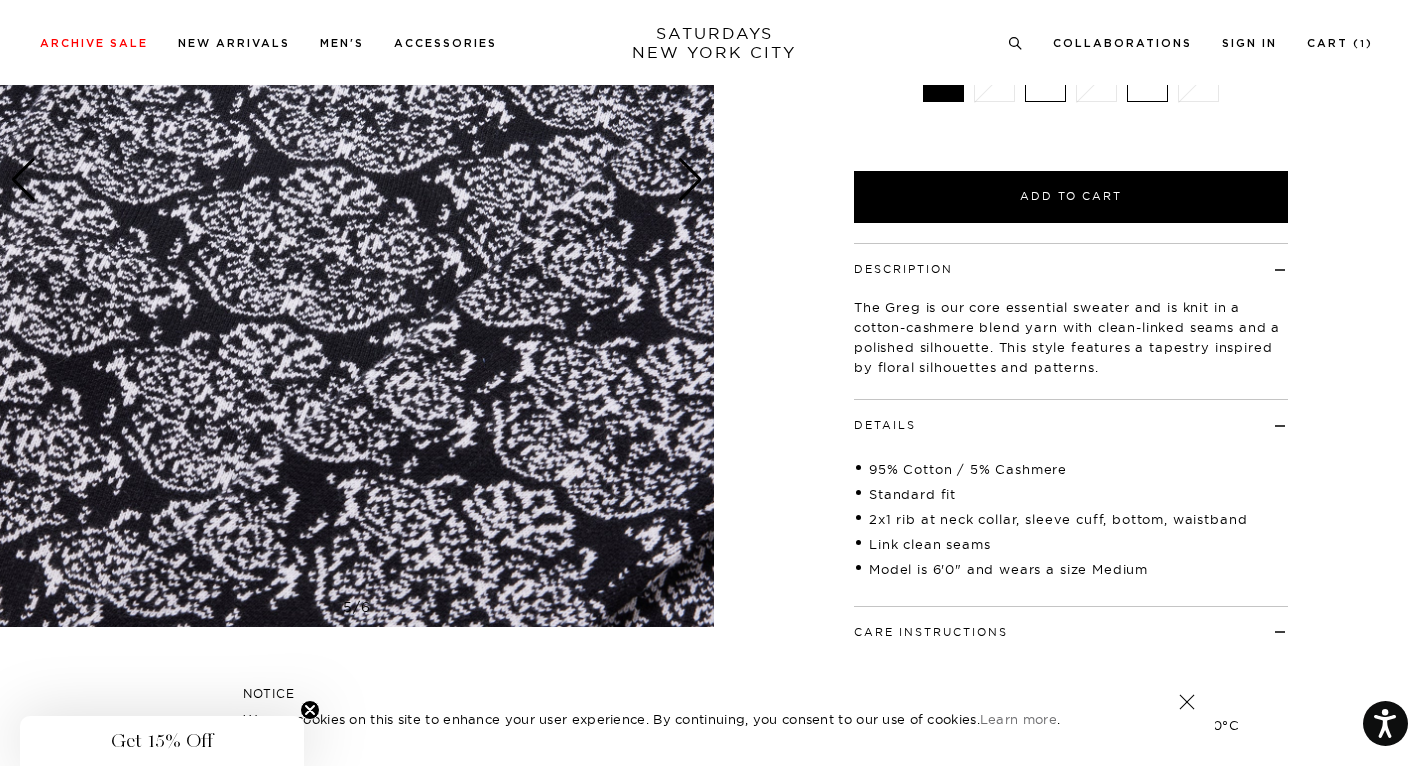 click at bounding box center (357, 180) 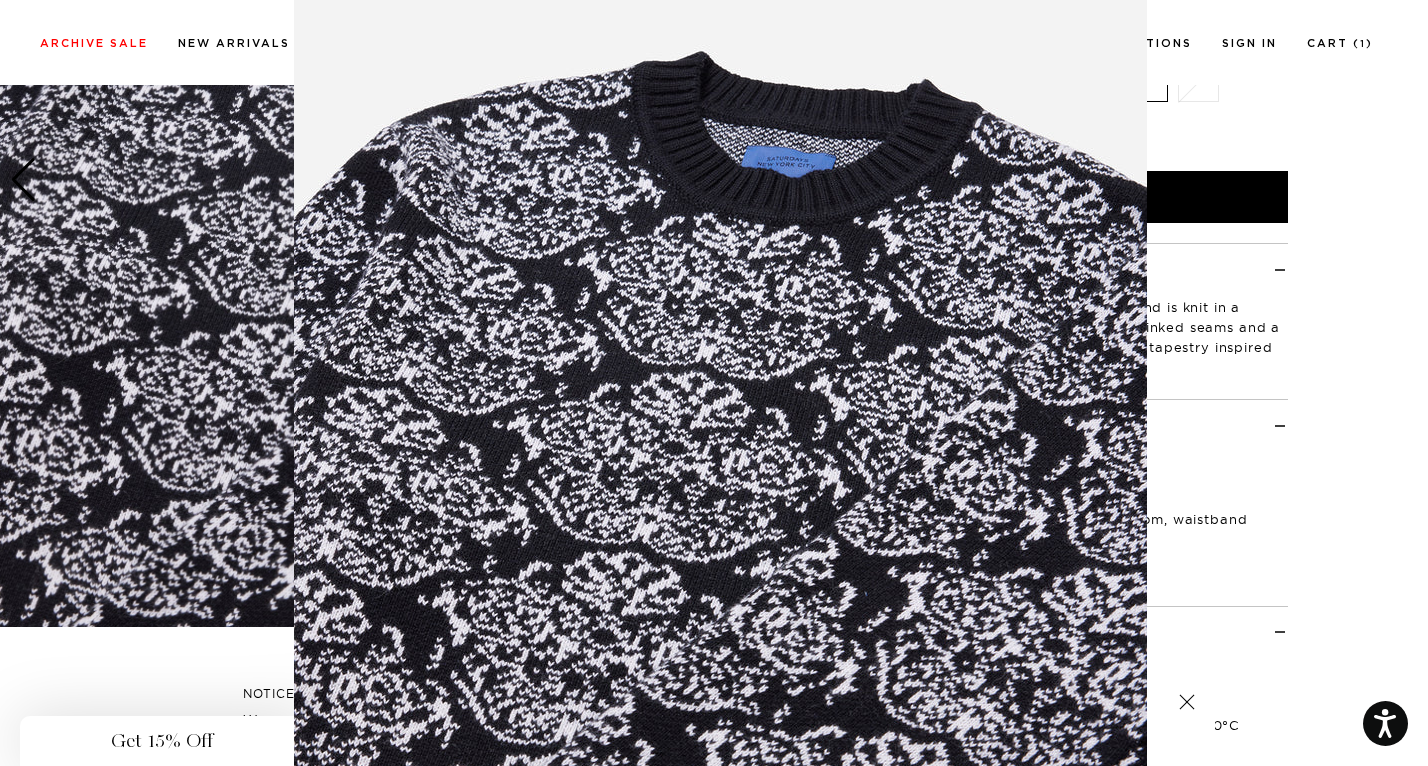 scroll, scrollTop: 123, scrollLeft: 0, axis: vertical 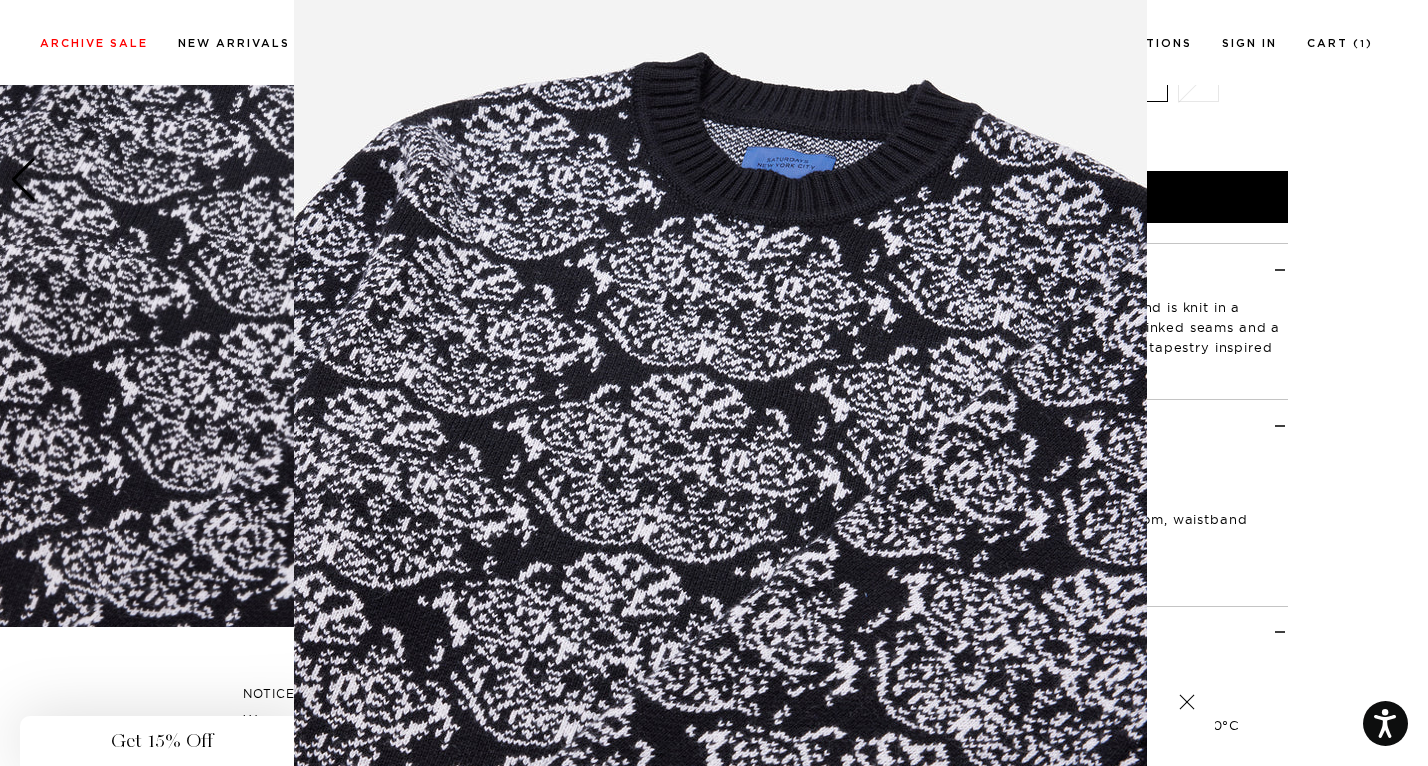click at bounding box center [720, 389] 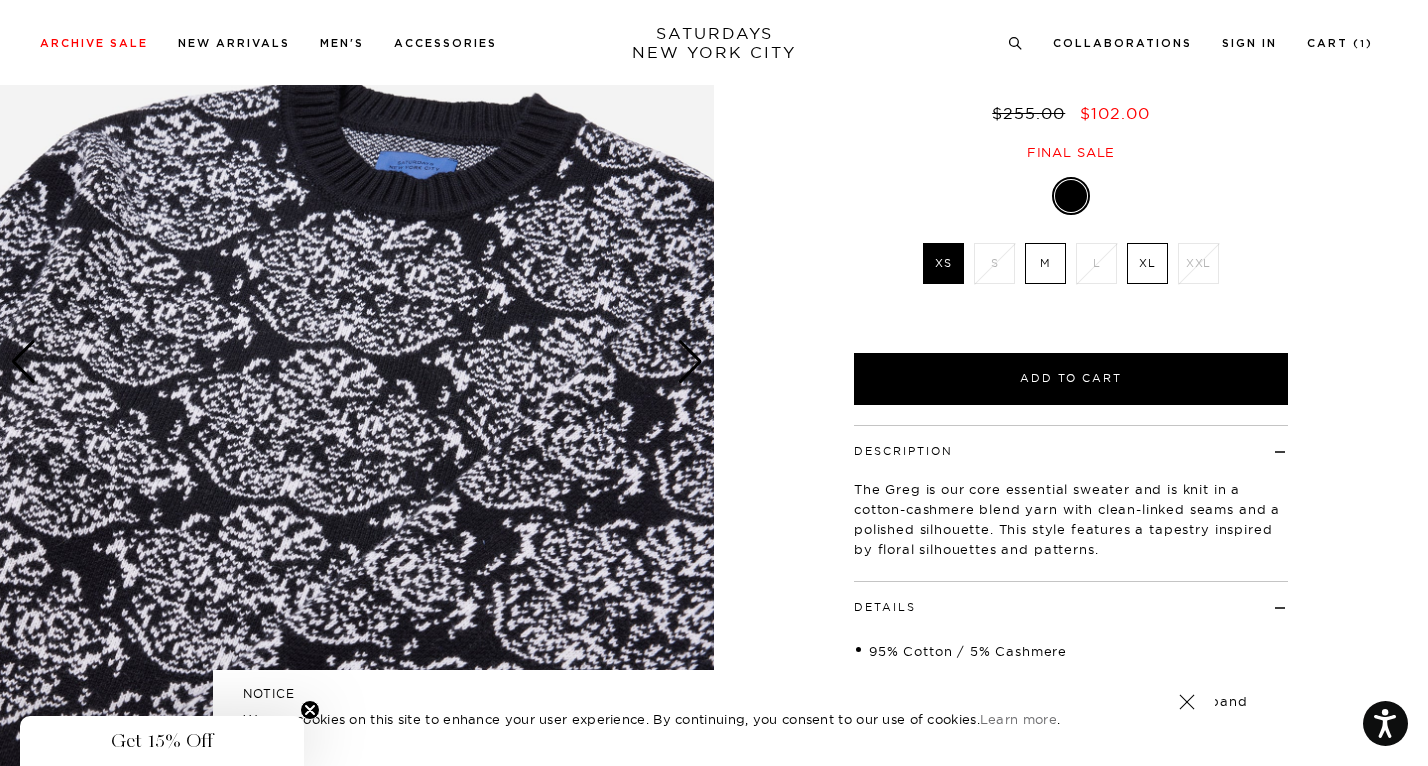 scroll, scrollTop: 0, scrollLeft: 0, axis: both 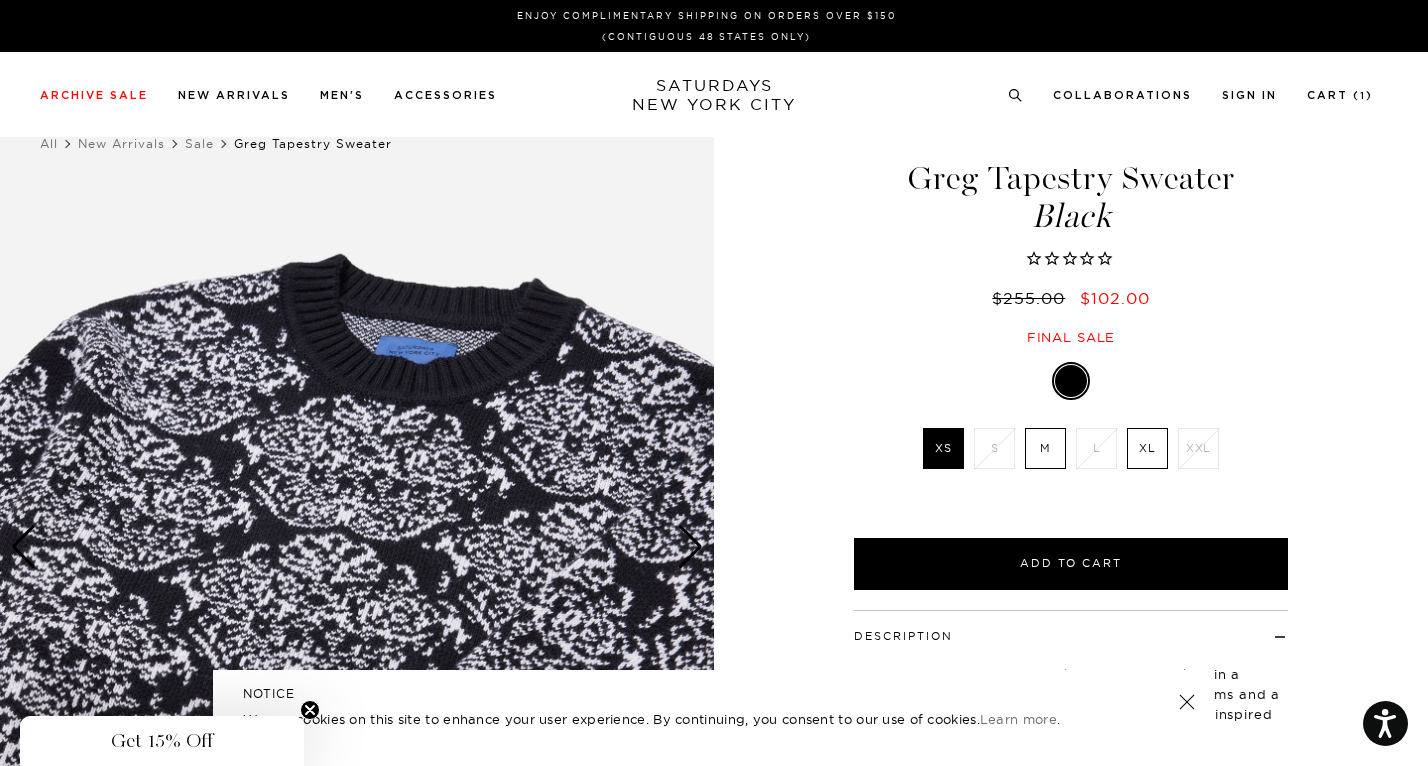 click 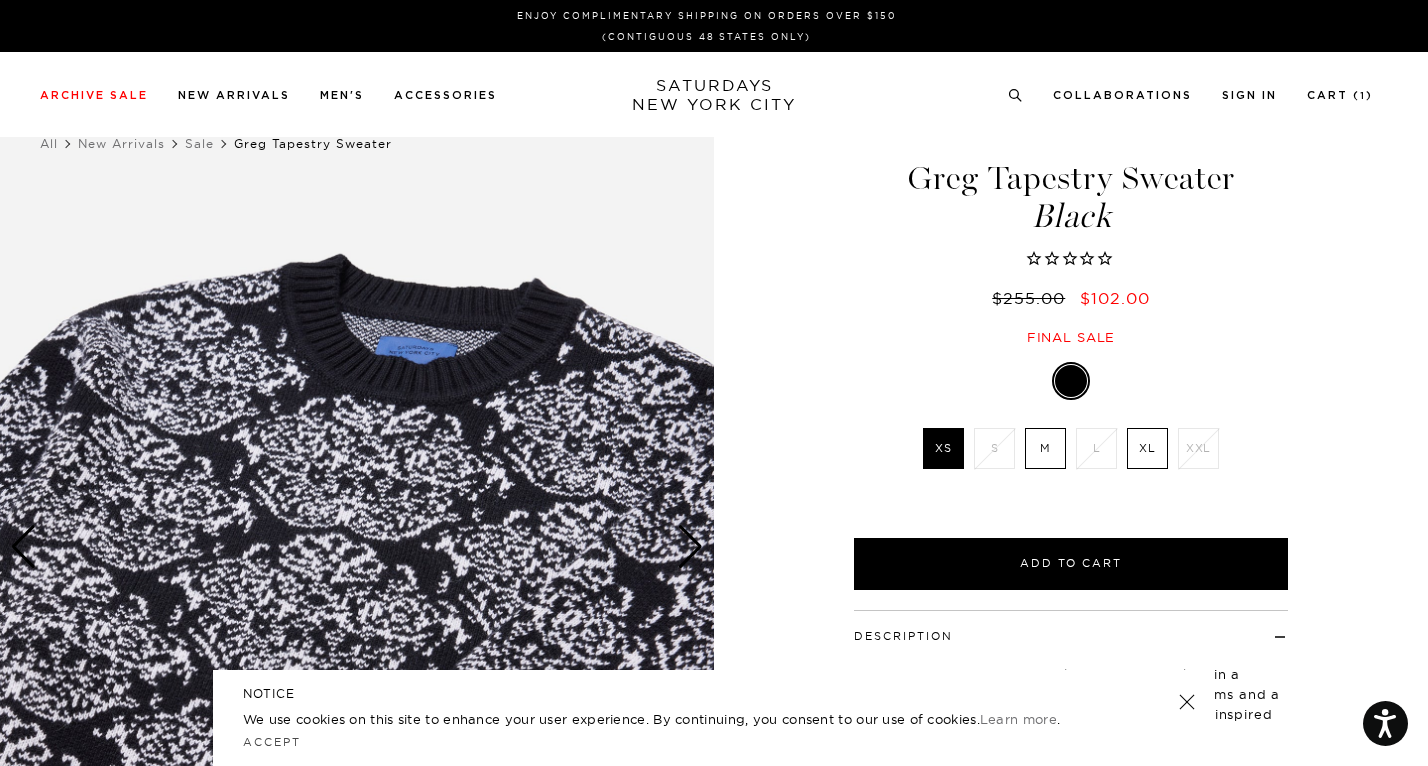 click at bounding box center (1187, 702) 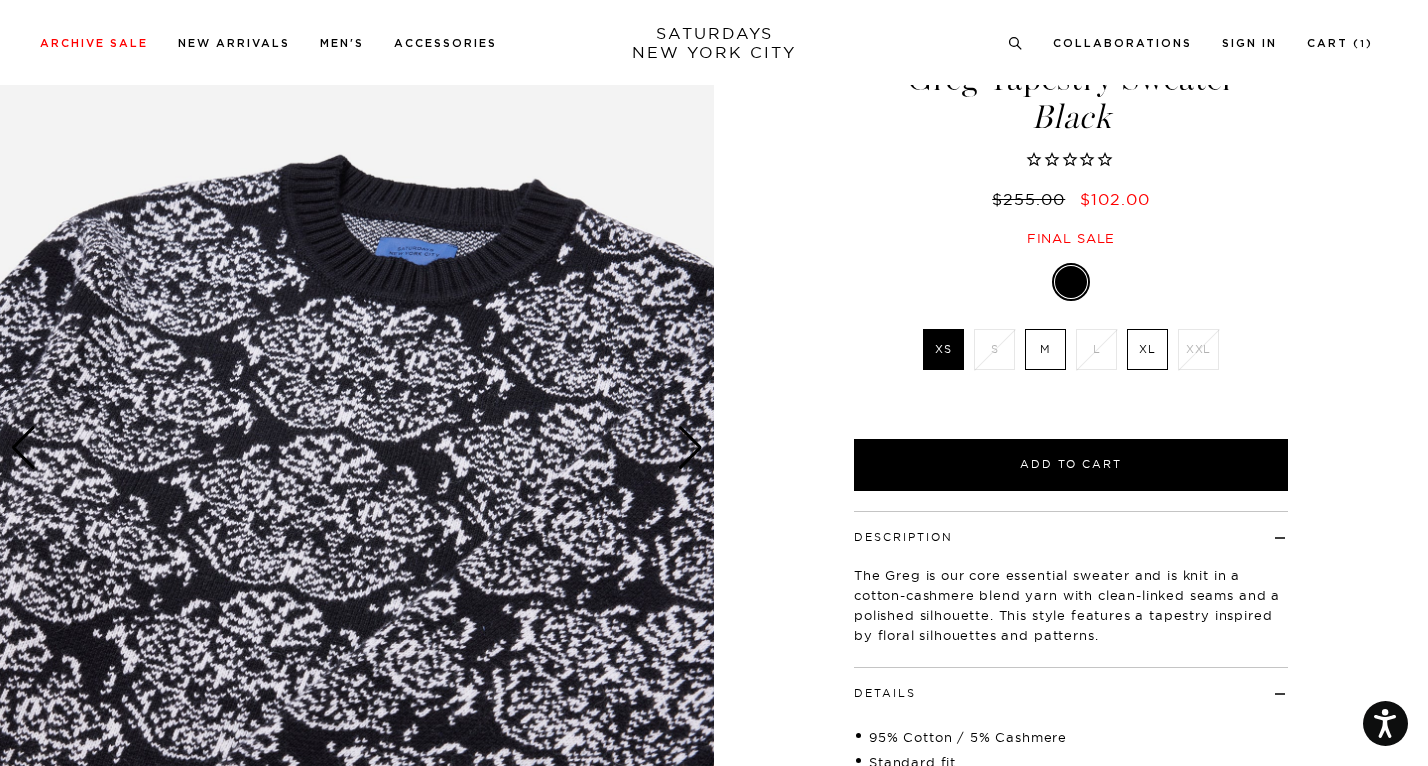 scroll, scrollTop: 0, scrollLeft: 0, axis: both 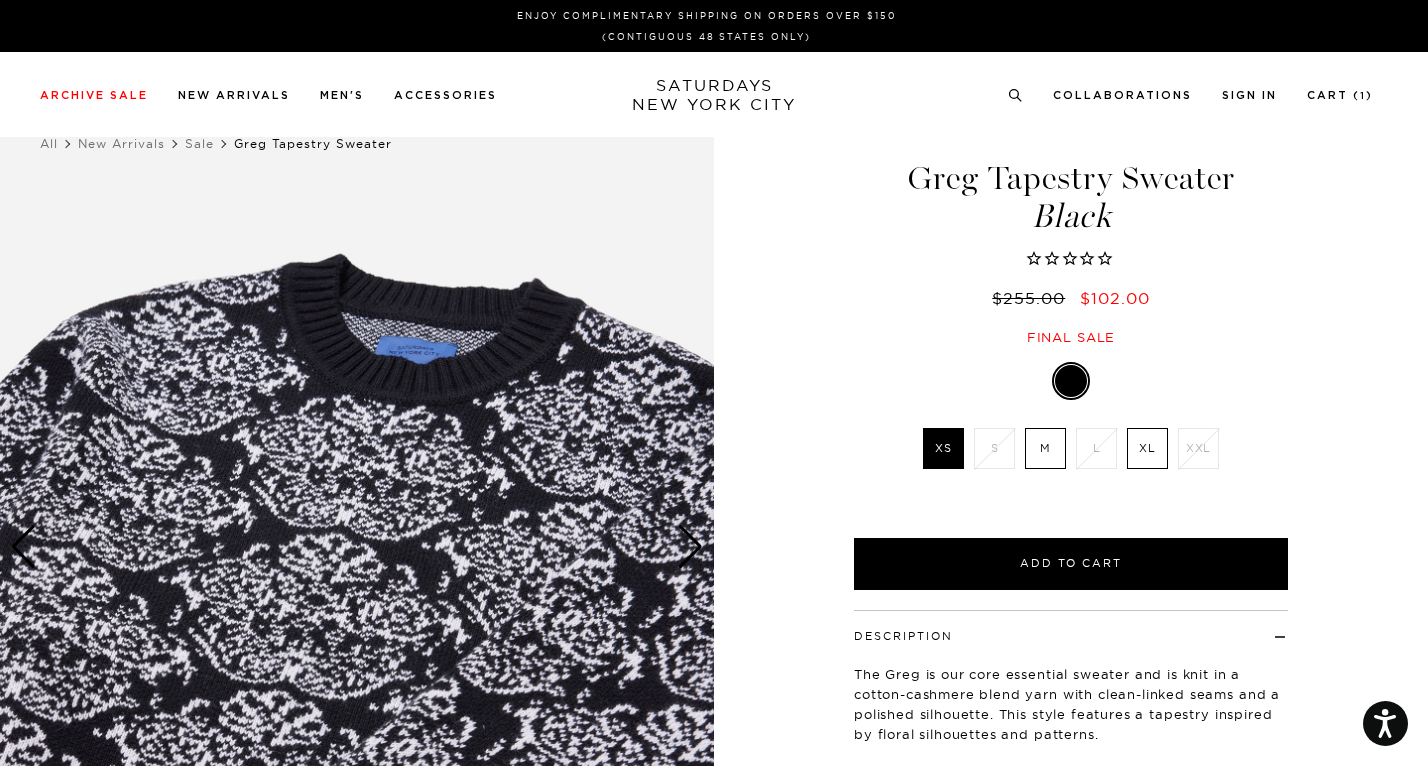 click at bounding box center (23, 547) 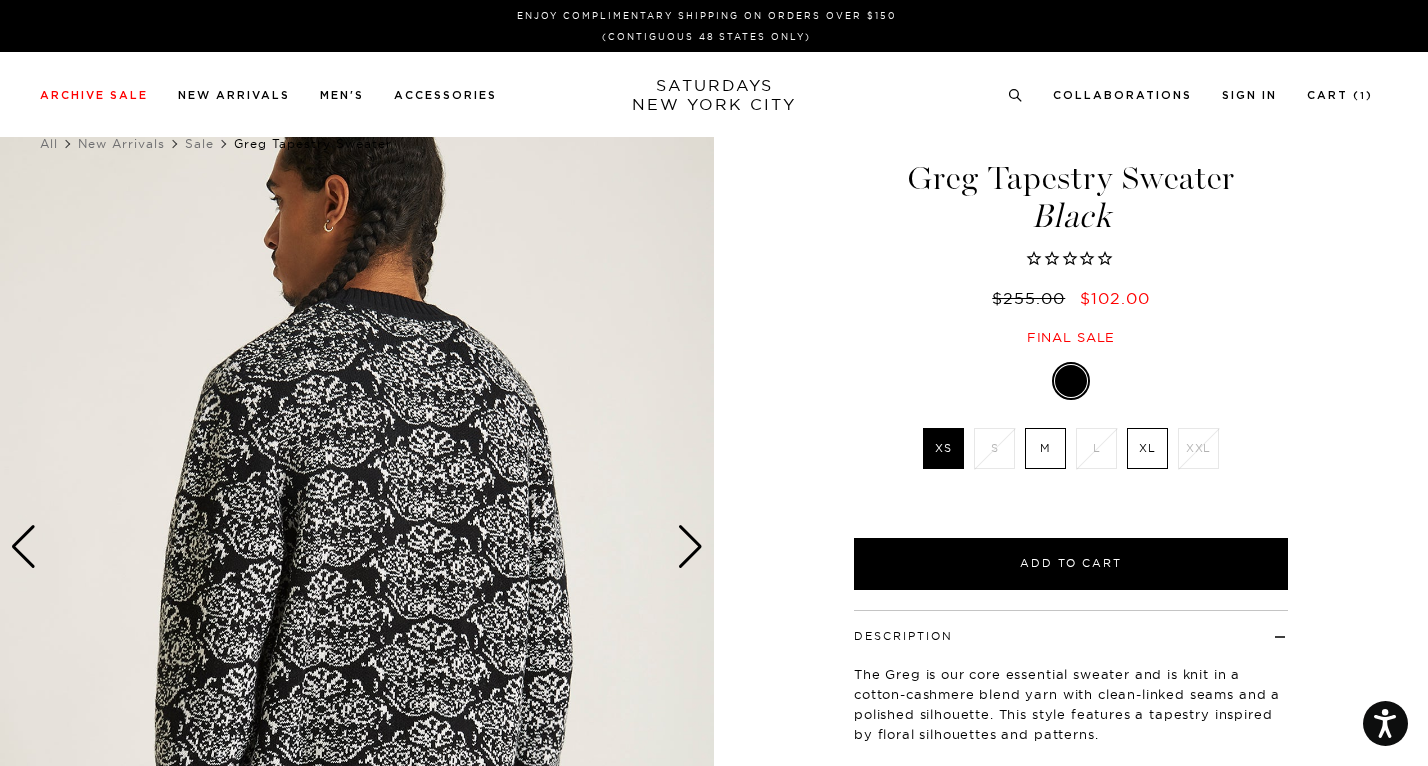 click at bounding box center [690, 547] 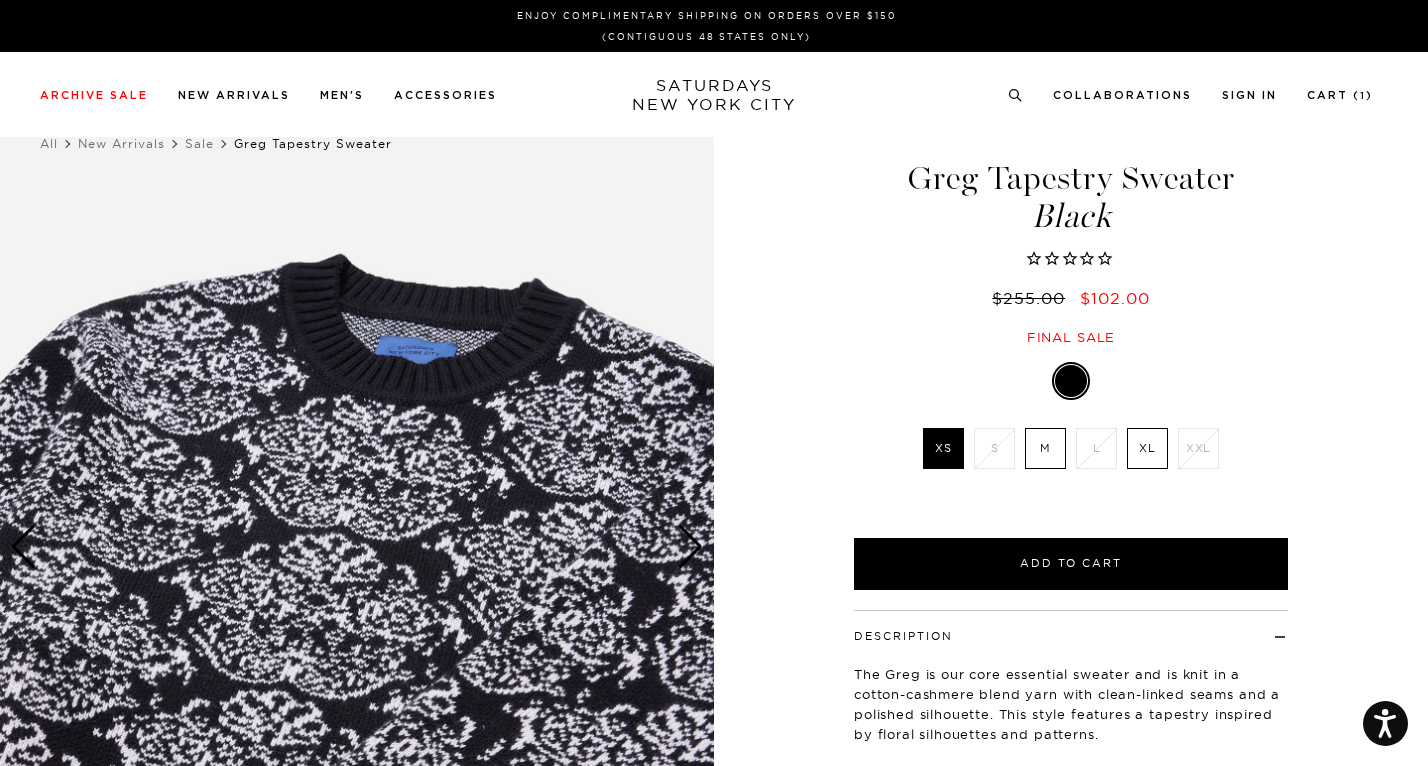 click at bounding box center [690, 547] 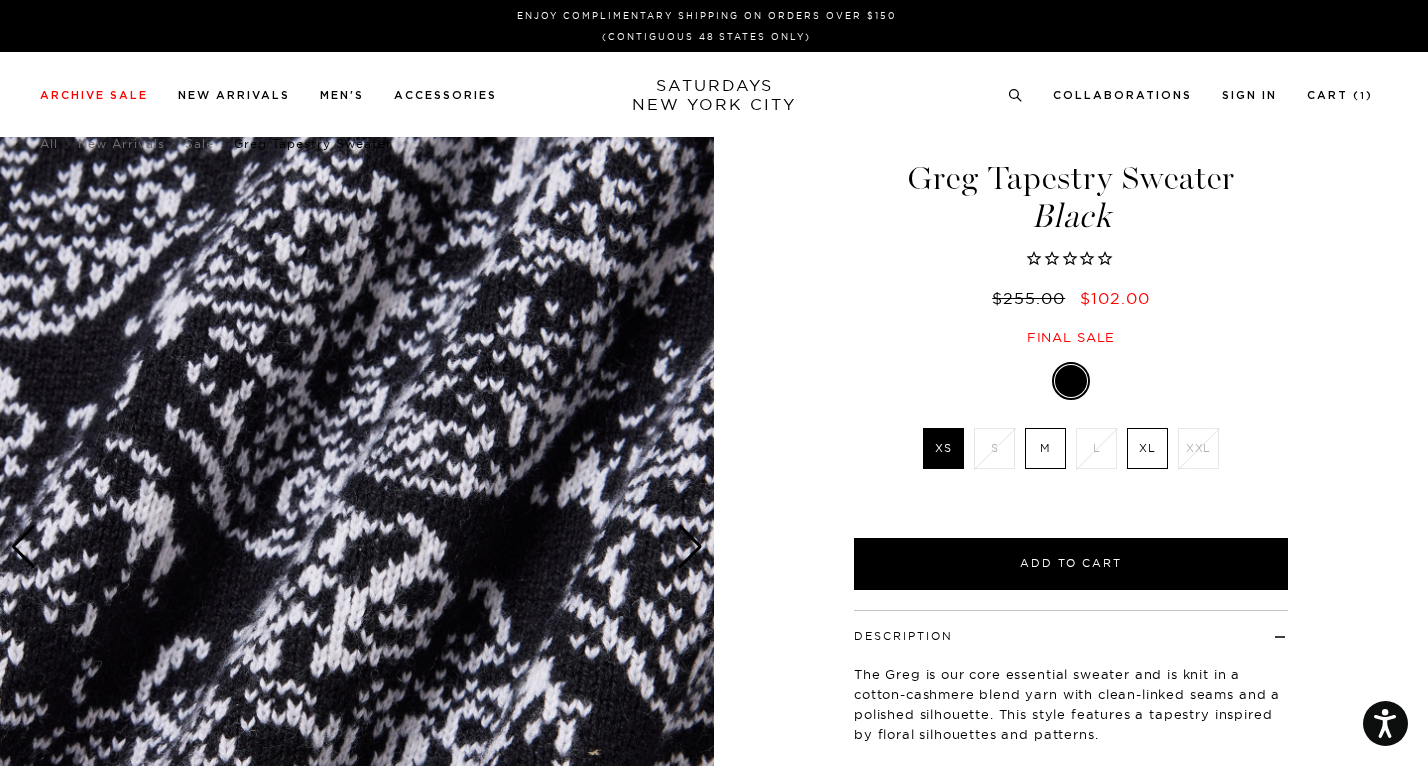 click at bounding box center (690, 547) 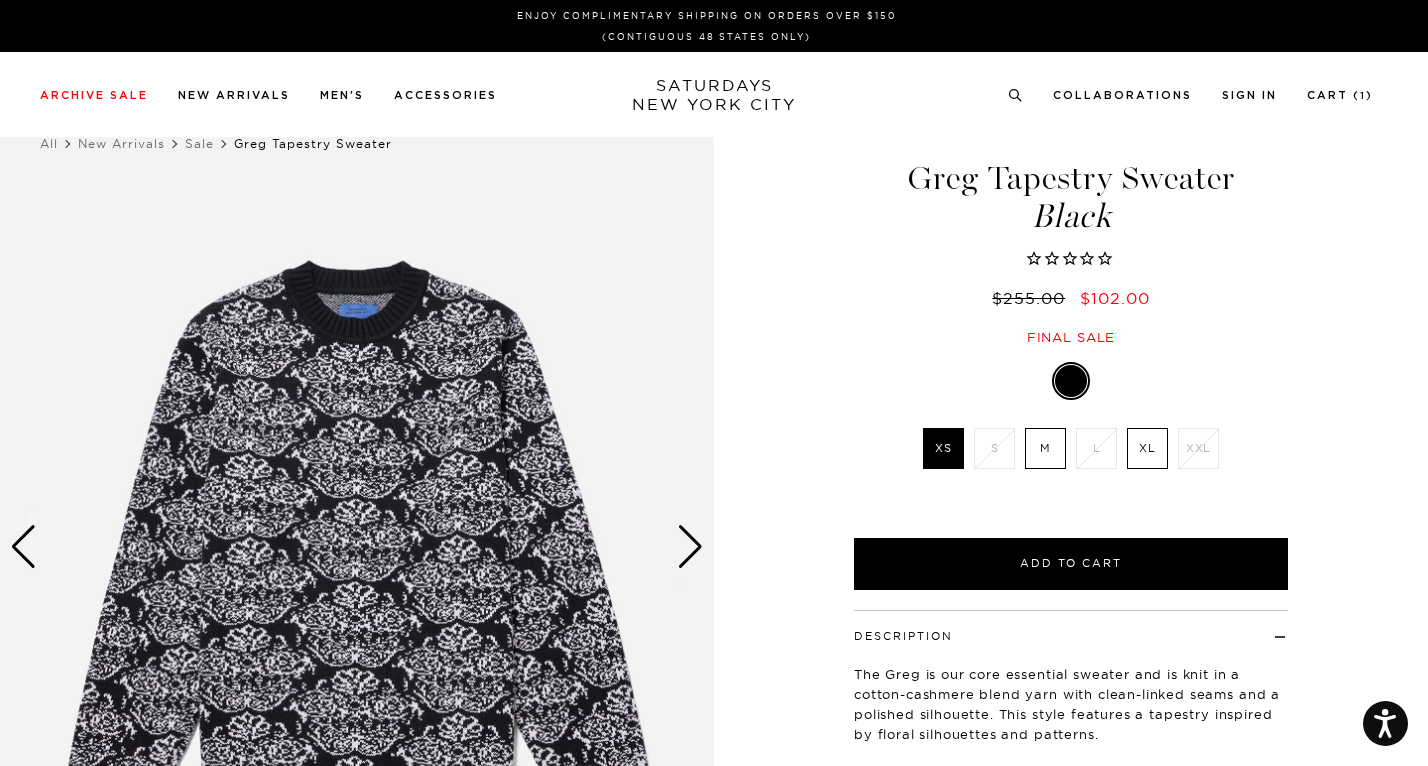 click at bounding box center (690, 547) 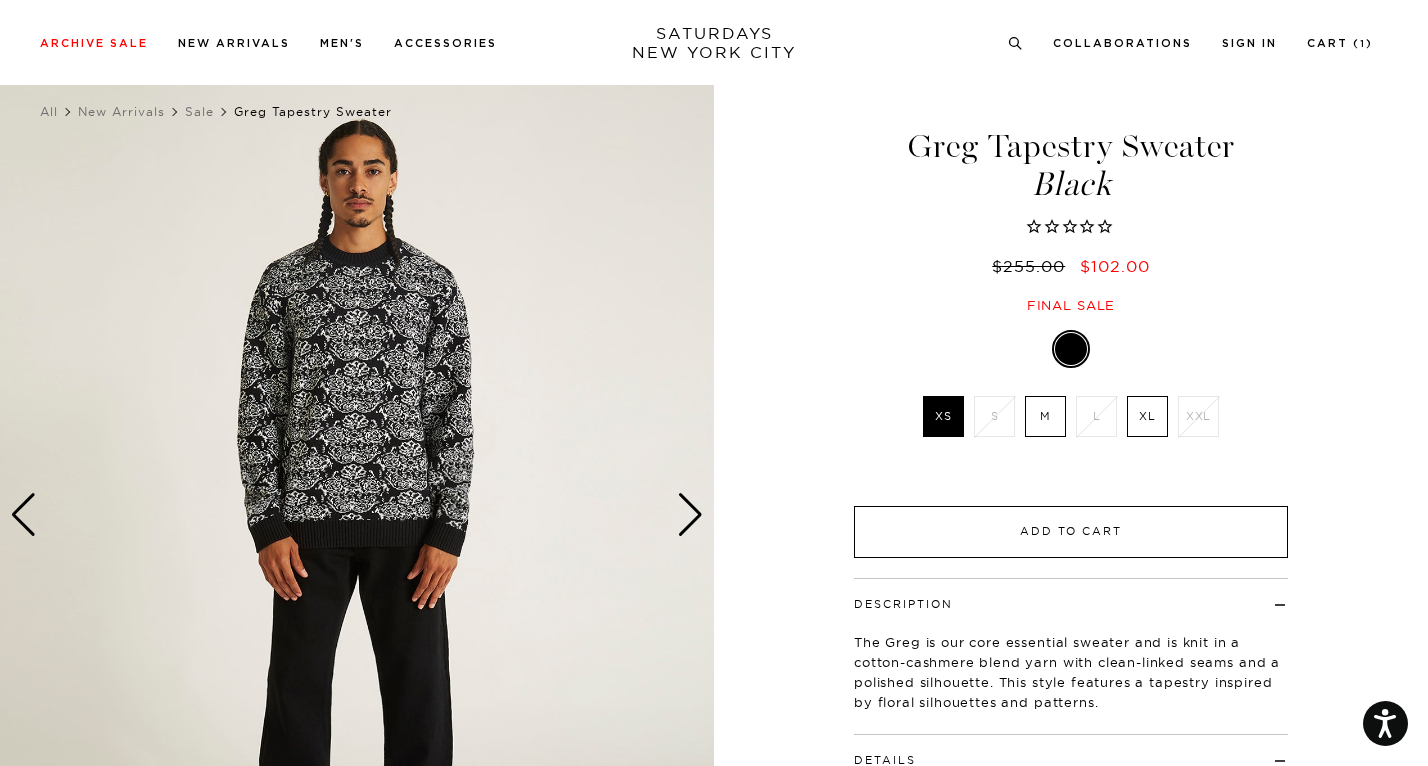 scroll, scrollTop: 27, scrollLeft: 0, axis: vertical 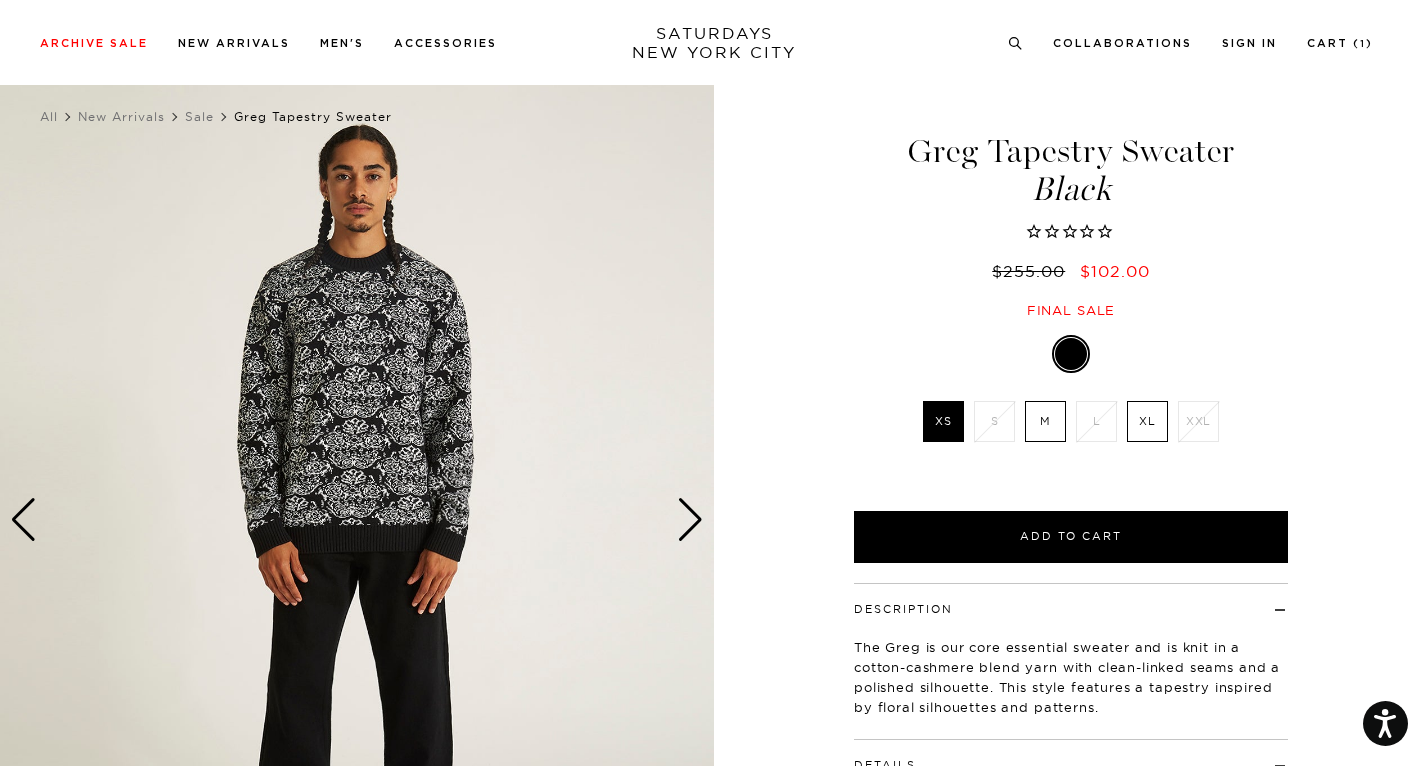 click at bounding box center [690, 520] 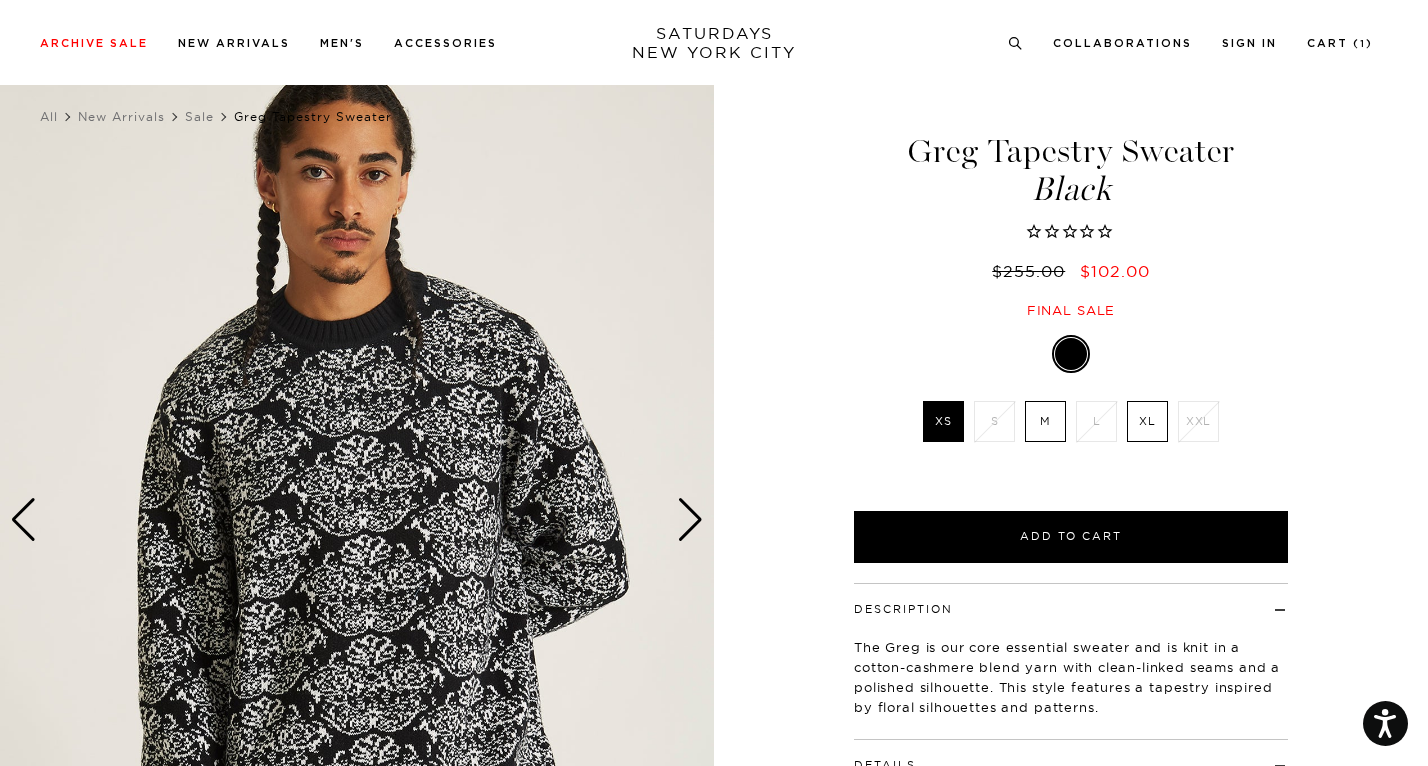 click at bounding box center [690, 520] 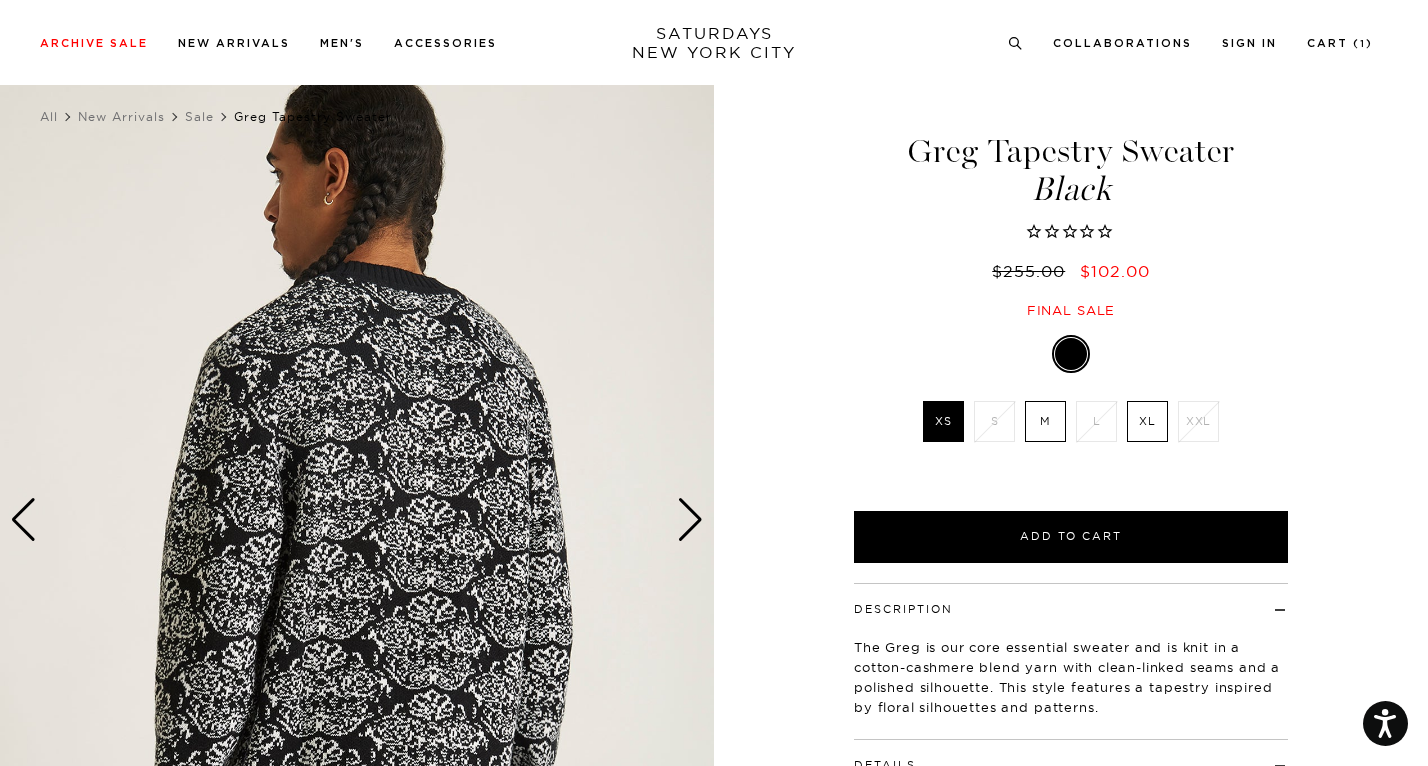 click at bounding box center [690, 520] 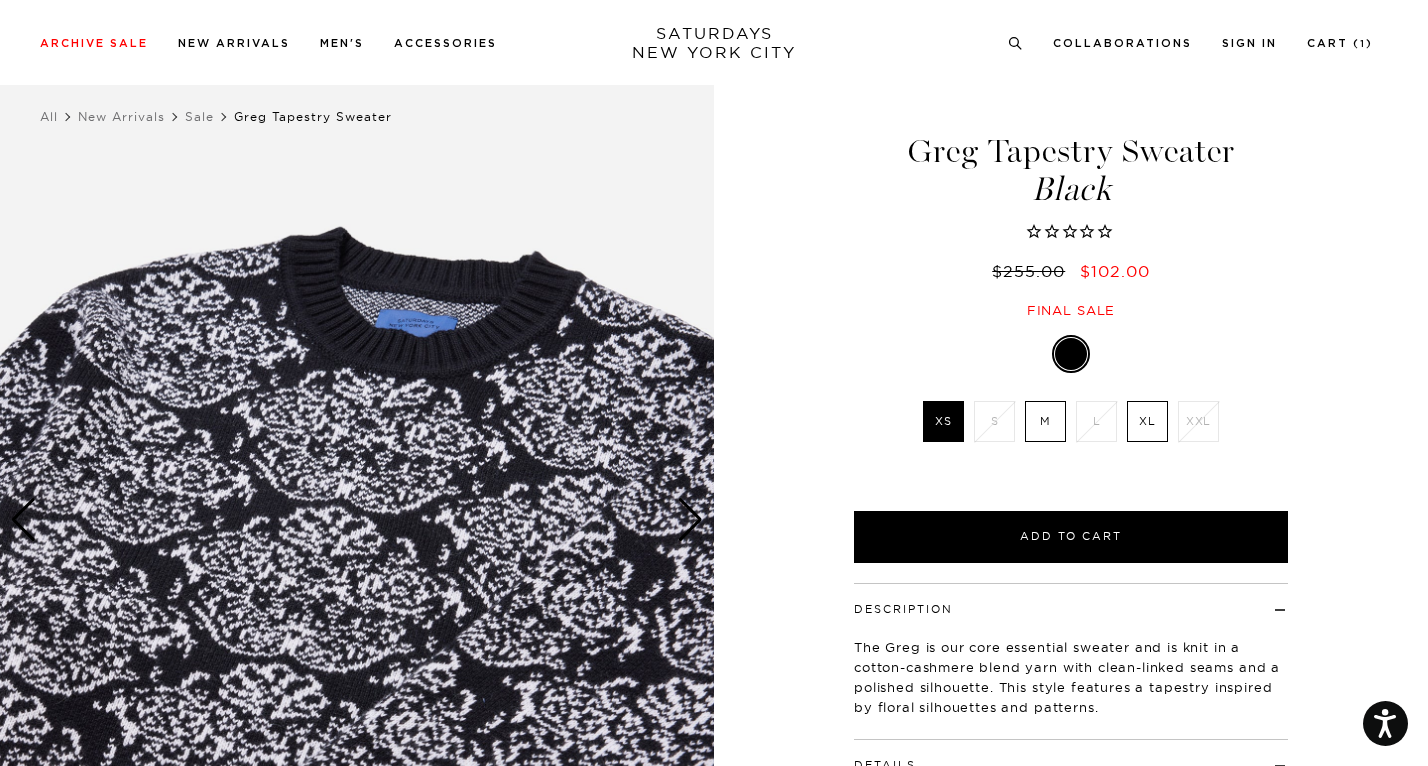 click at bounding box center (690, 520) 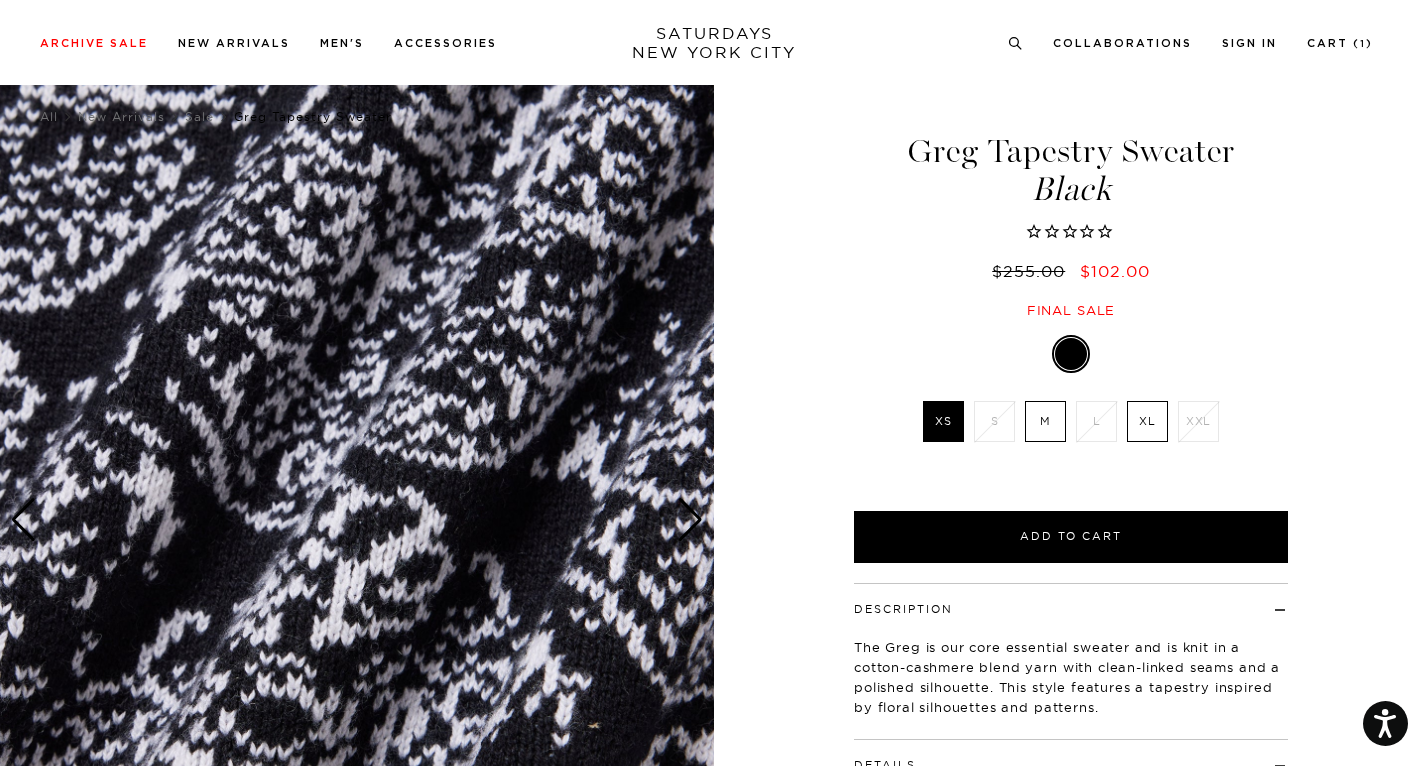 click at bounding box center [690, 520] 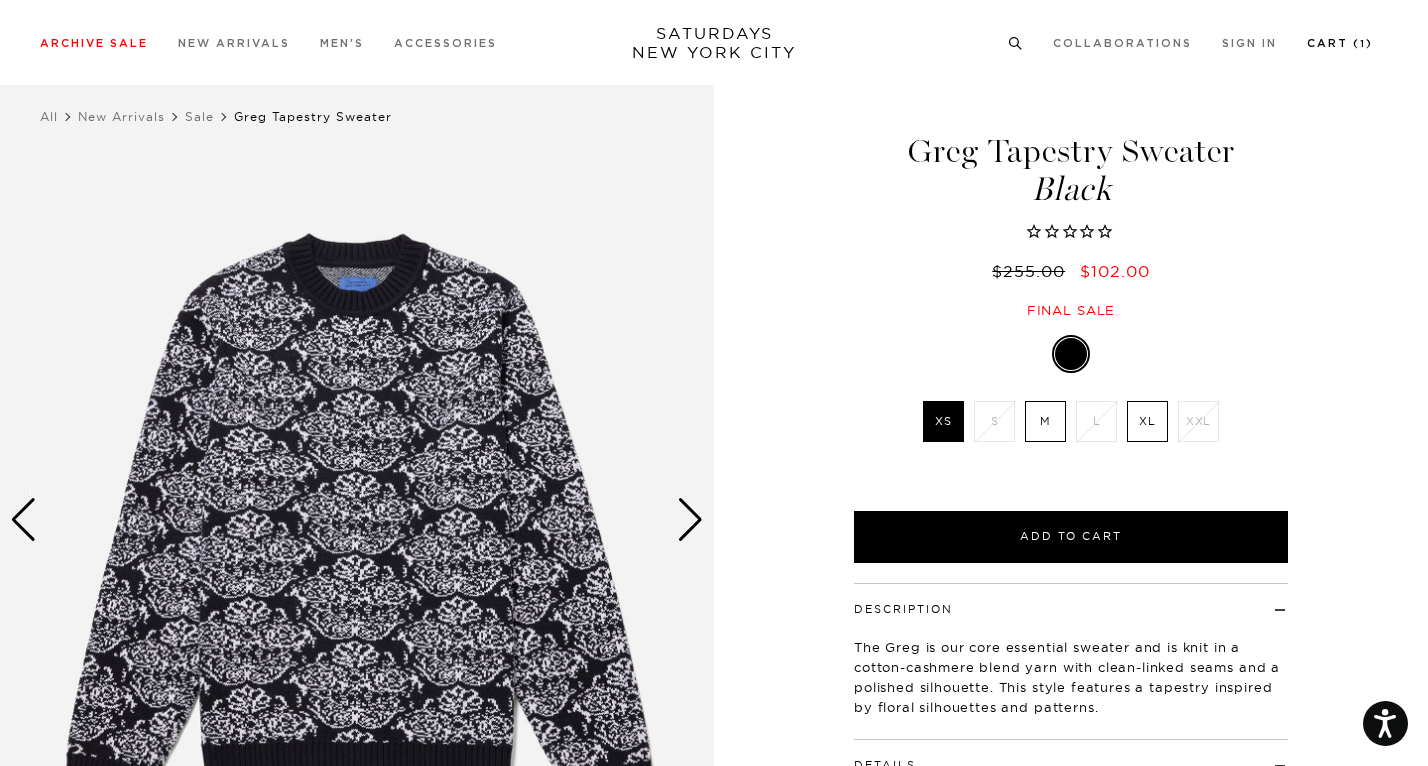 click on "Cart ( 1 )" at bounding box center (1340, 43) 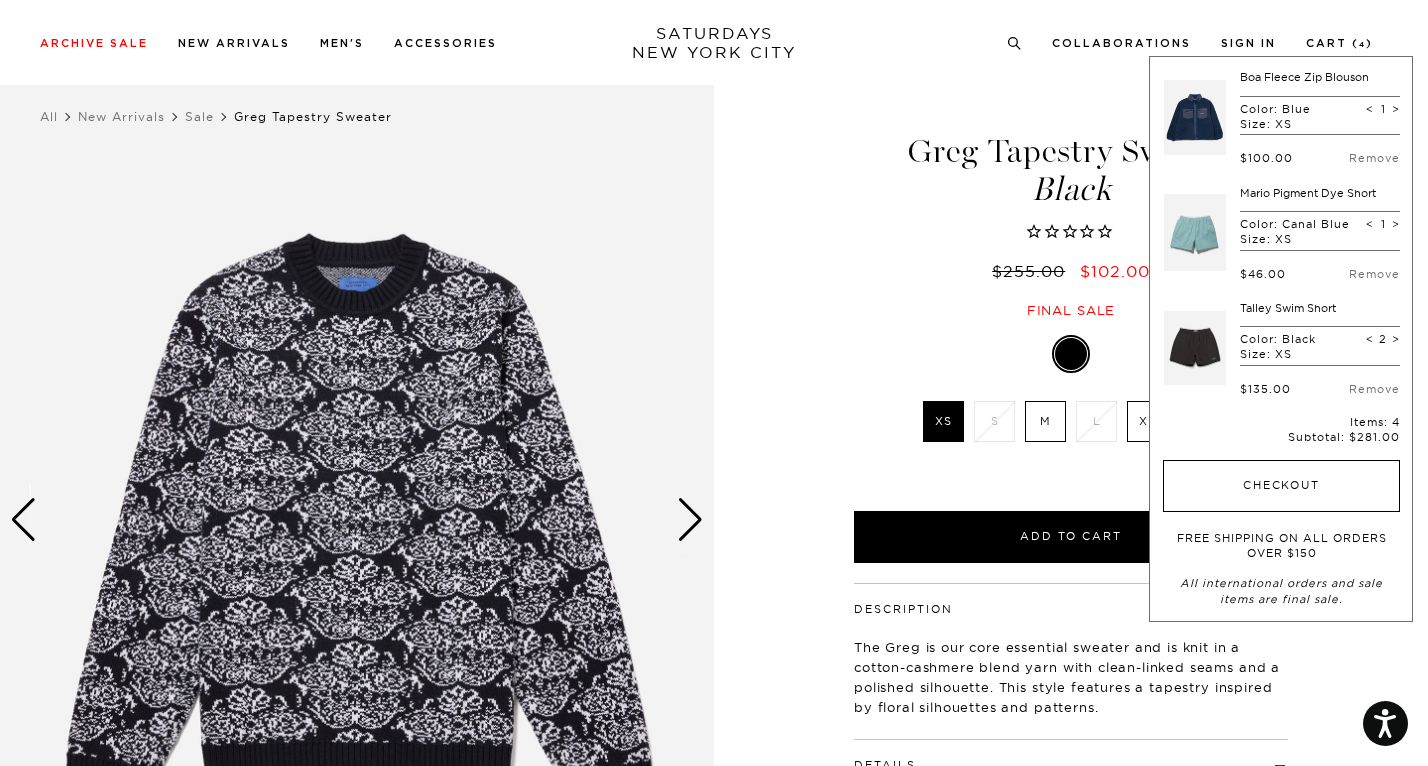 click on "Checkout" at bounding box center [1281, 486] 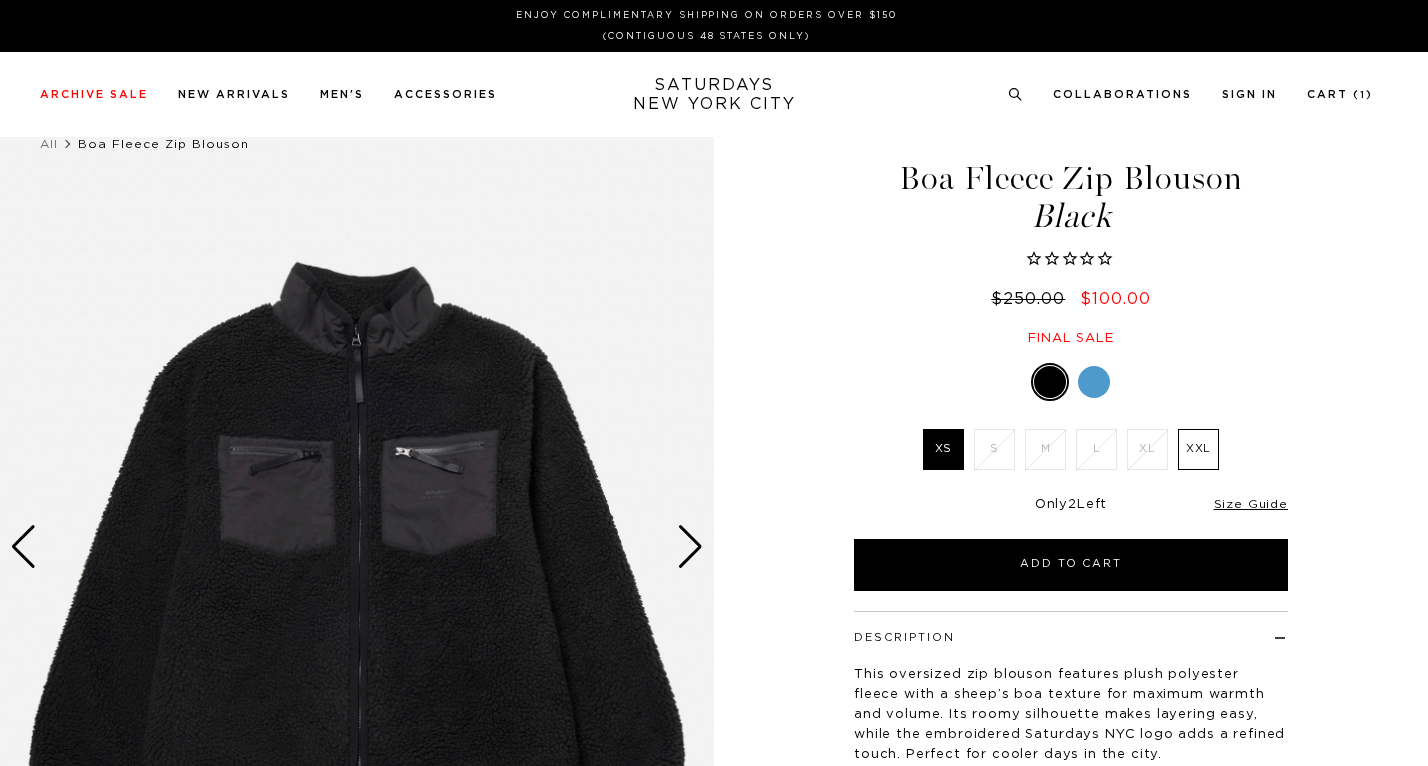 scroll, scrollTop: 0, scrollLeft: 0, axis: both 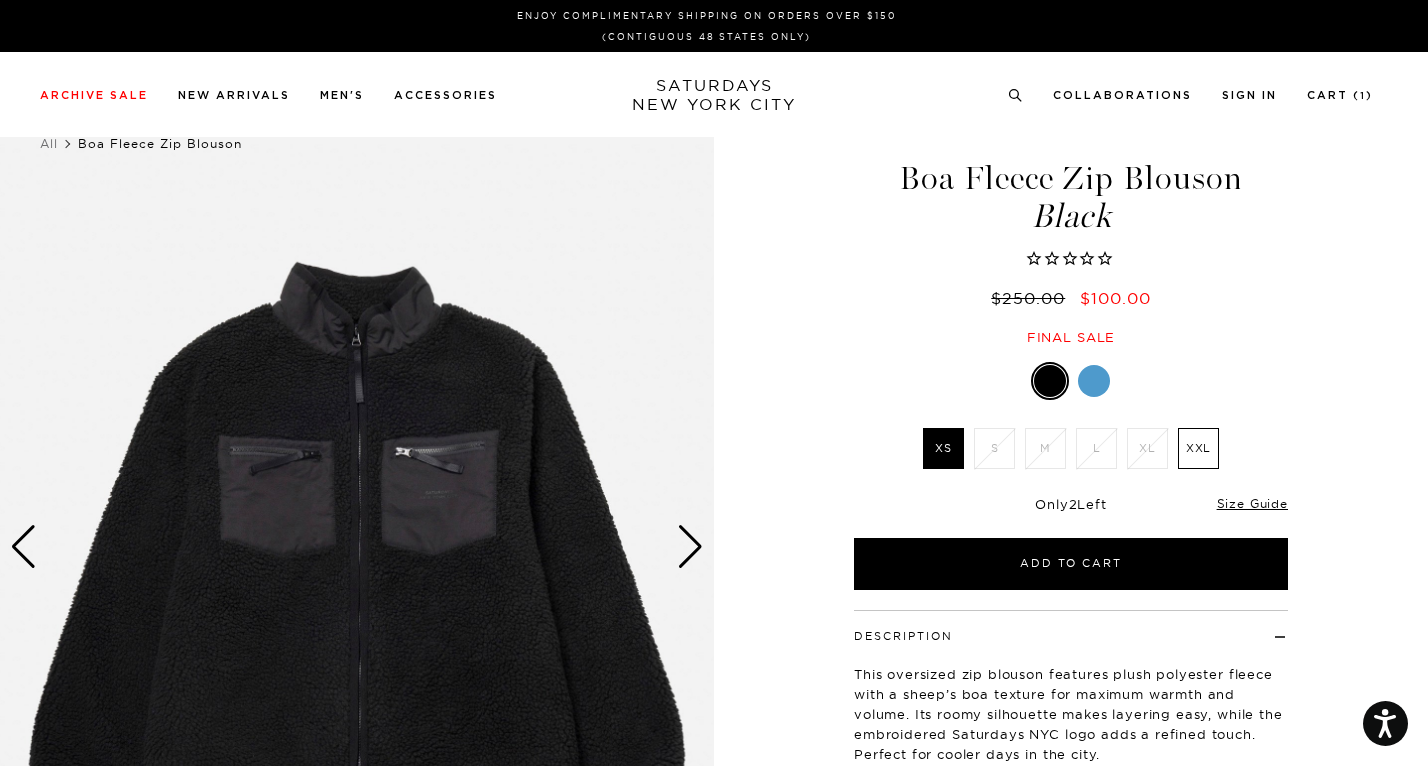 click at bounding box center [690, 547] 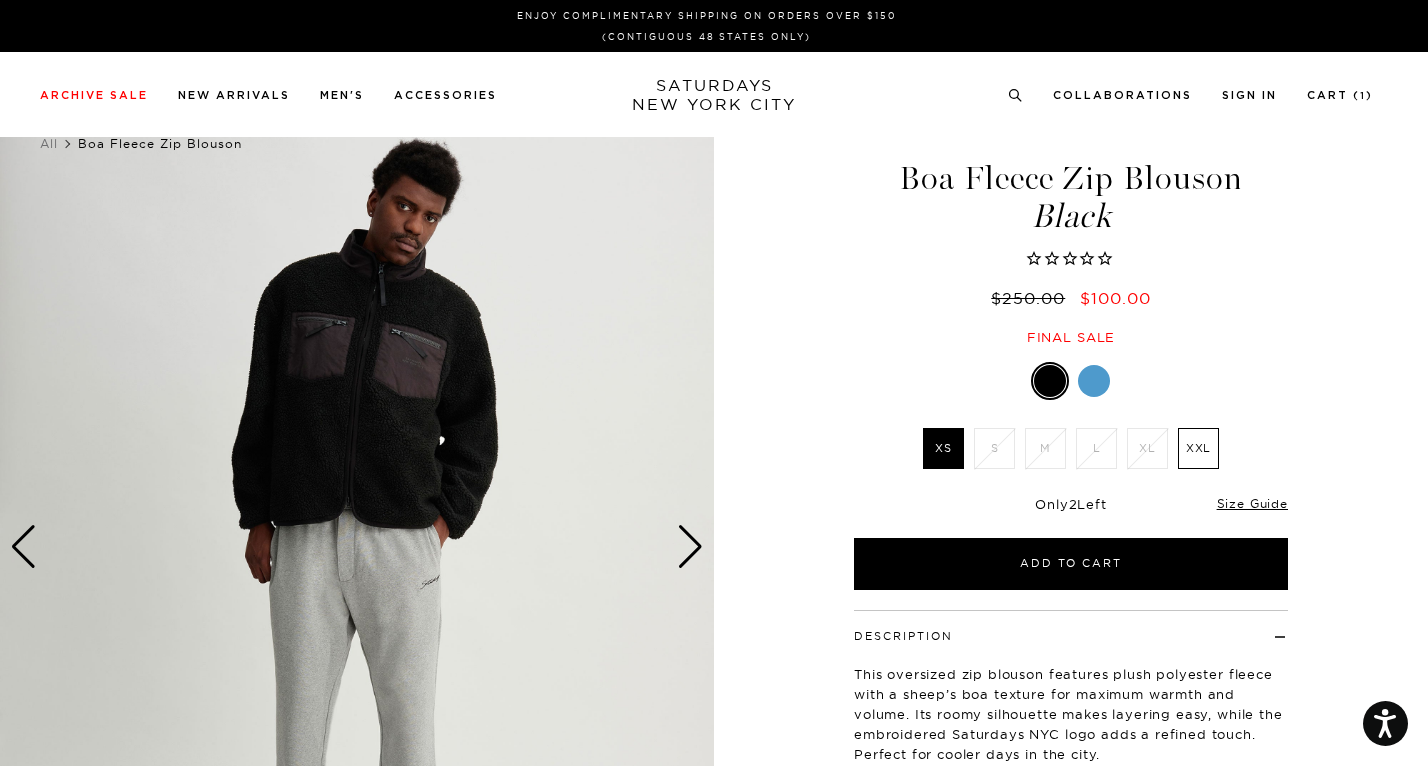 click at bounding box center (690, 547) 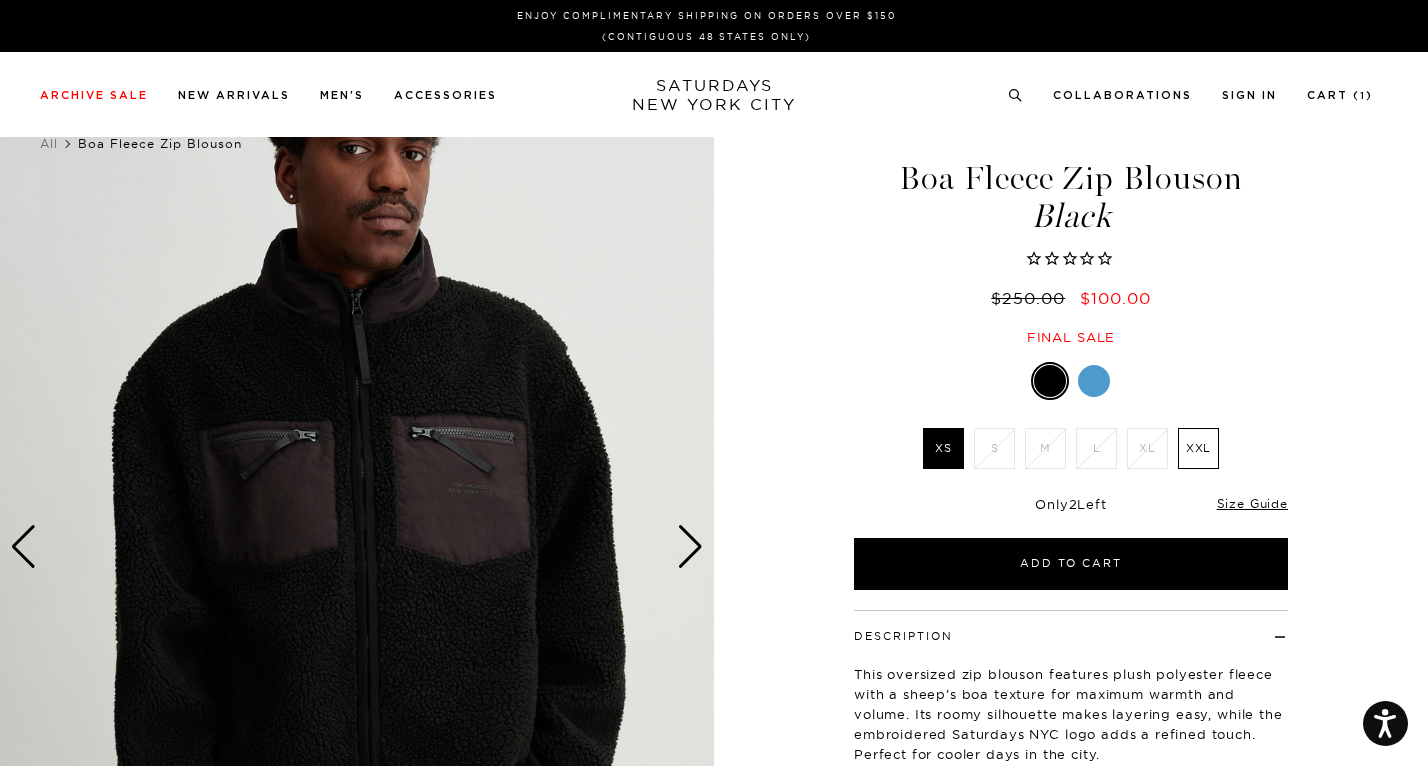 click at bounding box center (690, 547) 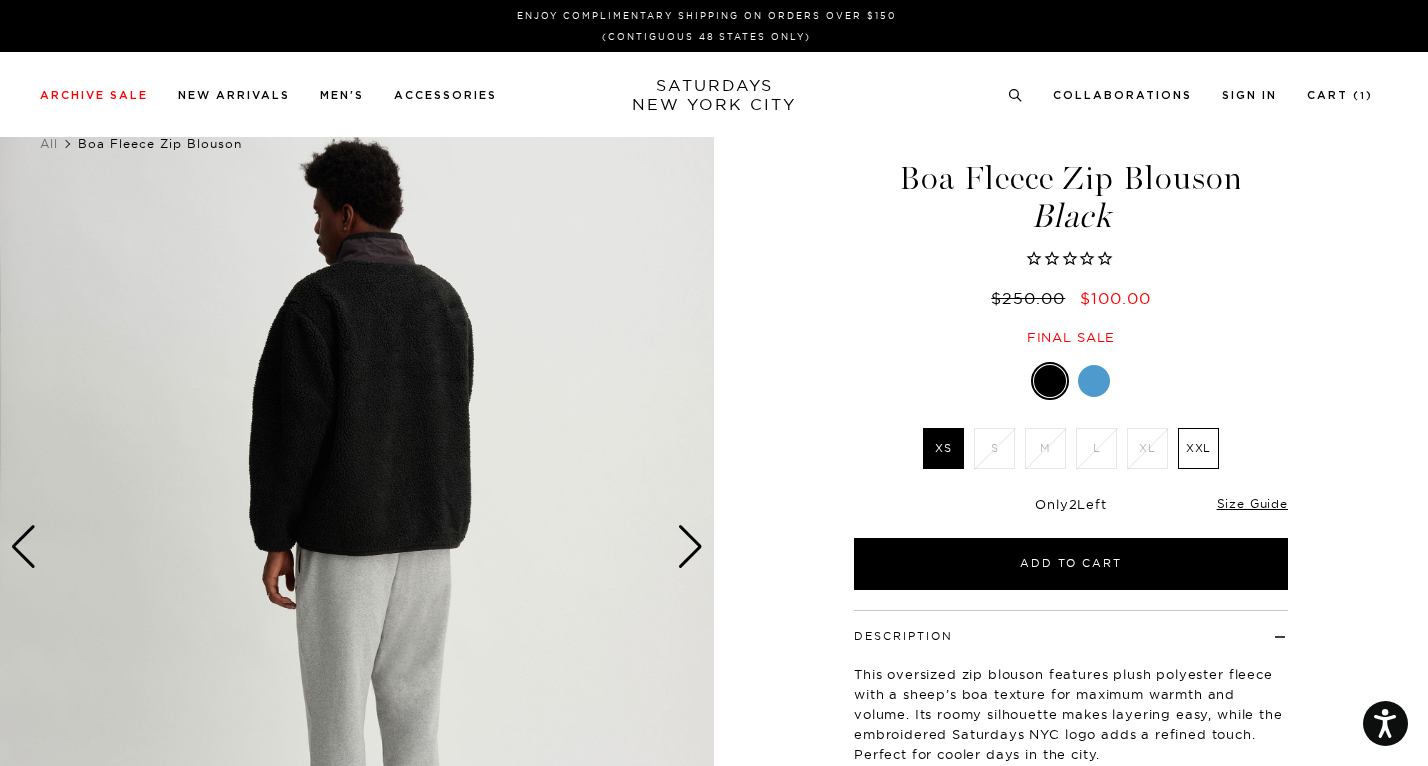 click at bounding box center [1094, 381] 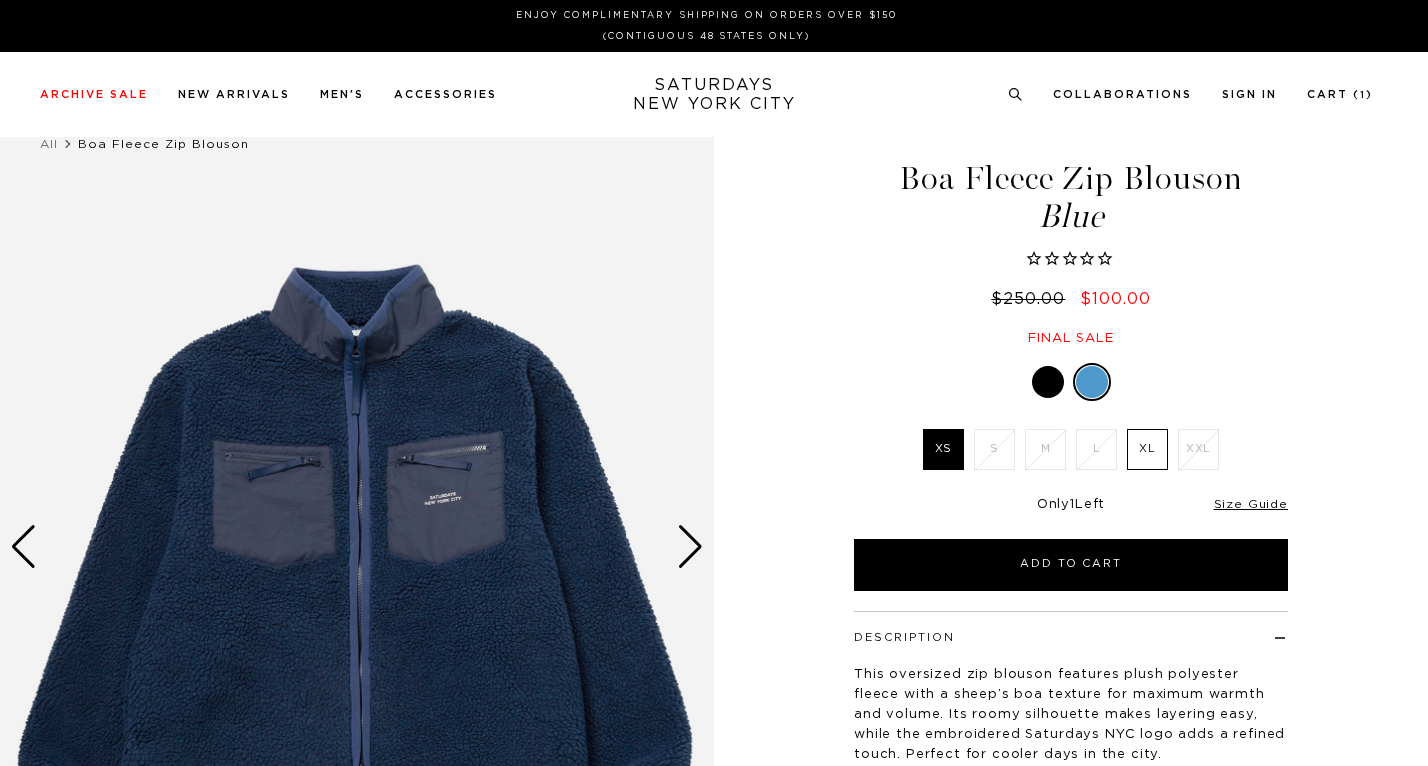 scroll, scrollTop: 0, scrollLeft: 0, axis: both 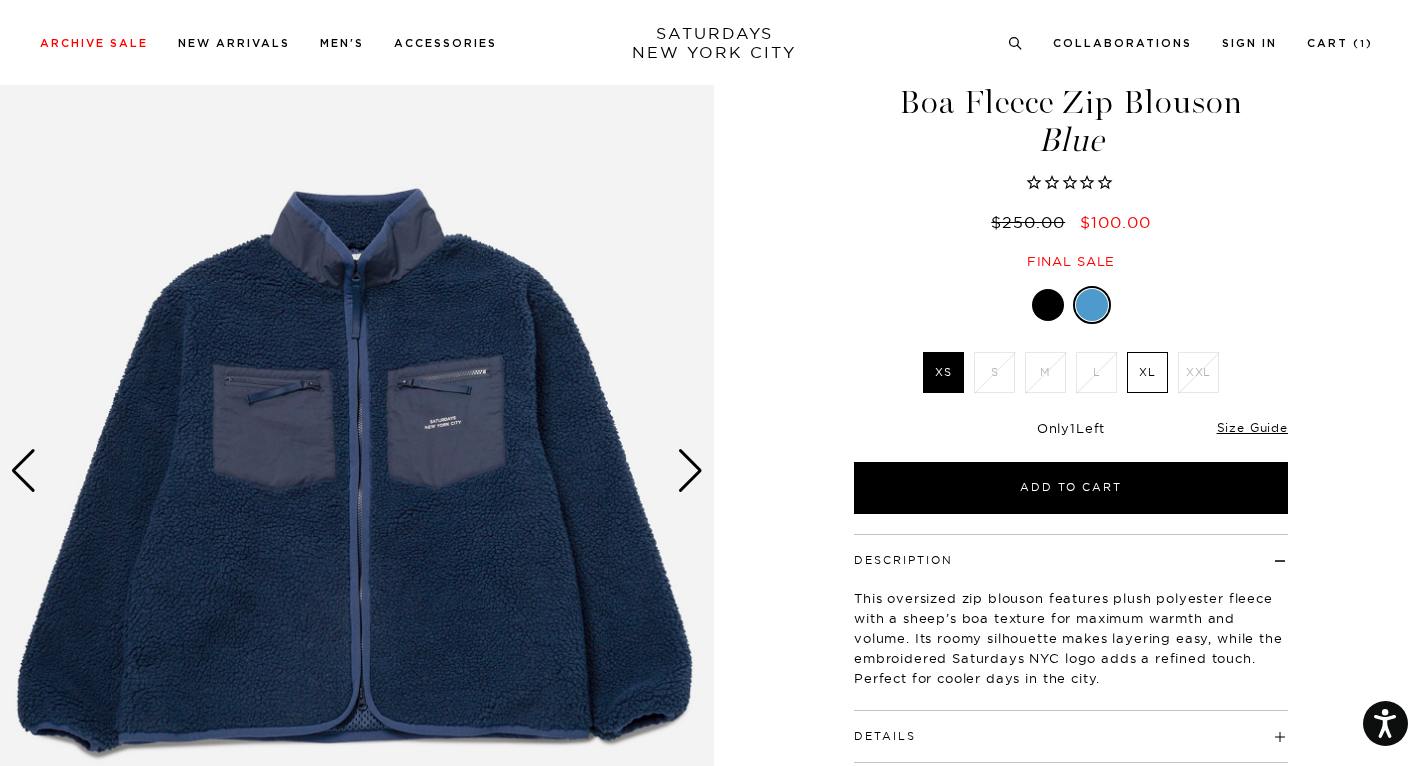 click at bounding box center [690, 471] 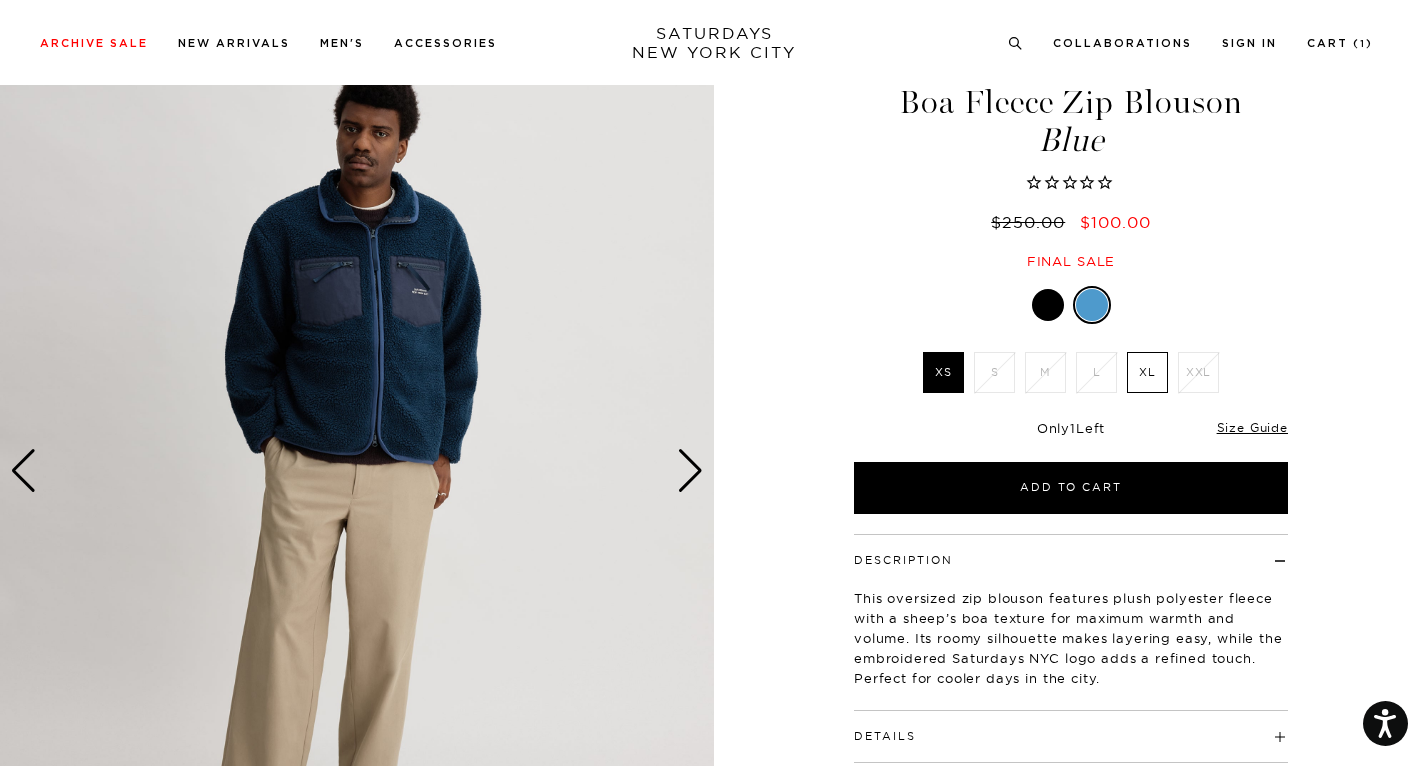 click at bounding box center (1048, 305) 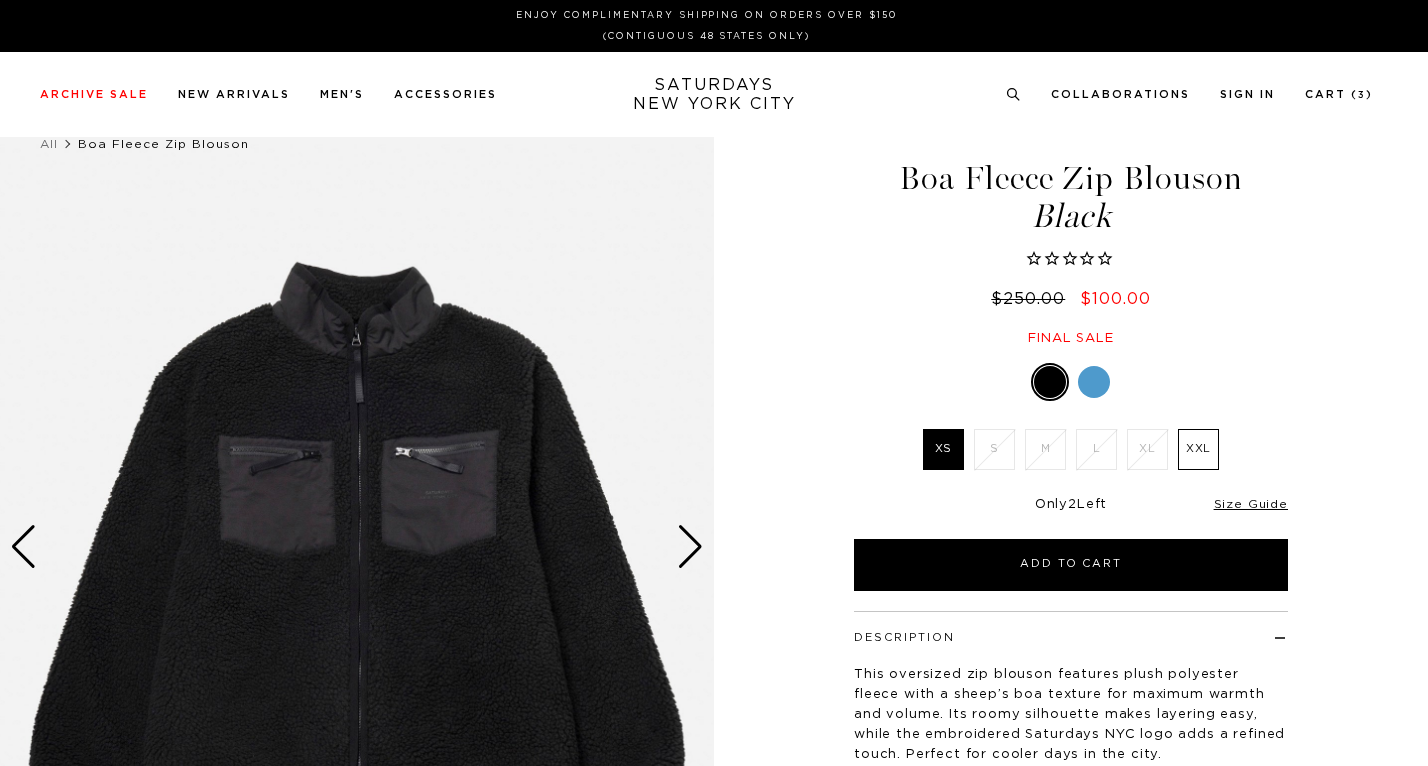 scroll, scrollTop: 0, scrollLeft: 0, axis: both 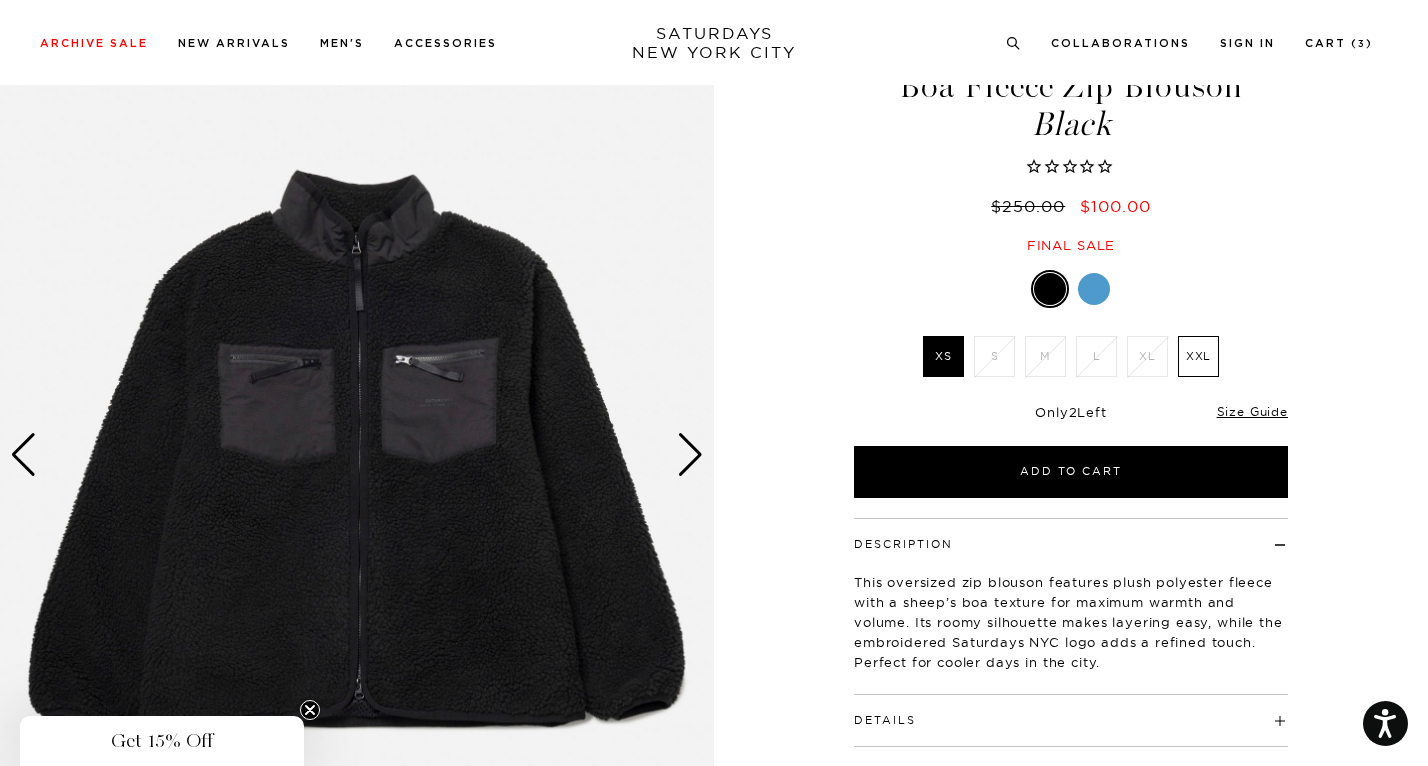 click at bounding box center [690, 455] 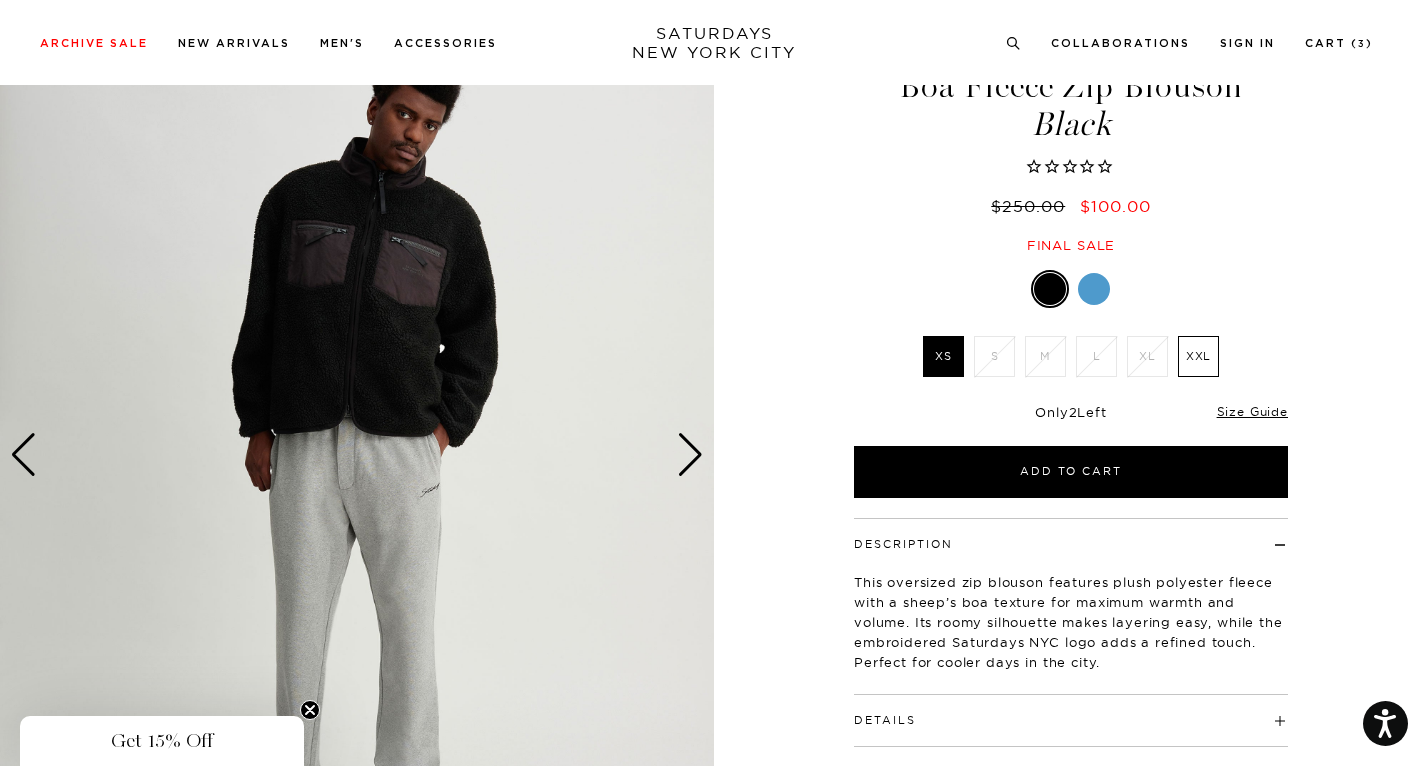 click at bounding box center (690, 455) 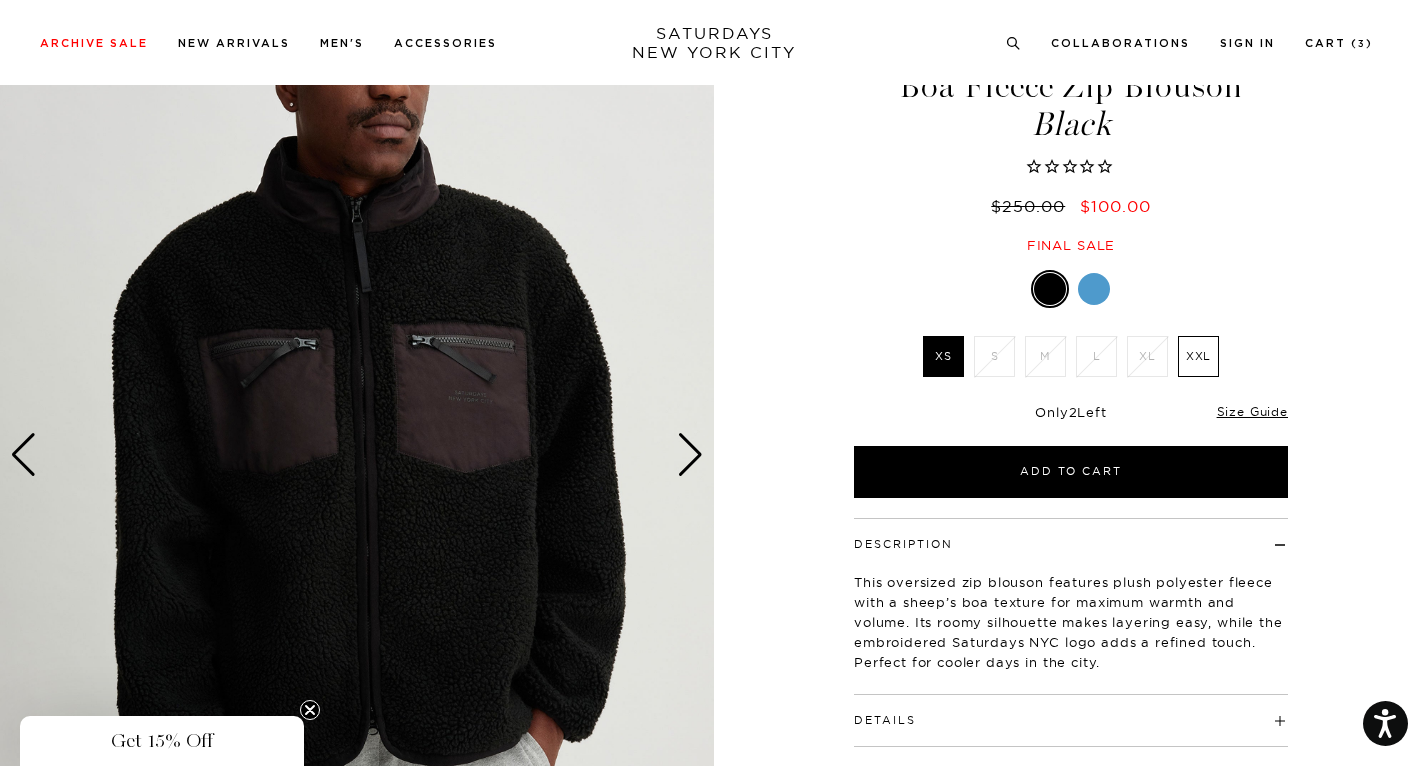 click at bounding box center [690, 455] 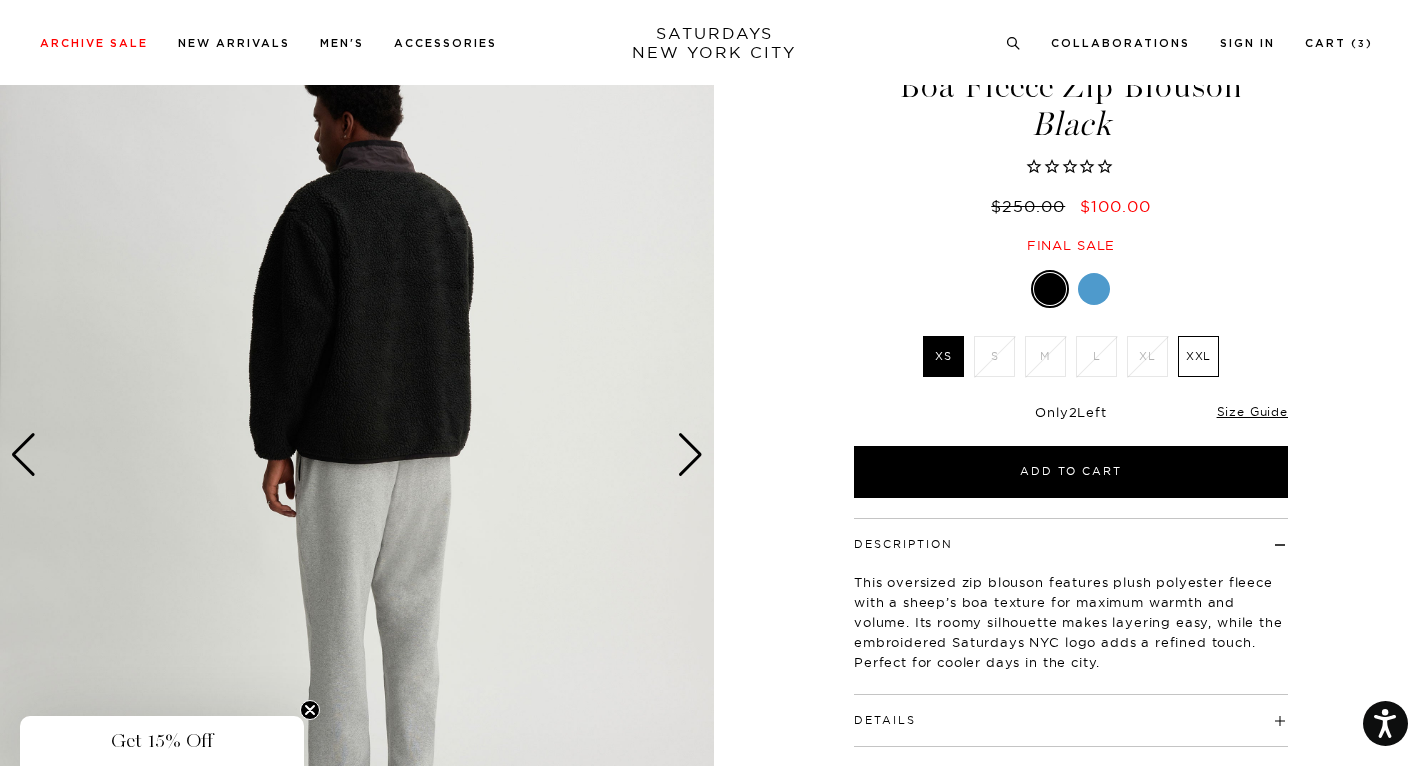 click at bounding box center [1071, 289] 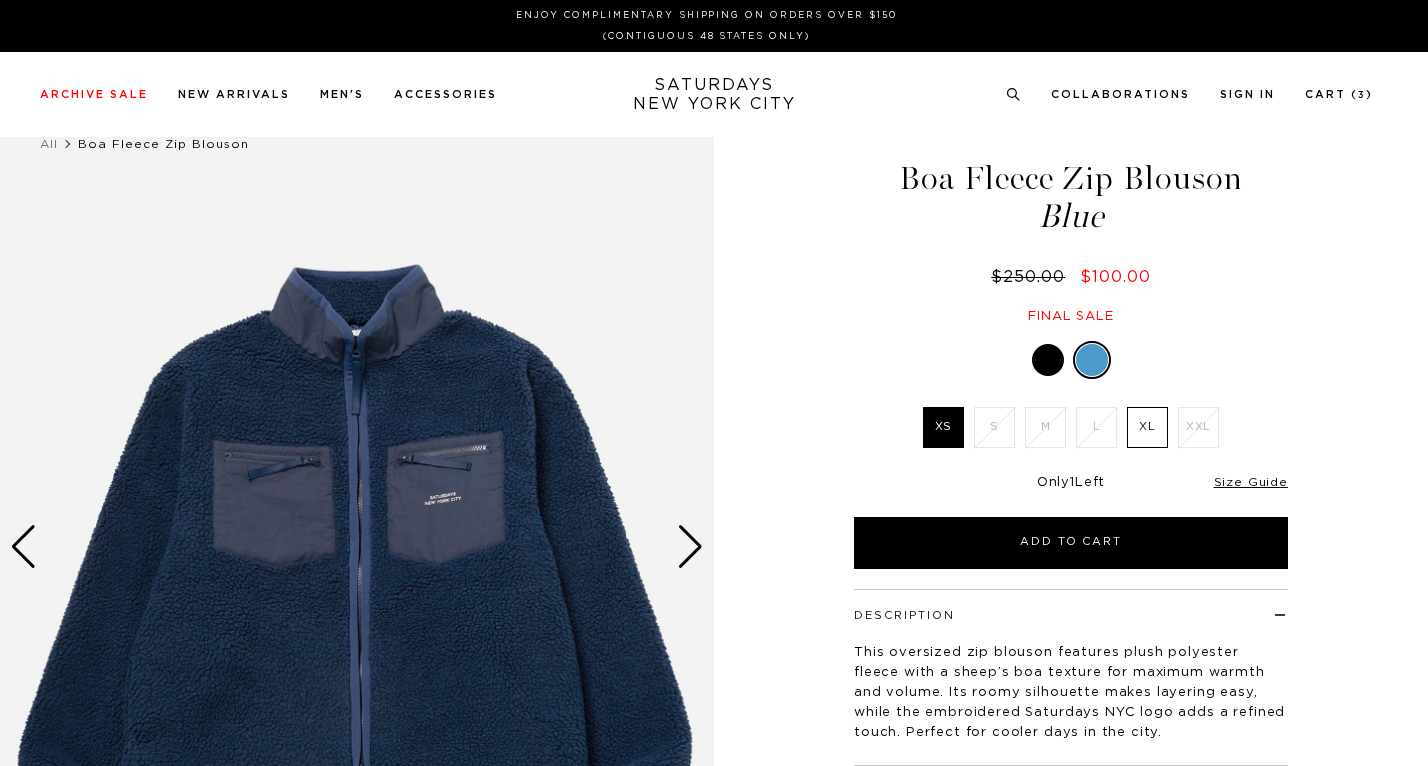 scroll, scrollTop: 0, scrollLeft: 0, axis: both 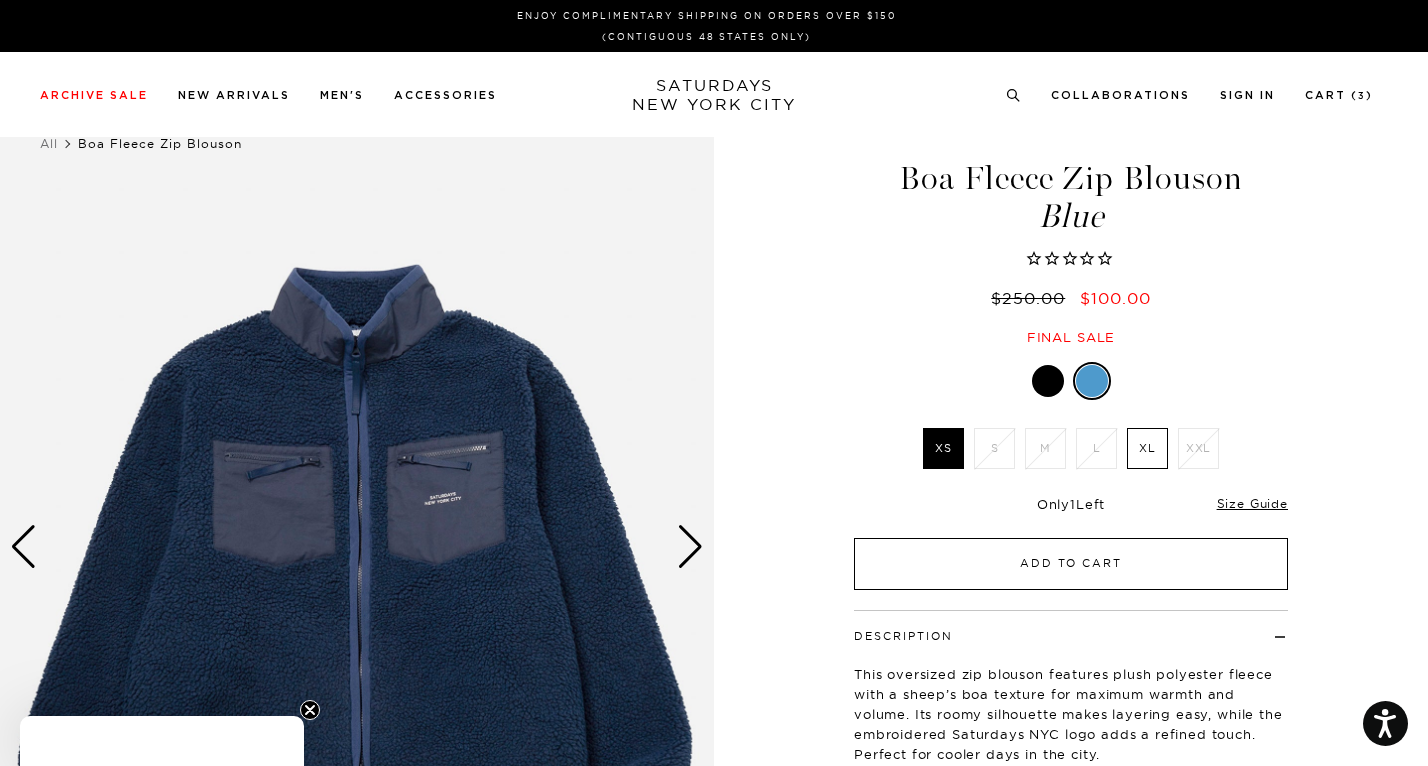 click on "Add to Cart" at bounding box center [1071, 564] 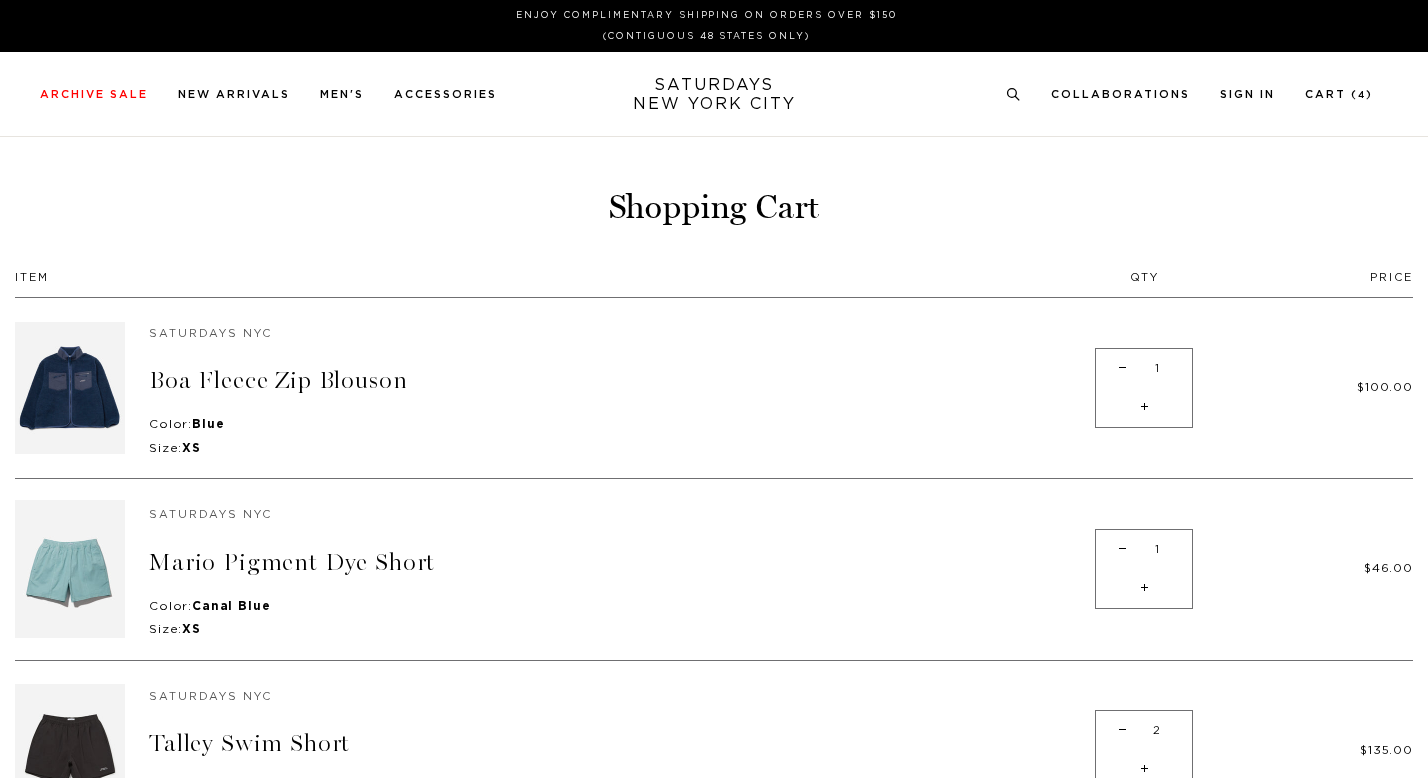 scroll, scrollTop: 0, scrollLeft: 0, axis: both 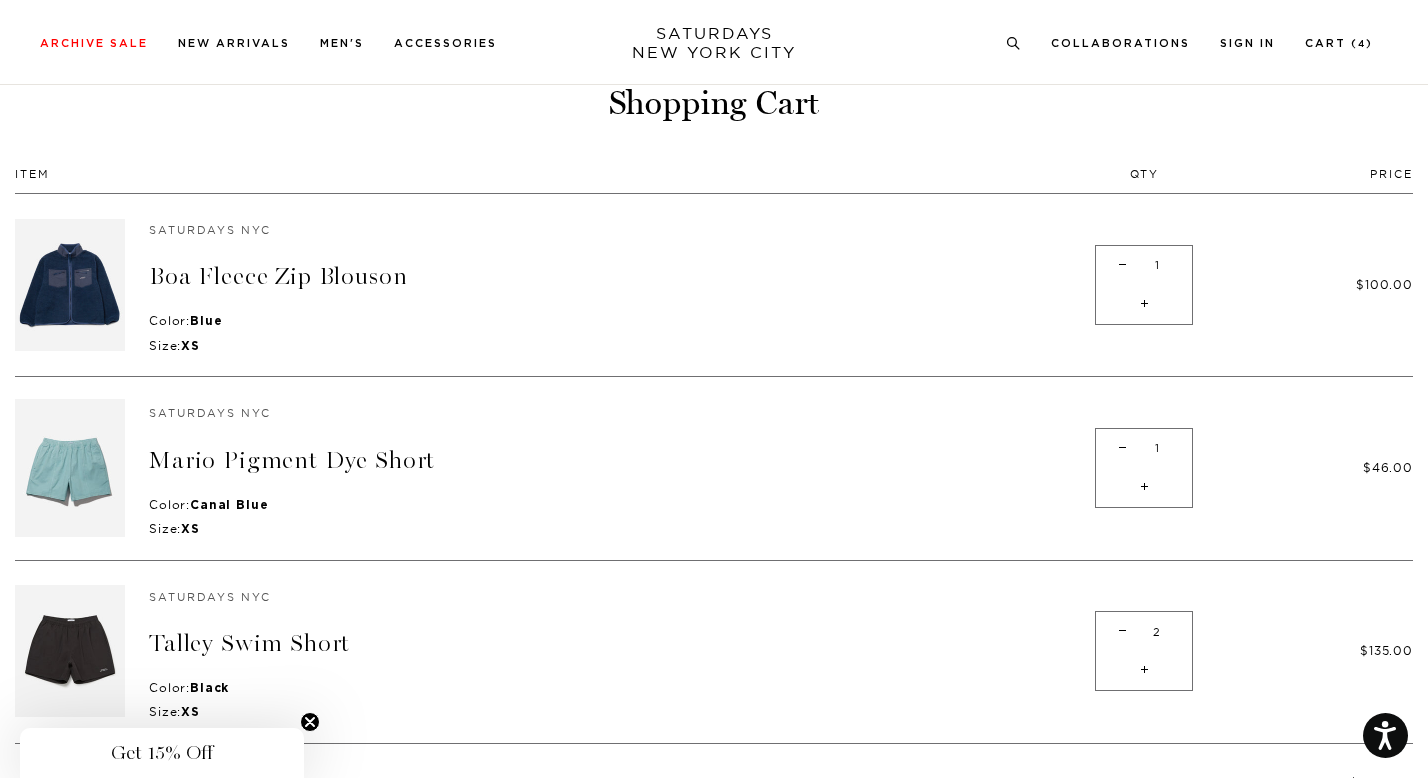 click on "-" at bounding box center (1122, 631) 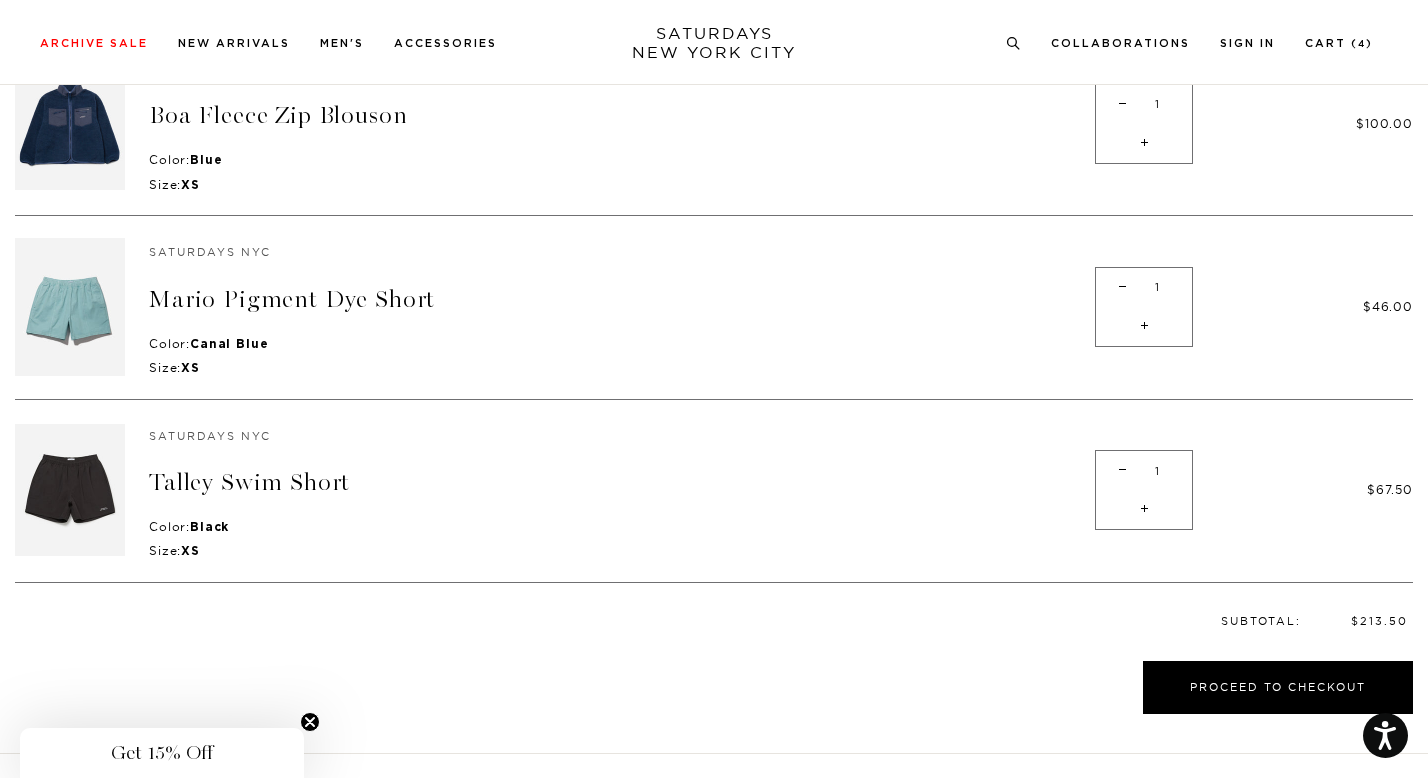 scroll, scrollTop: 341, scrollLeft: 0, axis: vertical 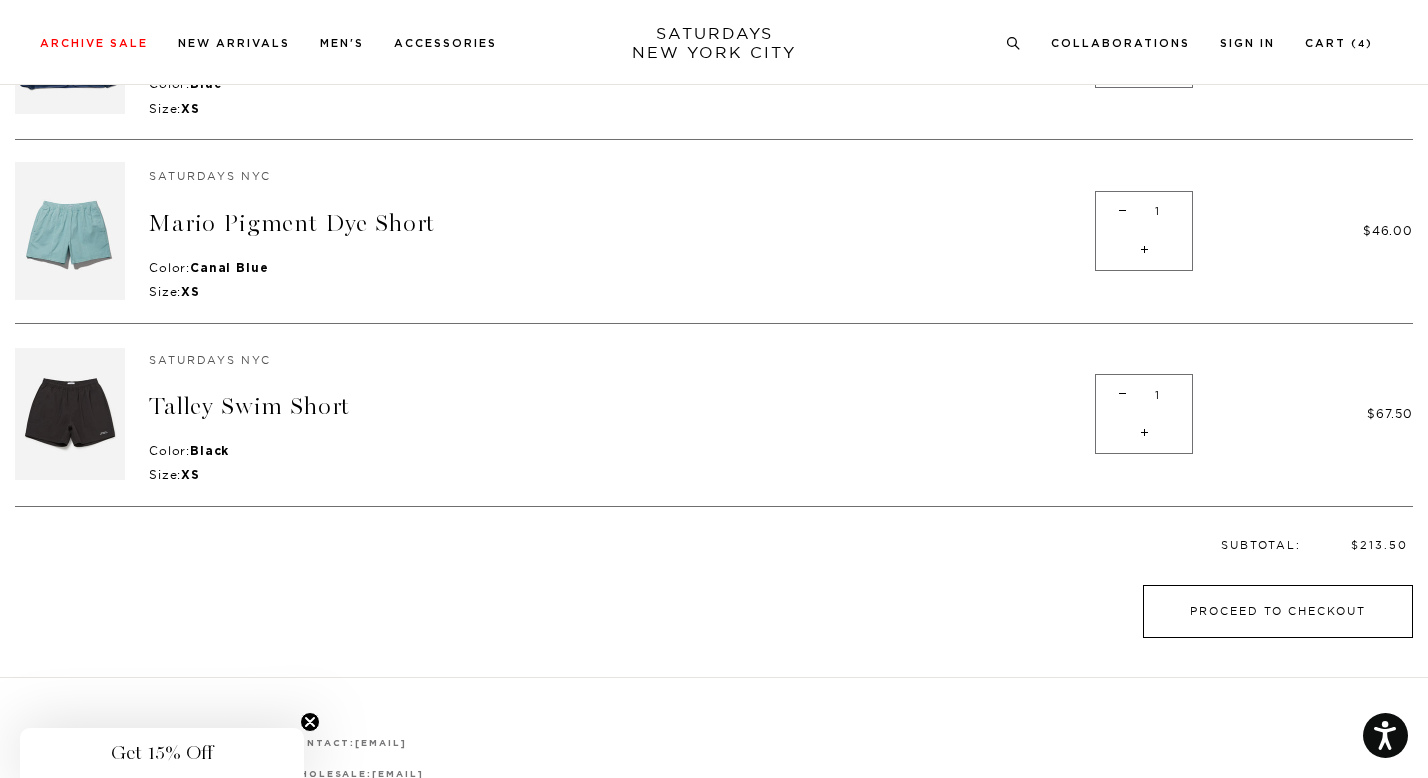 click on "Proceed to Checkout" at bounding box center [1278, 611] 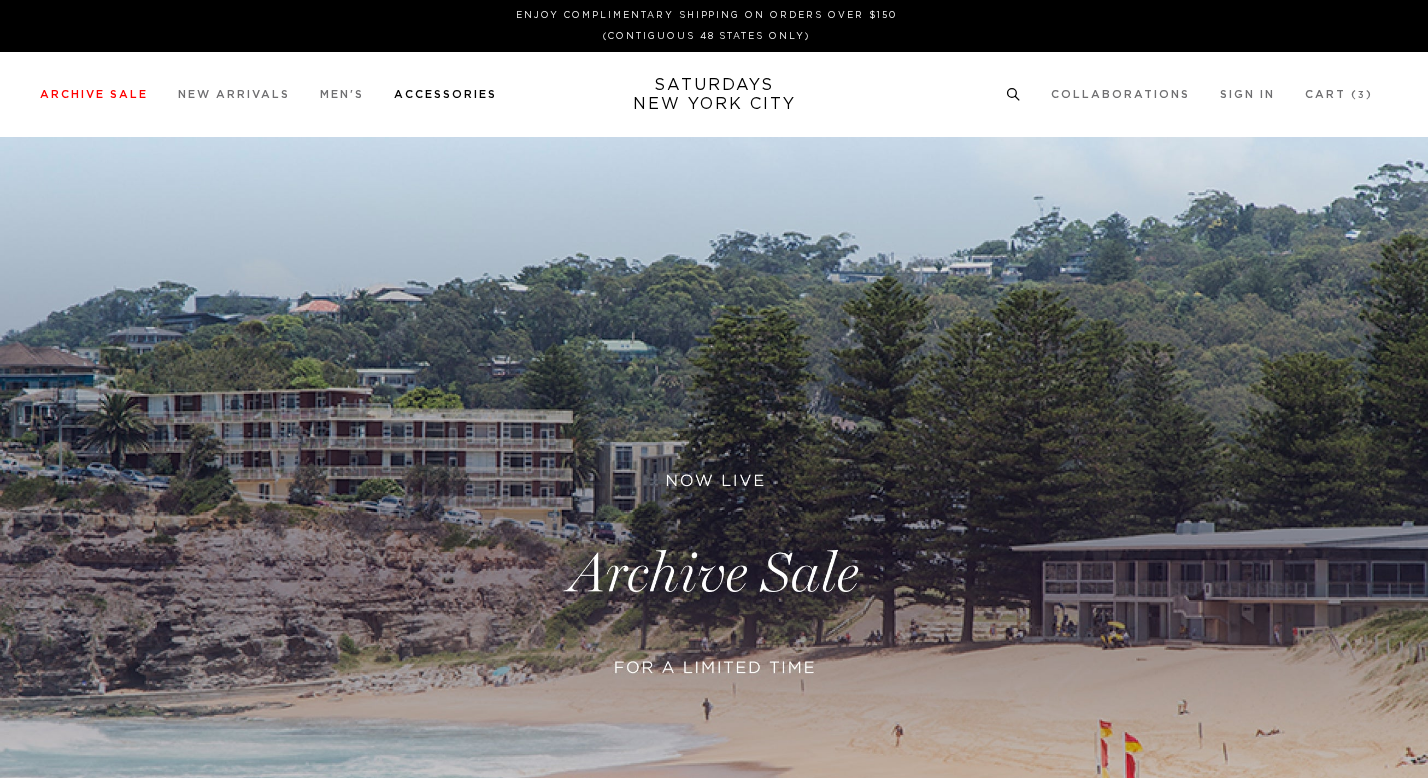 scroll, scrollTop: 0, scrollLeft: 0, axis: both 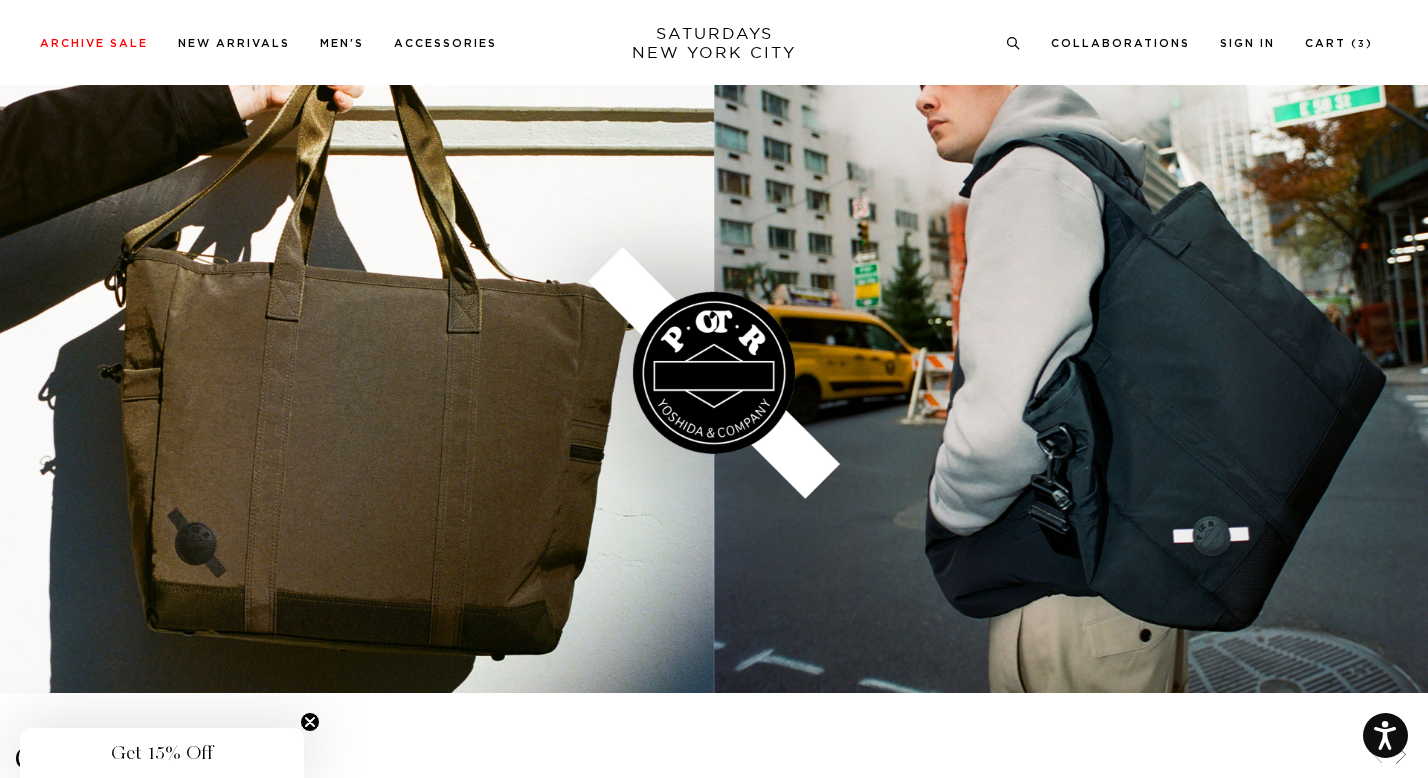 click at bounding box center (714, 372) 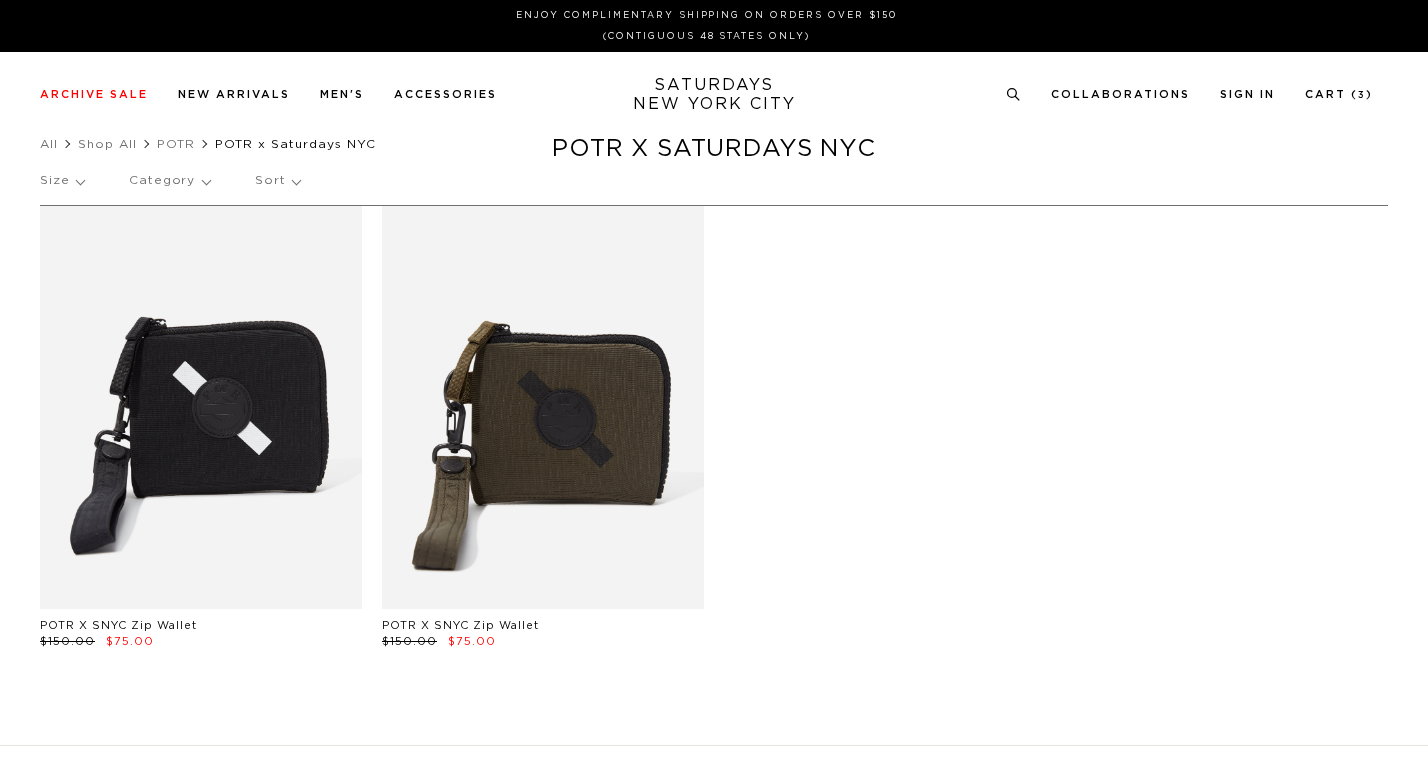 scroll, scrollTop: 0, scrollLeft: 0, axis: both 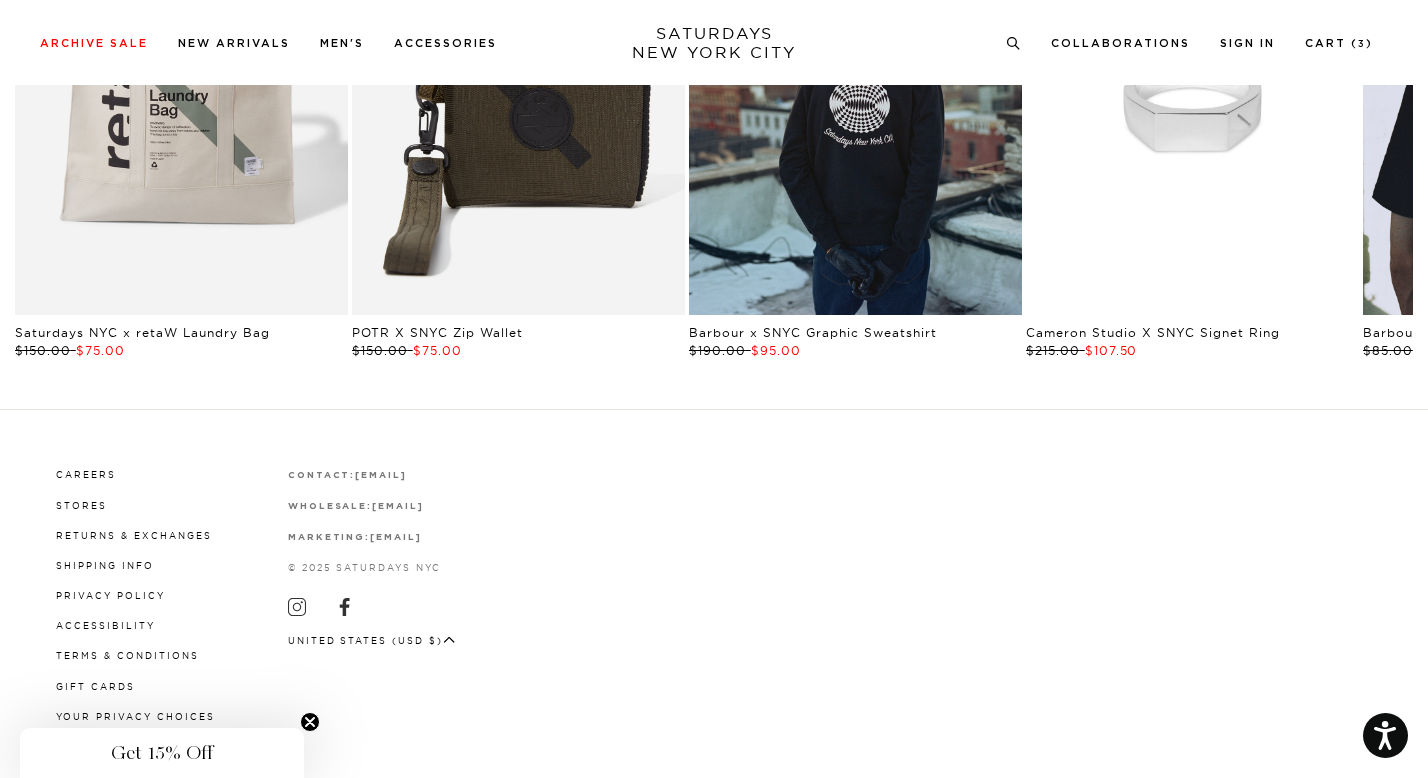 click on "Get 15% Off" at bounding box center (162, 753) 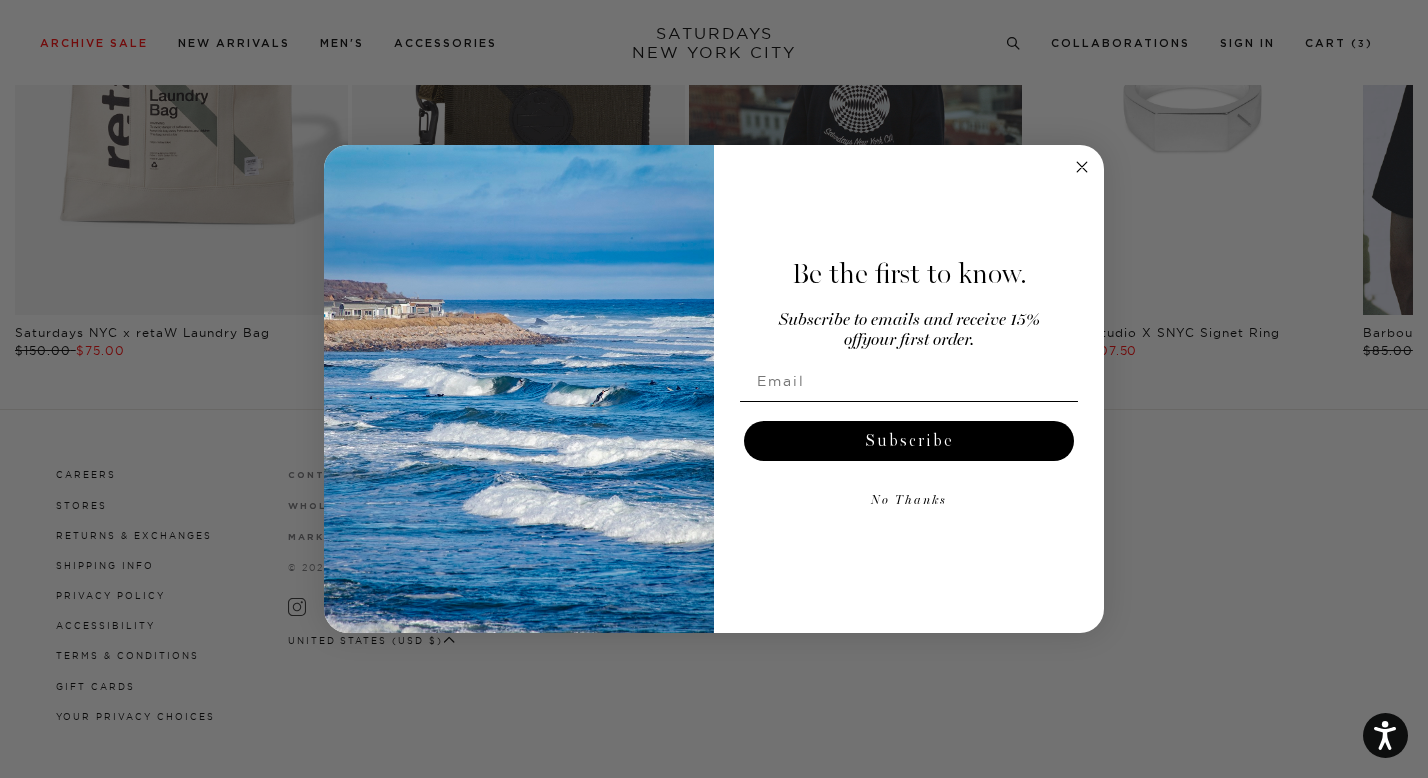 click at bounding box center [909, 381] 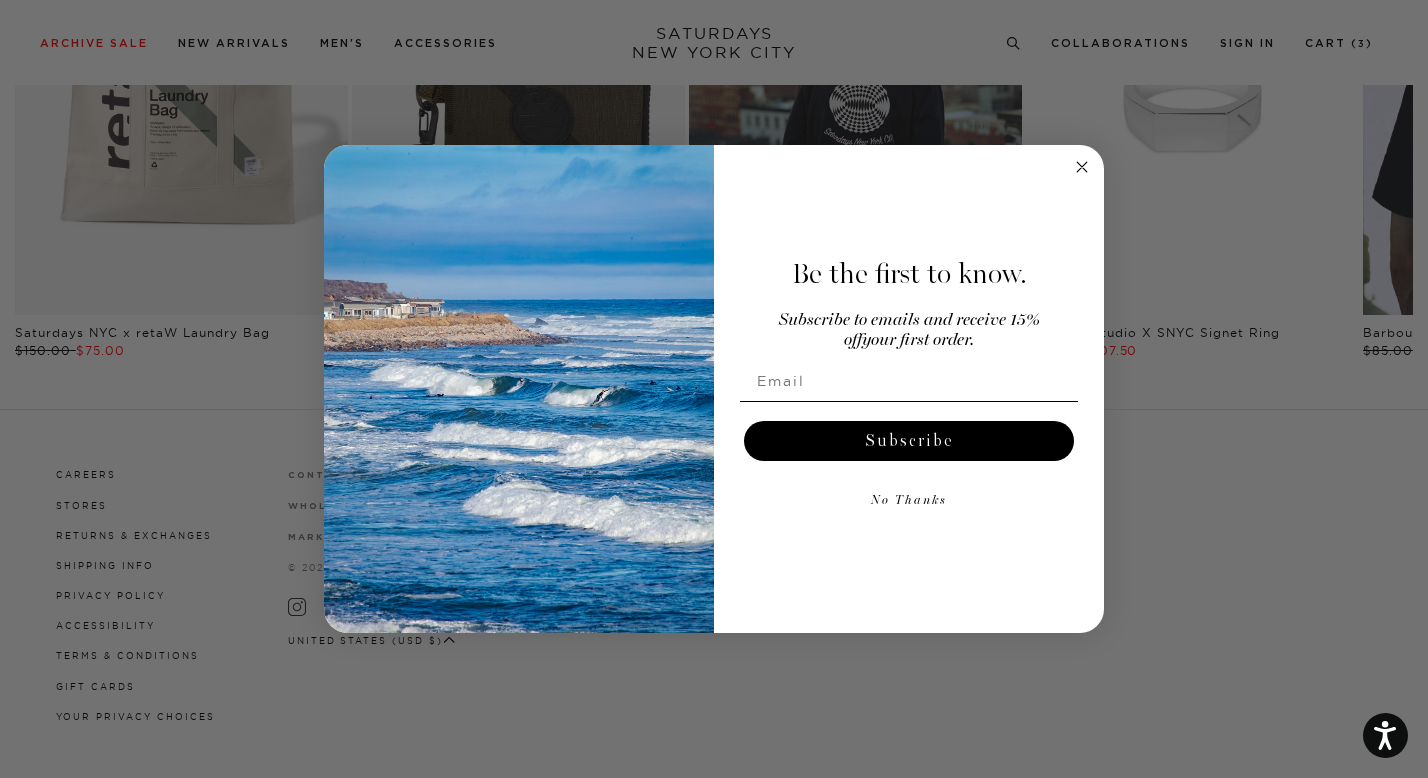 type on "[EMAIL]" 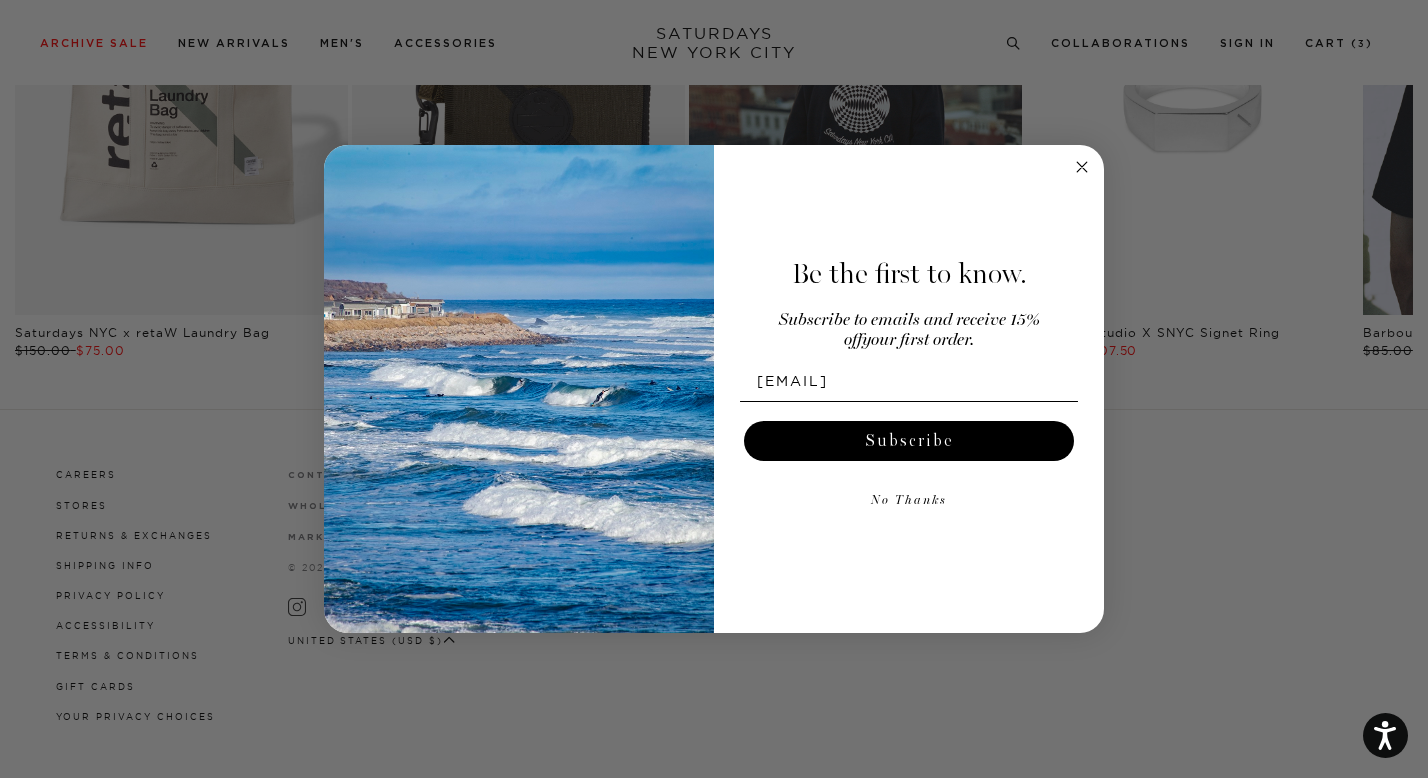 click on "Subscribe" at bounding box center (909, 441) 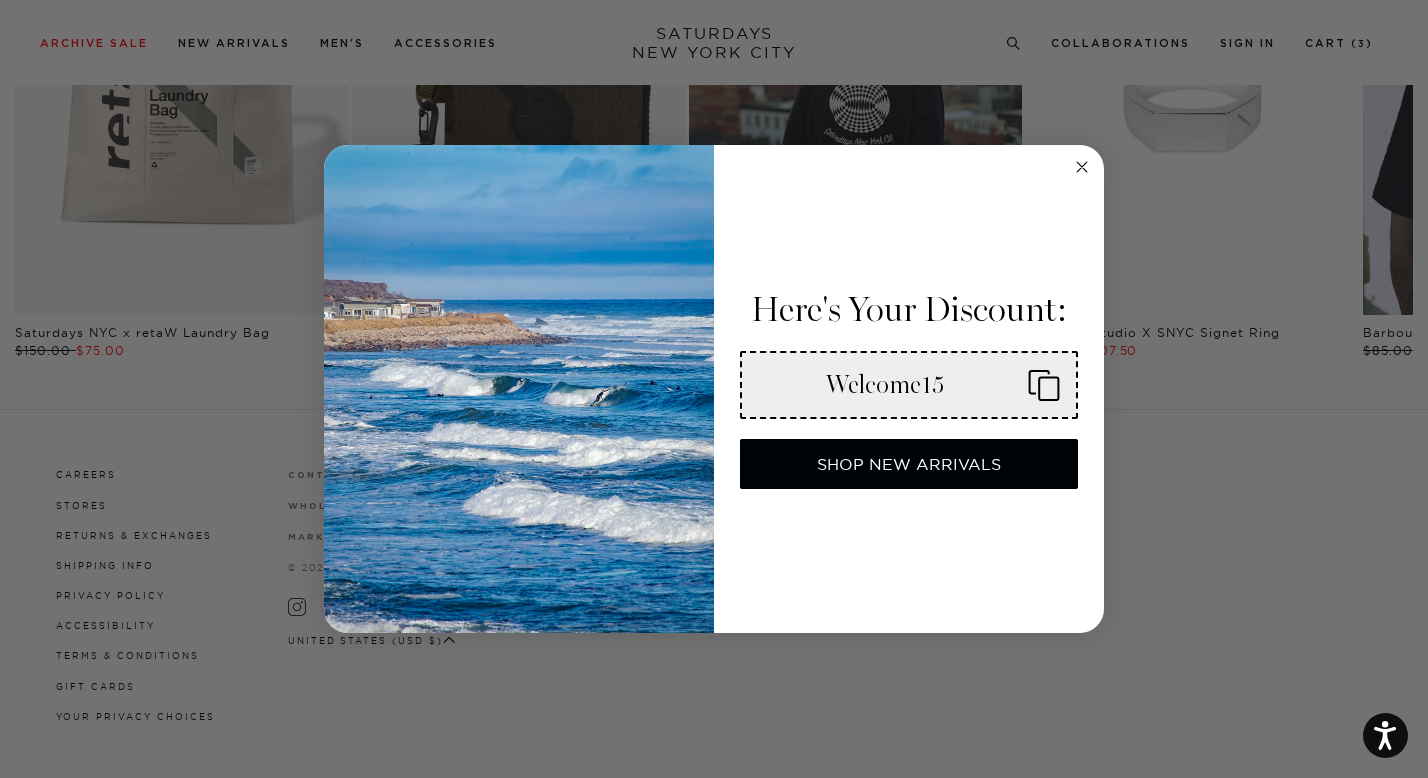 drag, startPoint x: 831, startPoint y: 384, endPoint x: 949, endPoint y: 393, distance: 118.34272 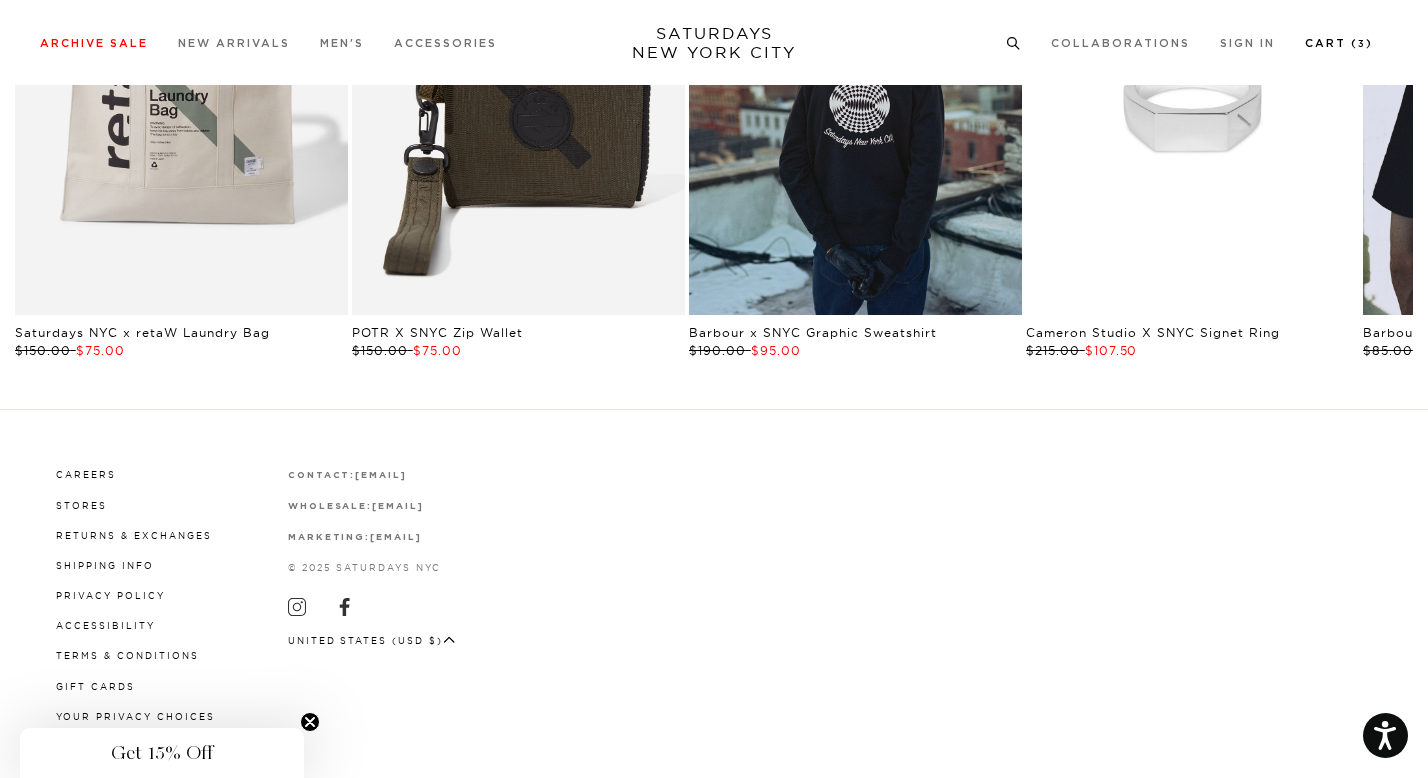 click on "Cart ( 3 )" at bounding box center (1339, 43) 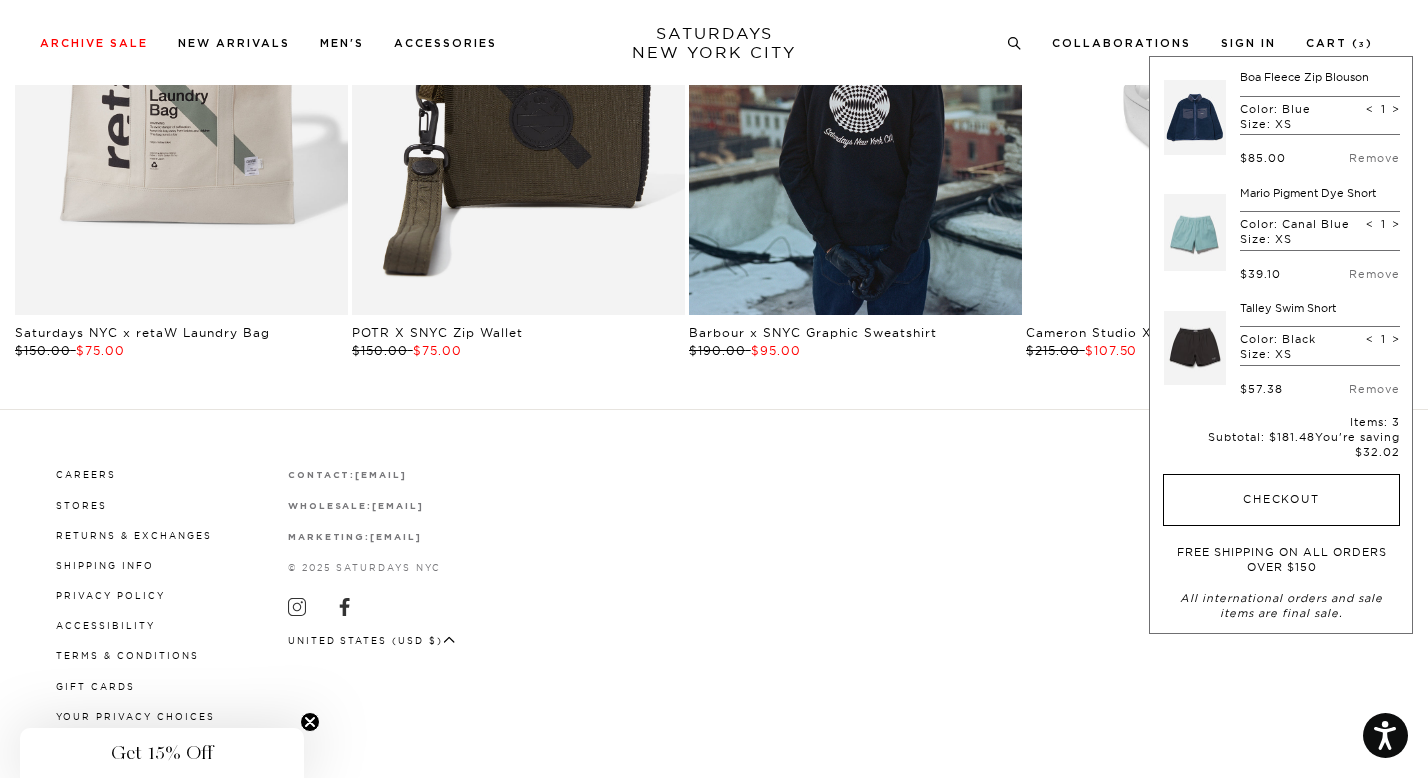 click on "Checkout" at bounding box center [1281, 500] 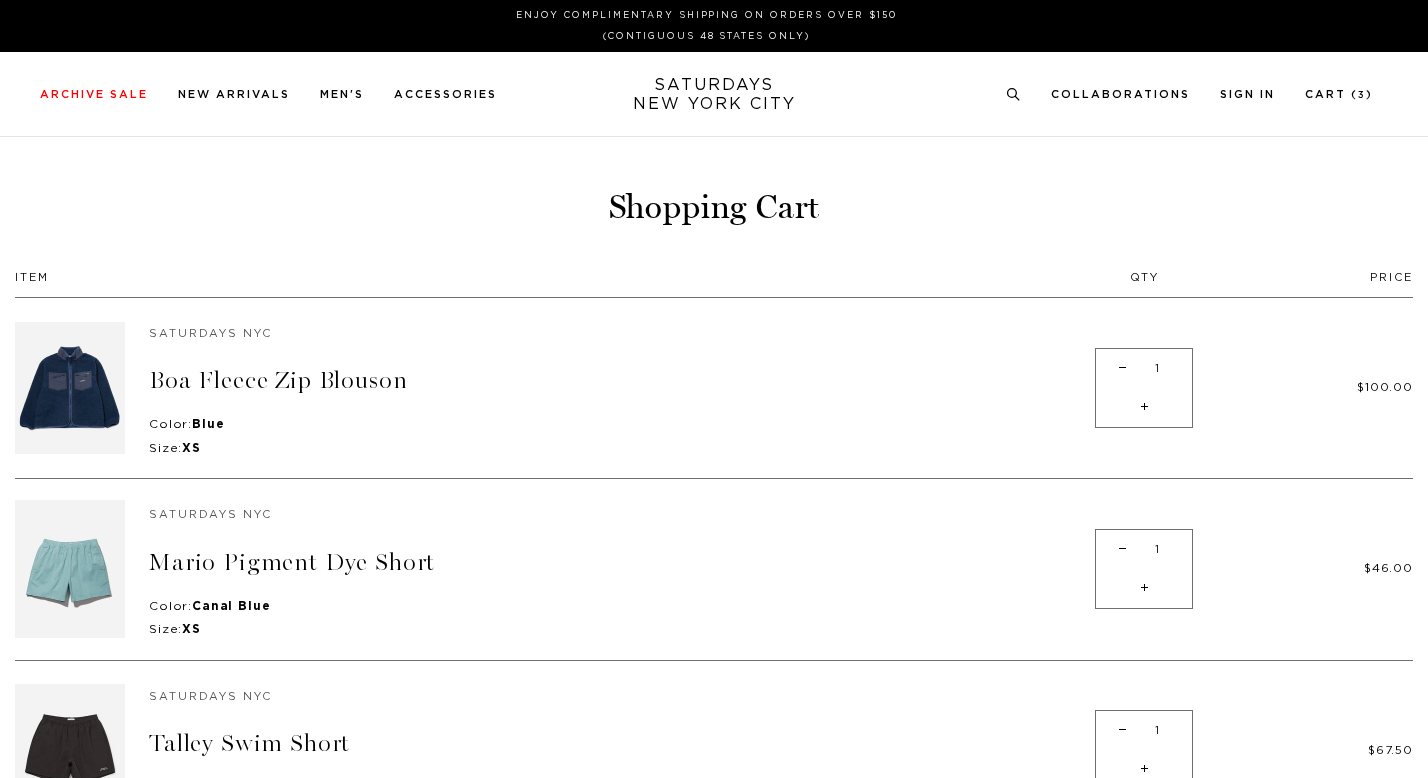 scroll, scrollTop: 0, scrollLeft: 0, axis: both 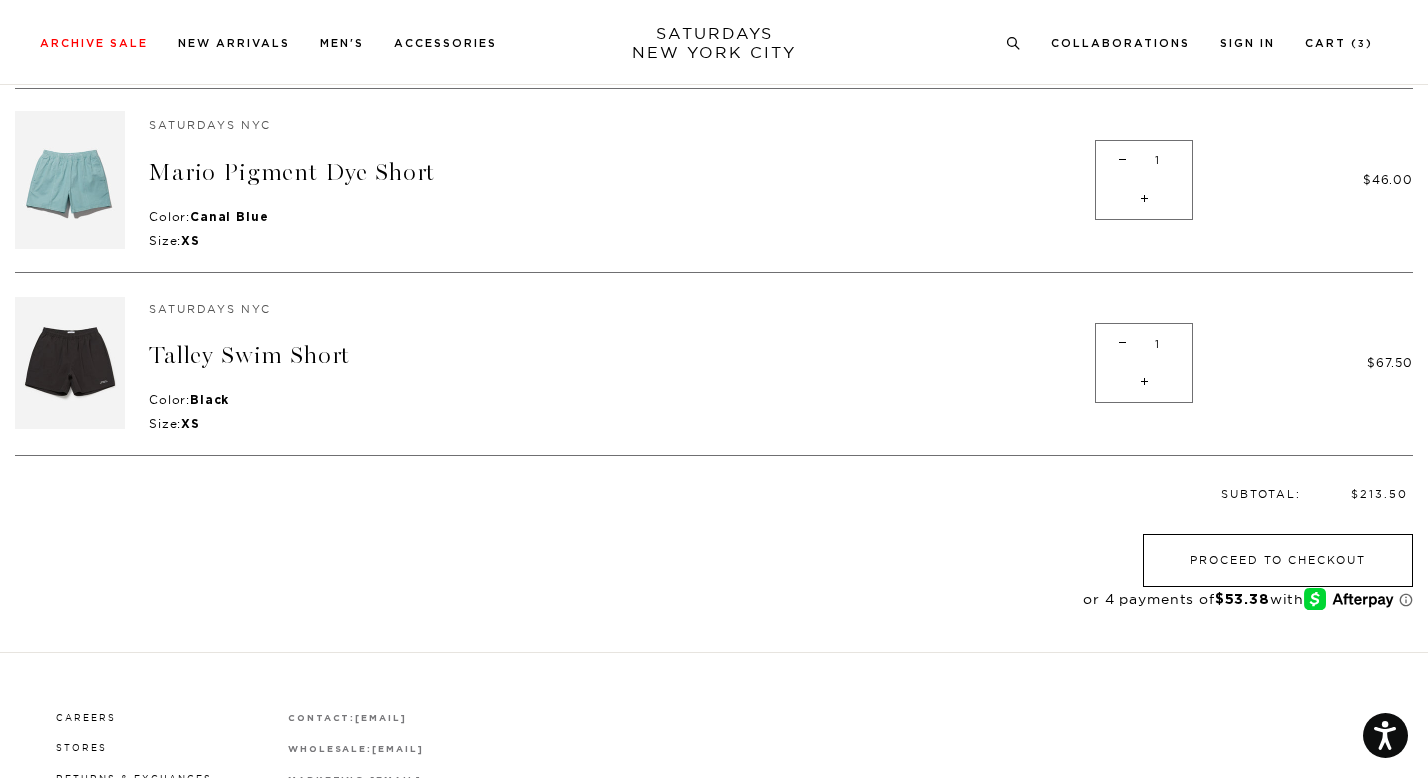 click on "Proceed to Checkout" at bounding box center [1278, 560] 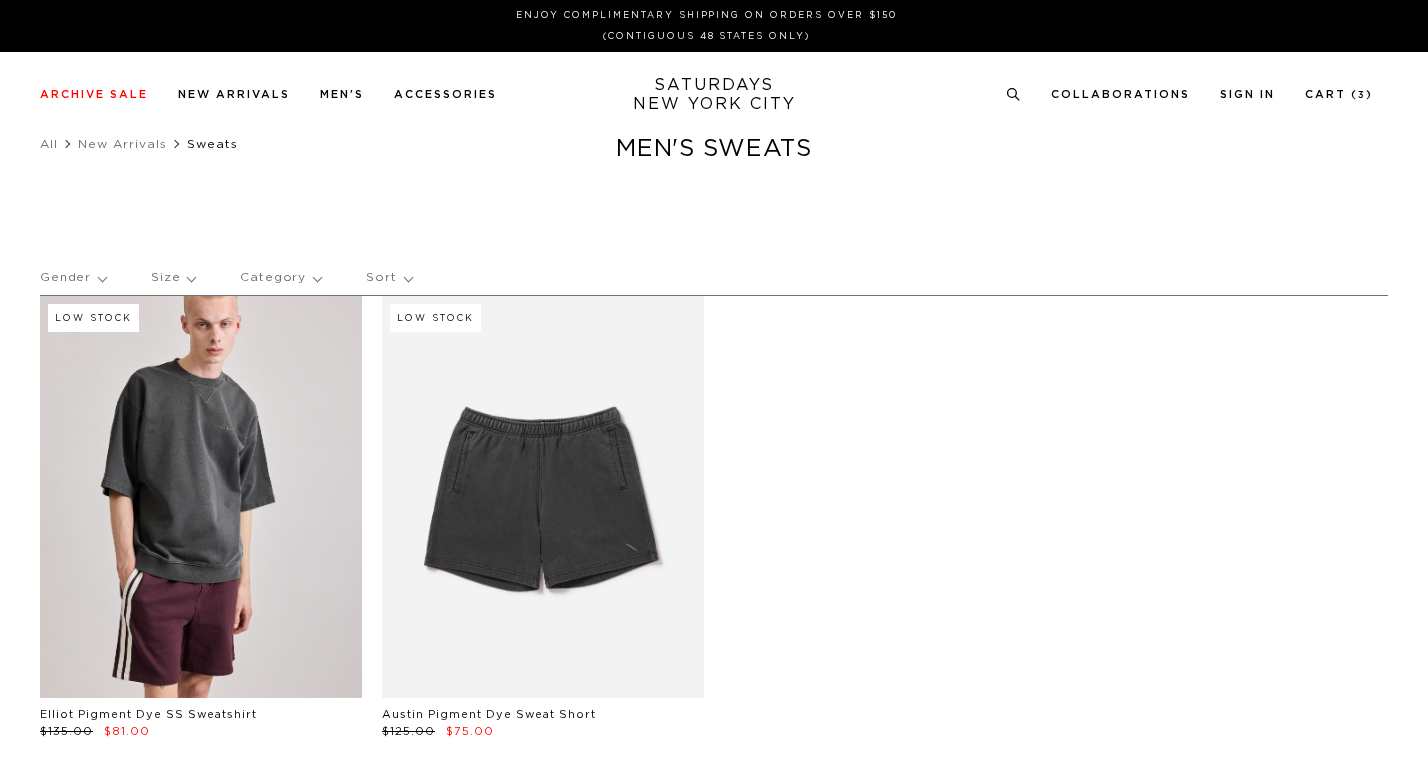 scroll, scrollTop: 0, scrollLeft: 0, axis: both 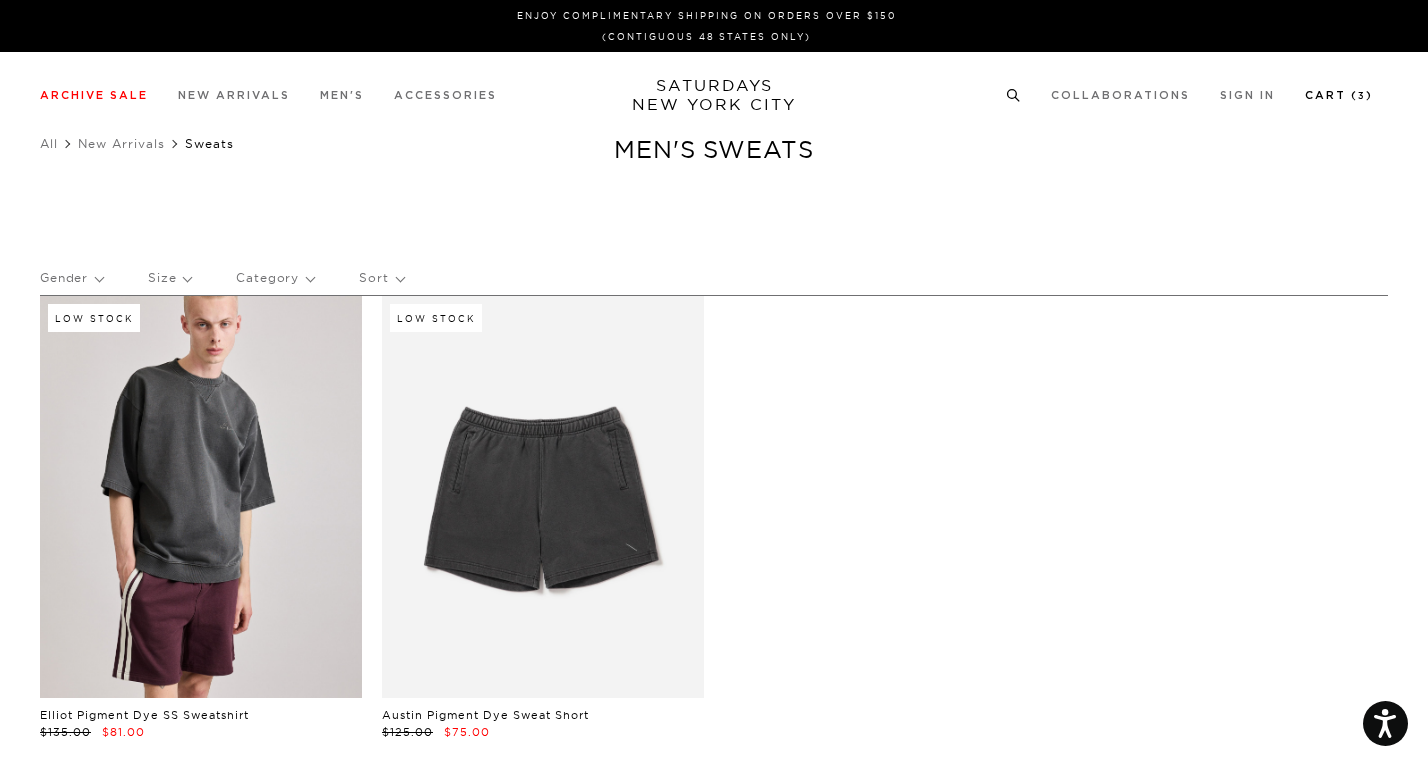 click on "Cart ( 3 )" at bounding box center (1339, 95) 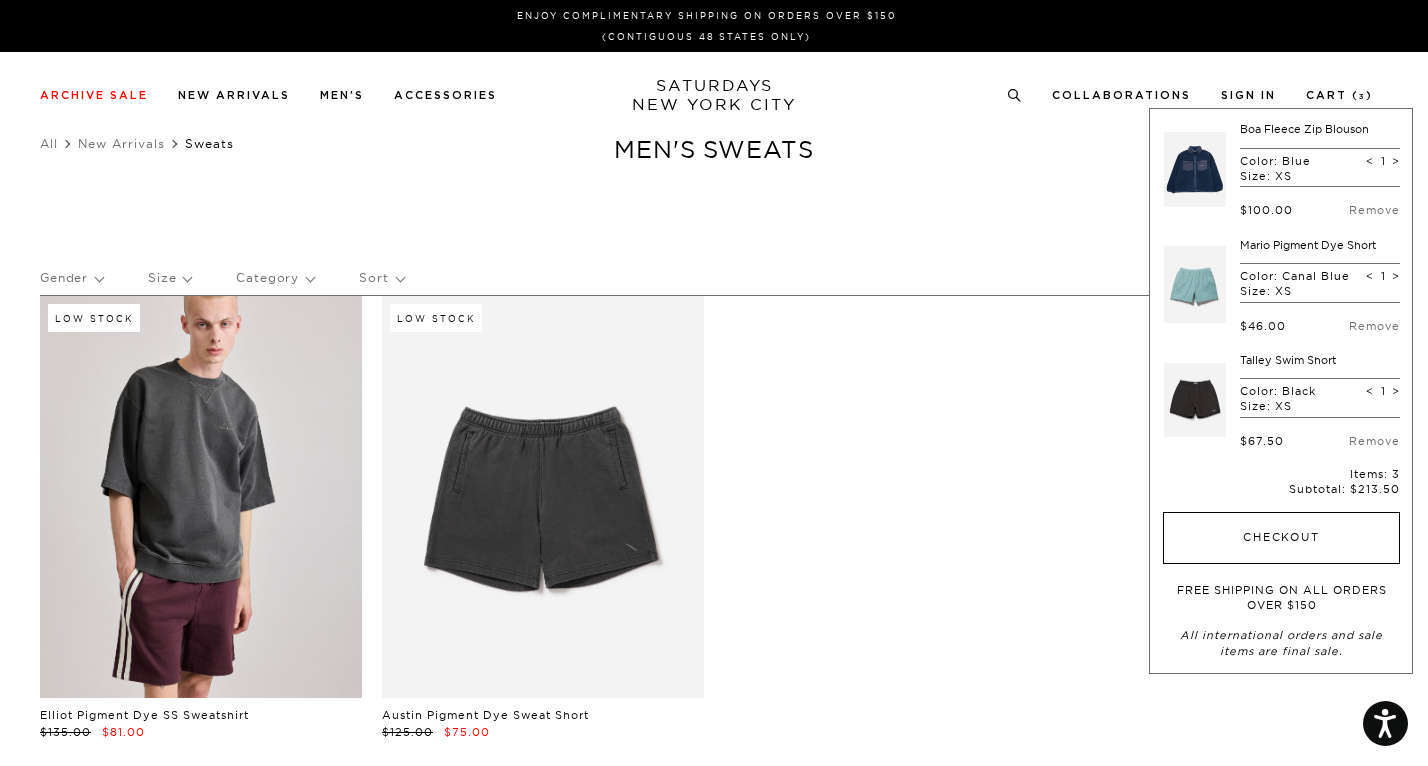 click on "Checkout" at bounding box center [1281, 538] 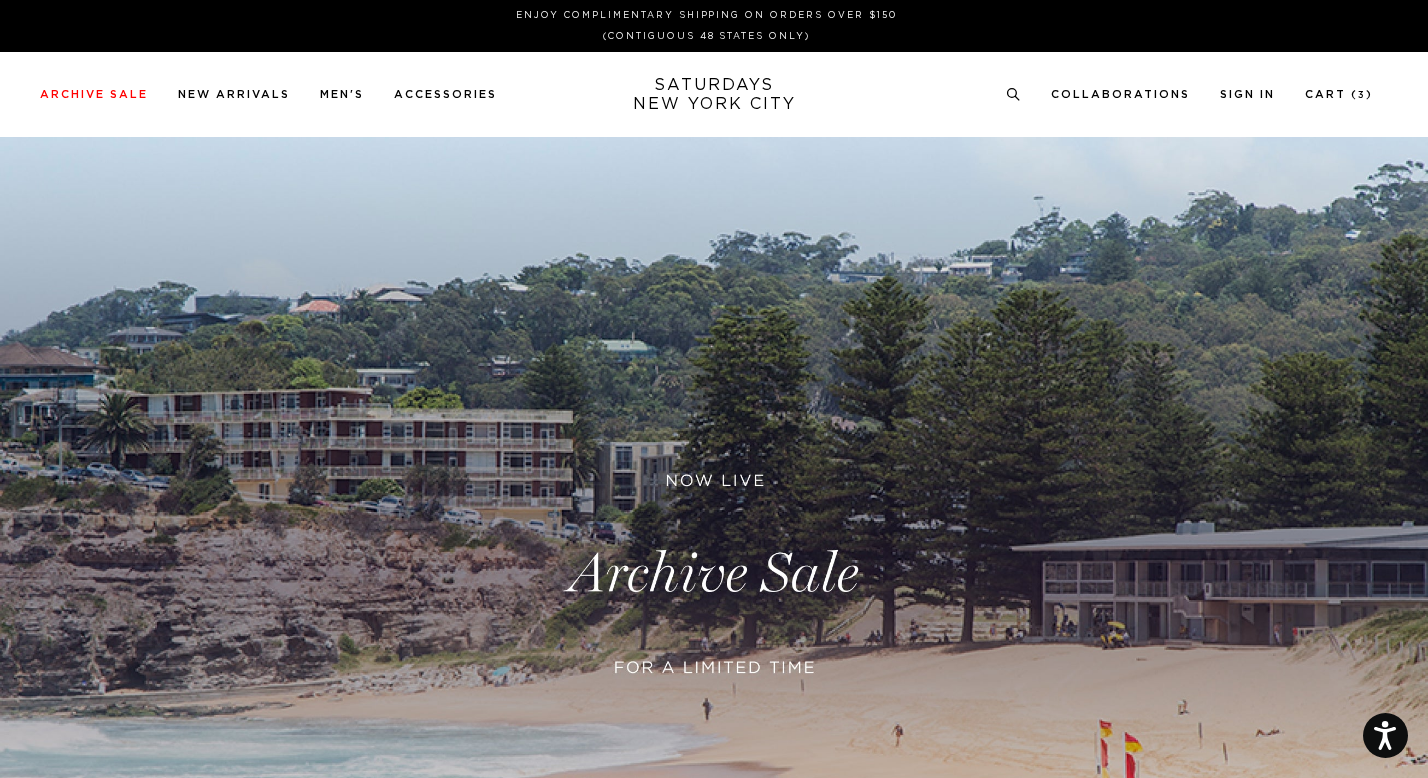 scroll, scrollTop: 0, scrollLeft: 0, axis: both 